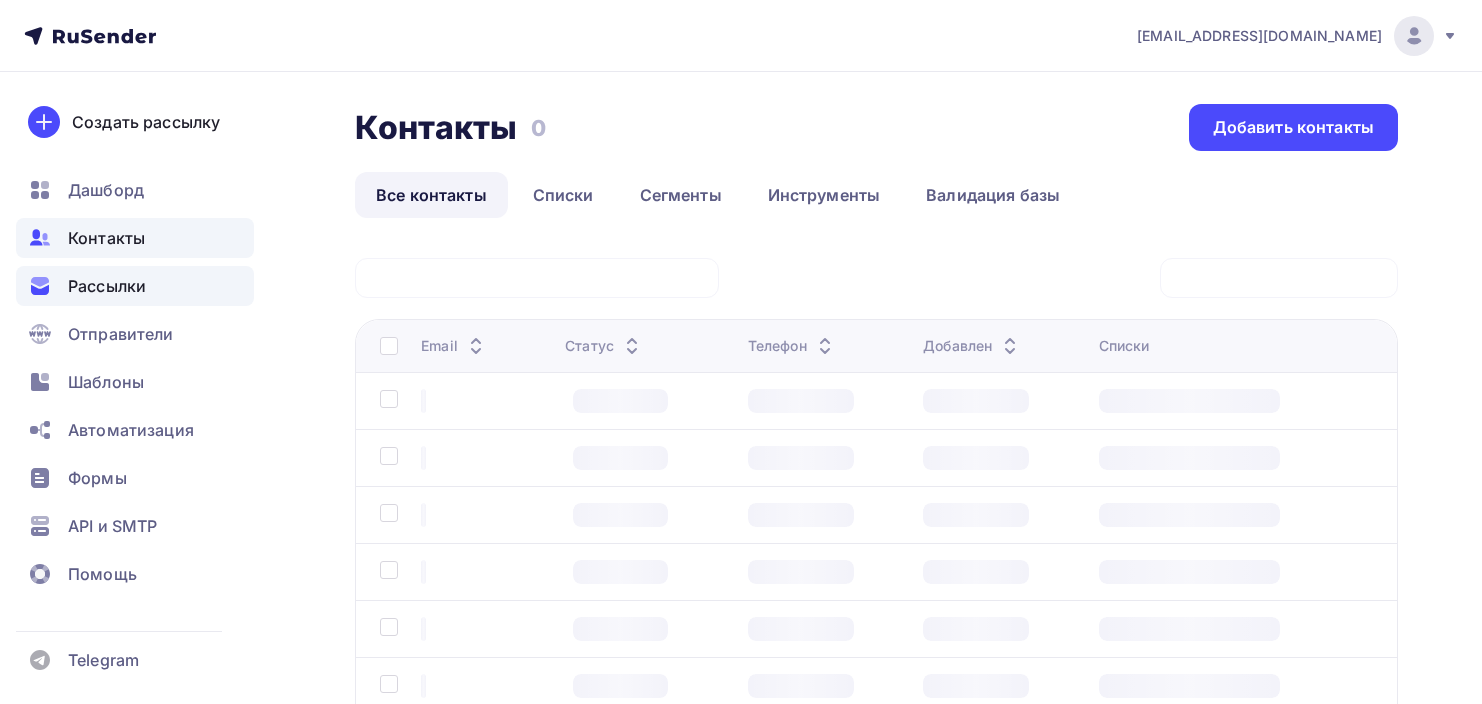 click on "Рассылки" at bounding box center [107, 286] 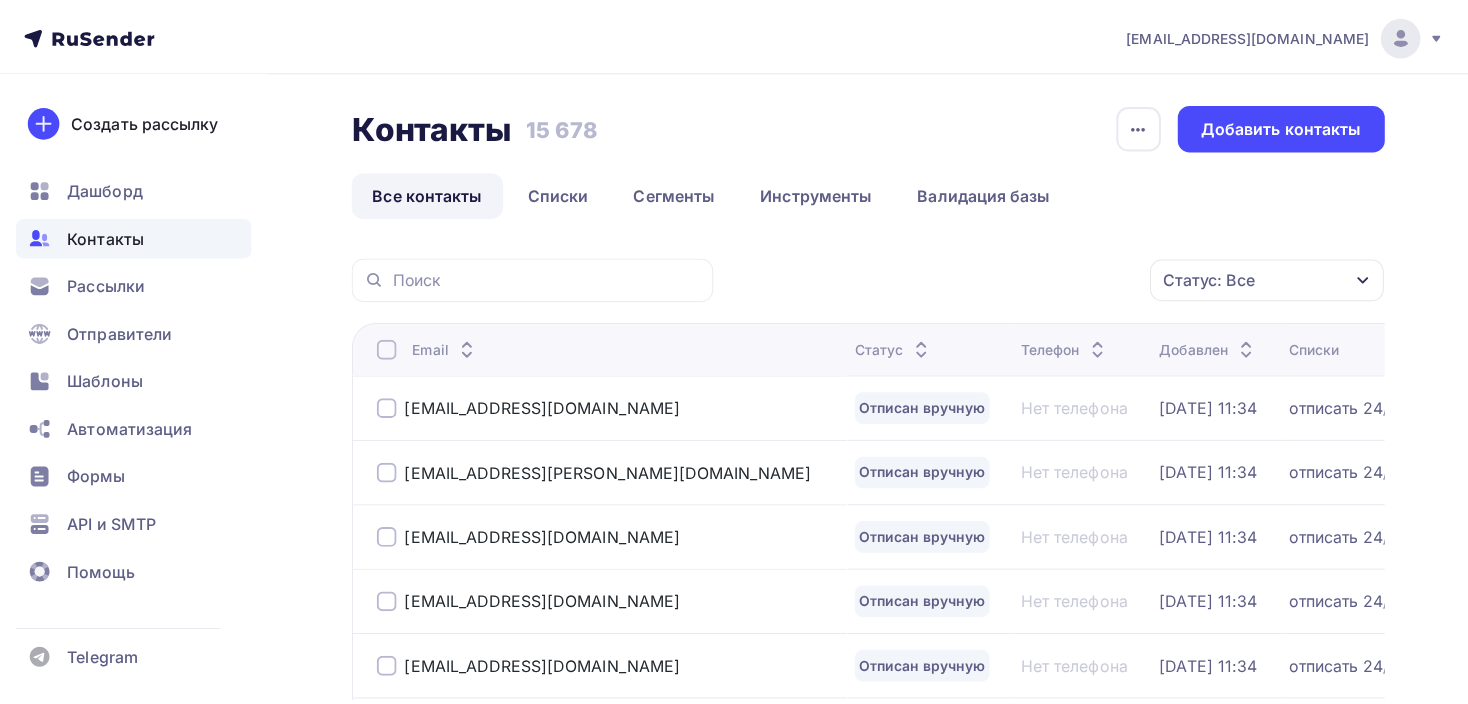 scroll, scrollTop: 0, scrollLeft: 0, axis: both 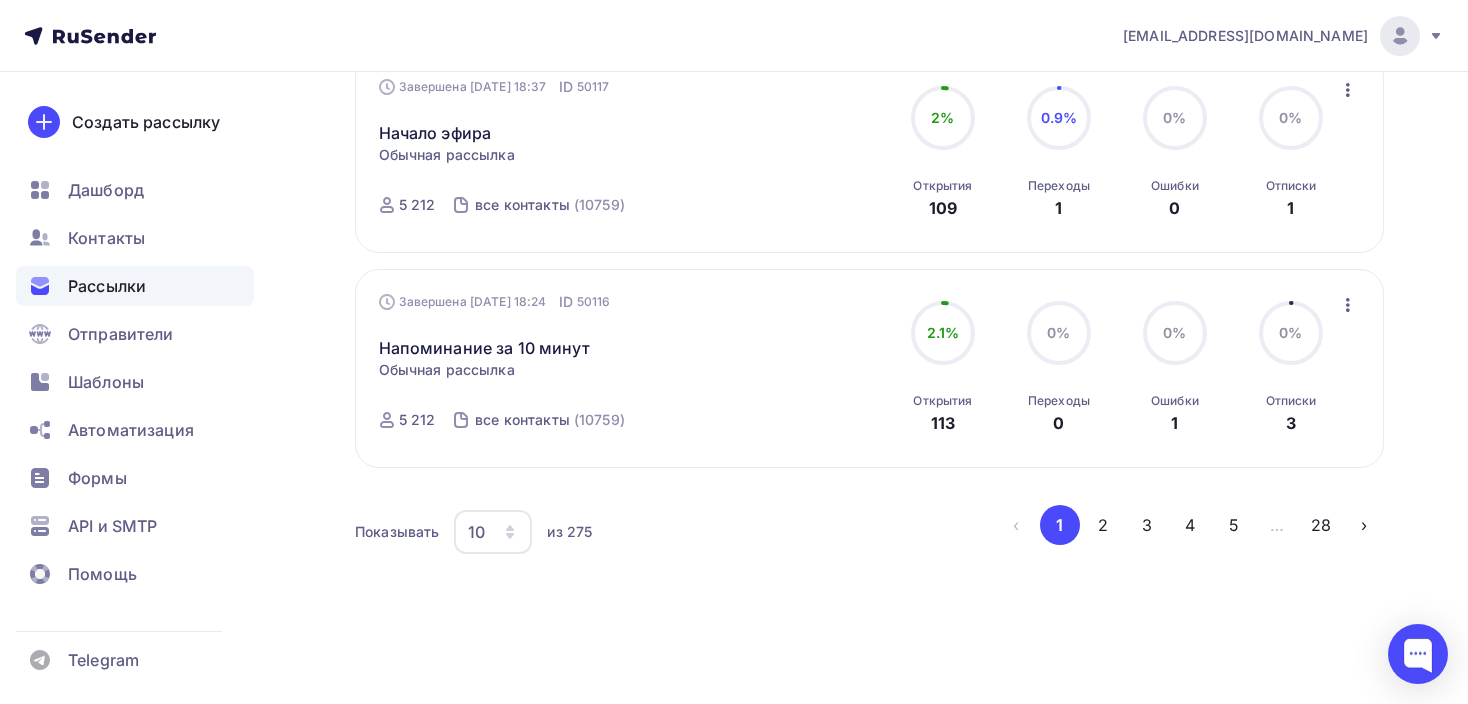click on "10" at bounding box center (493, 532) 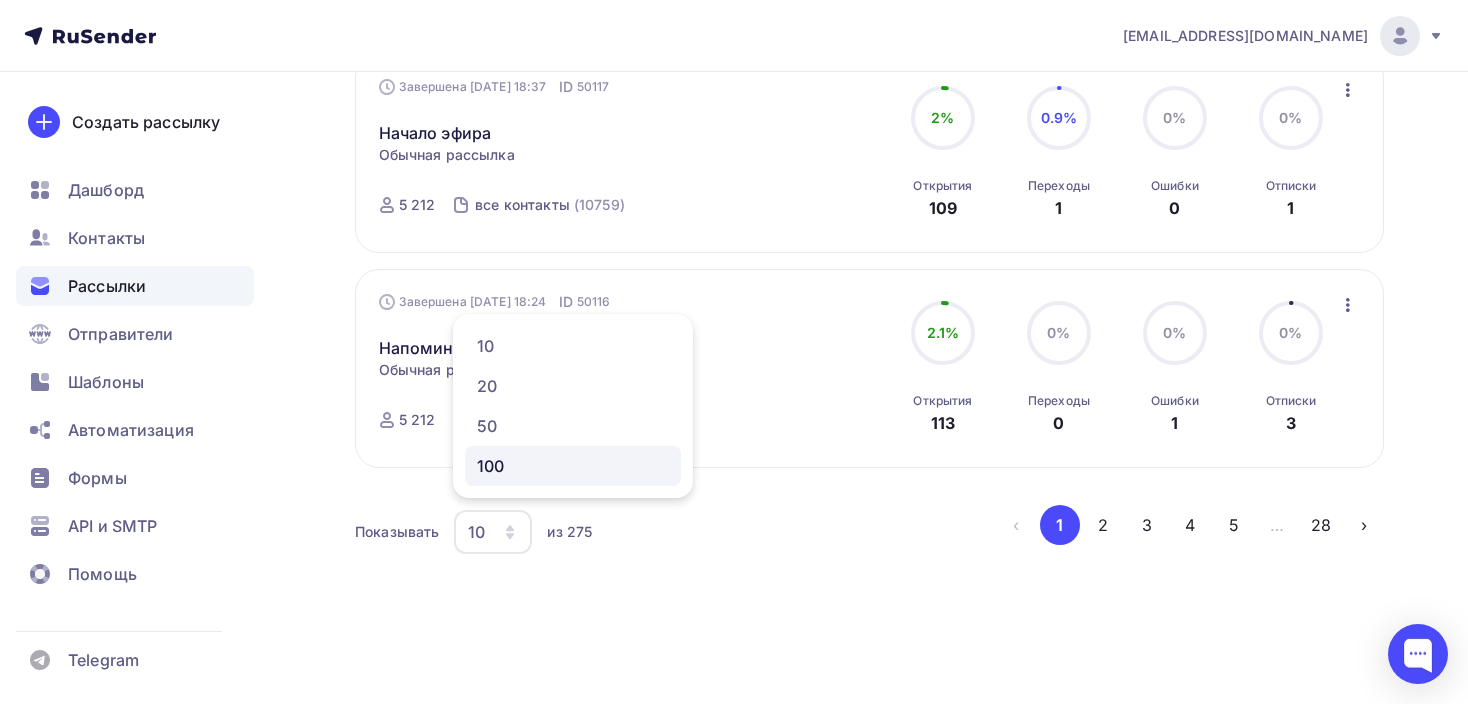 click on "100" at bounding box center (573, 466) 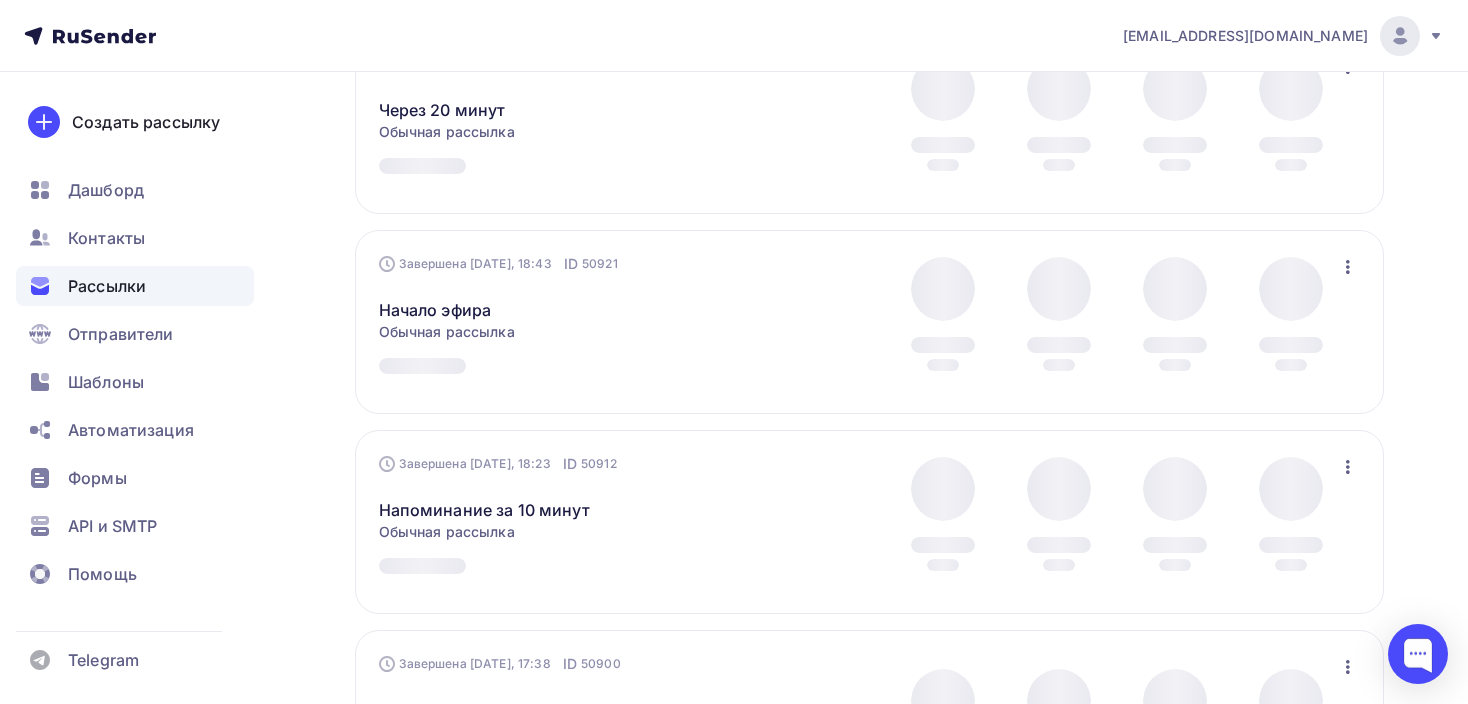 scroll, scrollTop: 504, scrollLeft: 0, axis: vertical 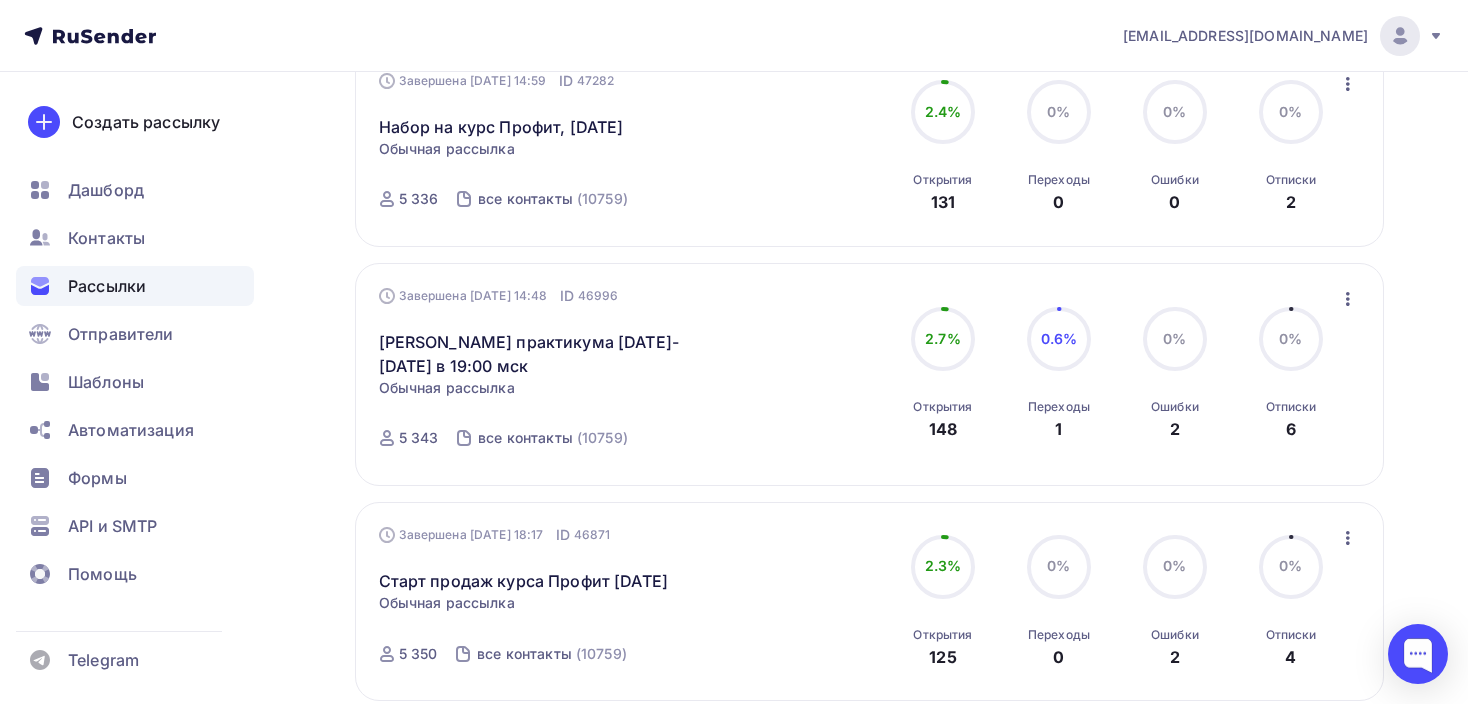 click 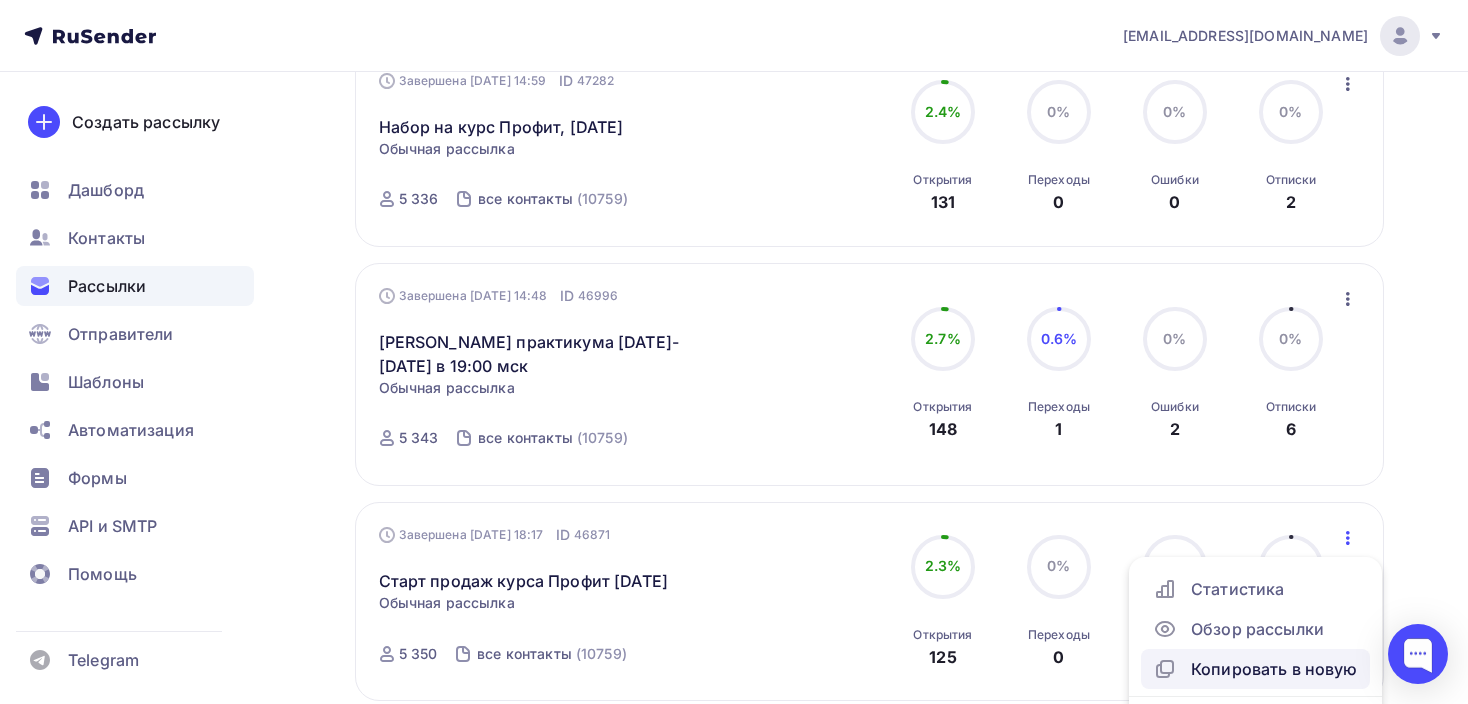 click on "Копировать в новую" at bounding box center [1255, 669] 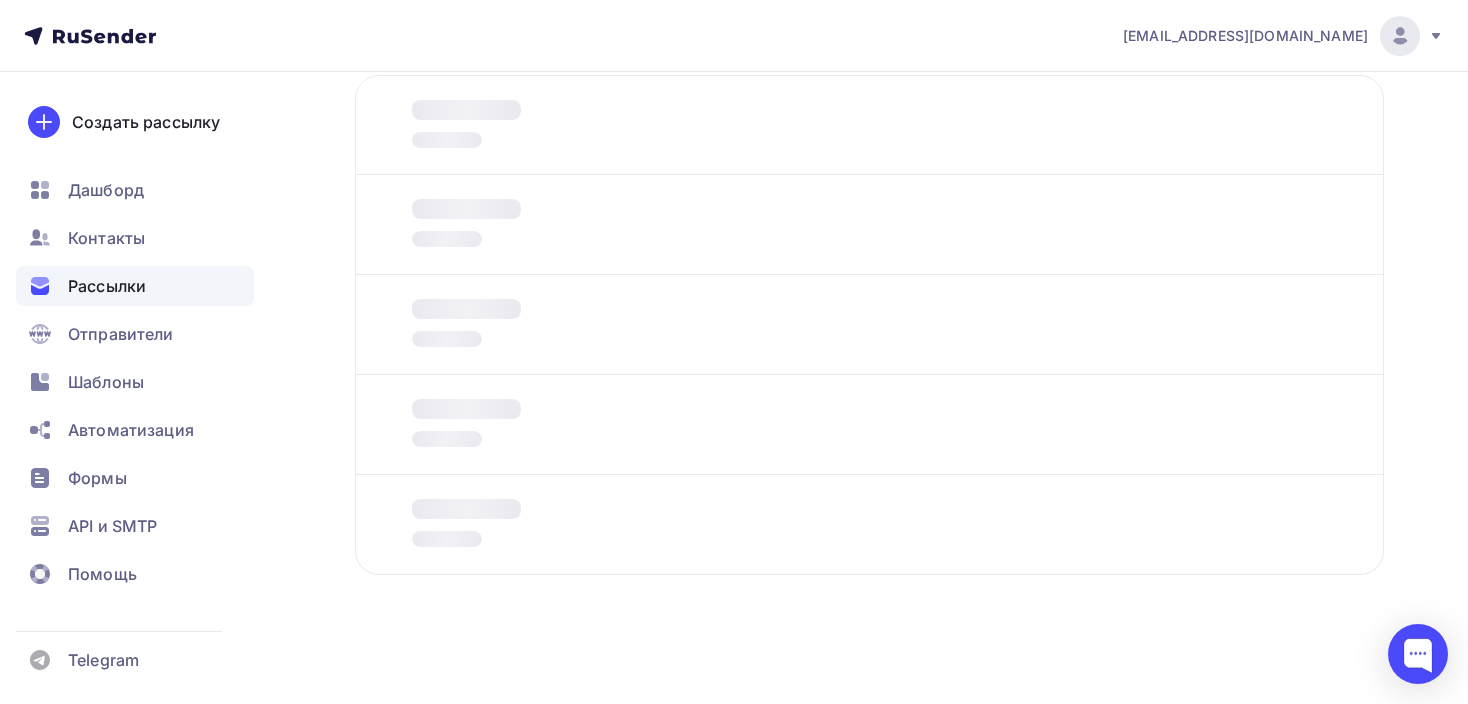 scroll, scrollTop: 0, scrollLeft: 0, axis: both 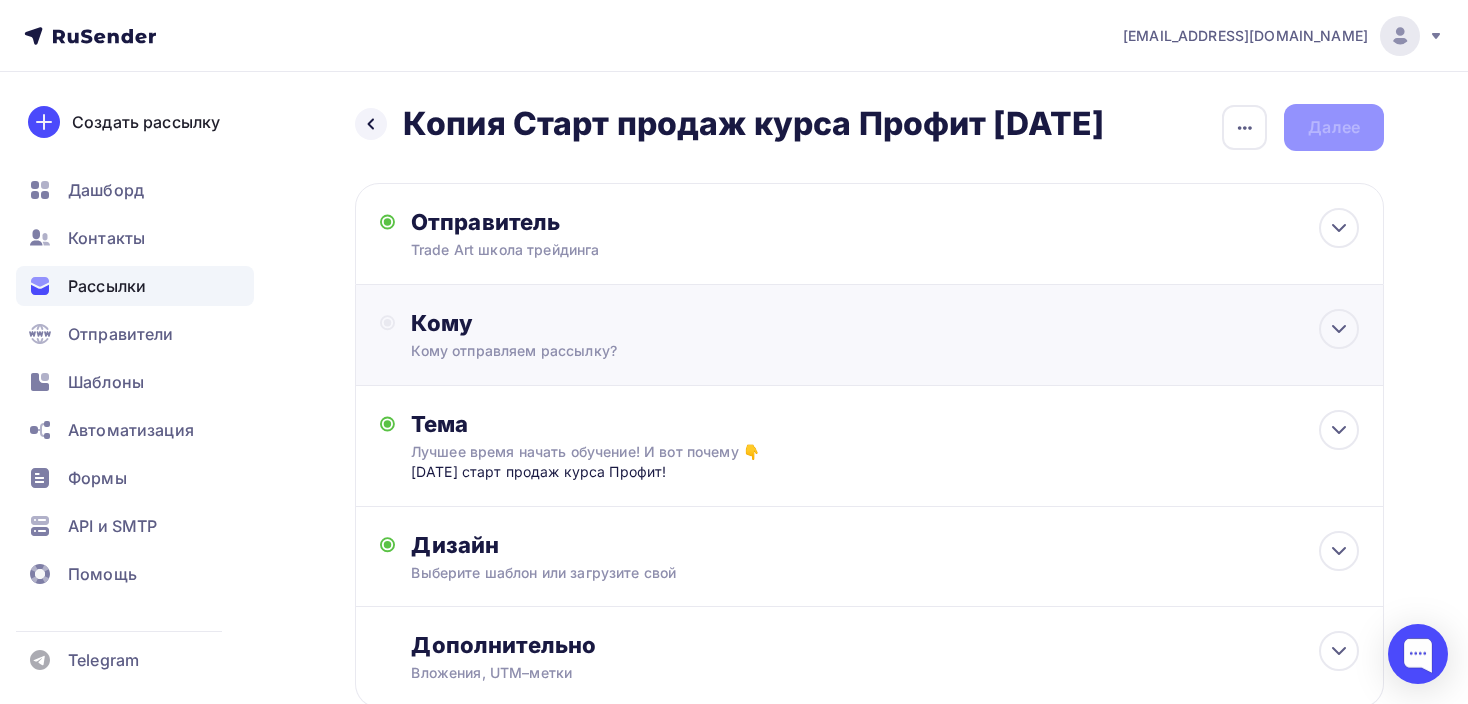 click on "Кому" at bounding box center (885, 323) 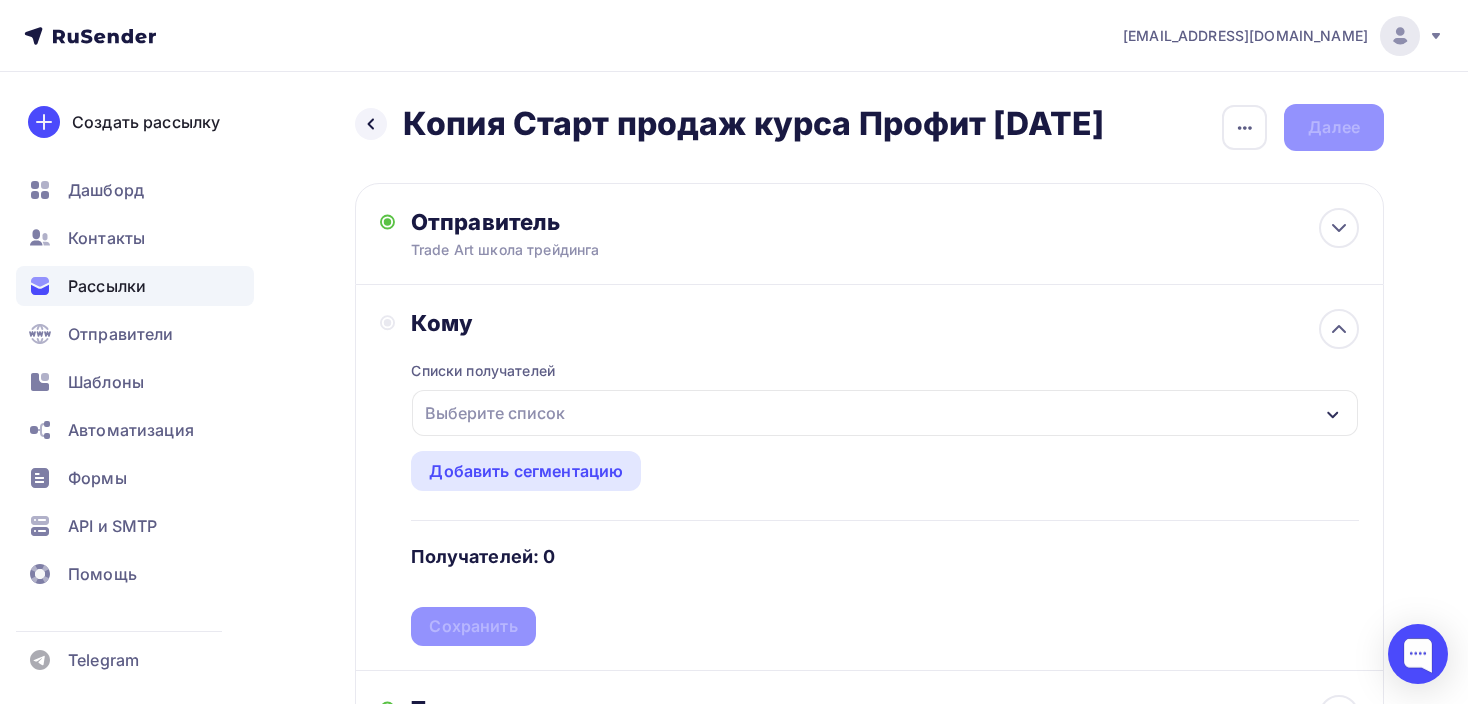 click on "Выберите список" at bounding box center [885, 413] 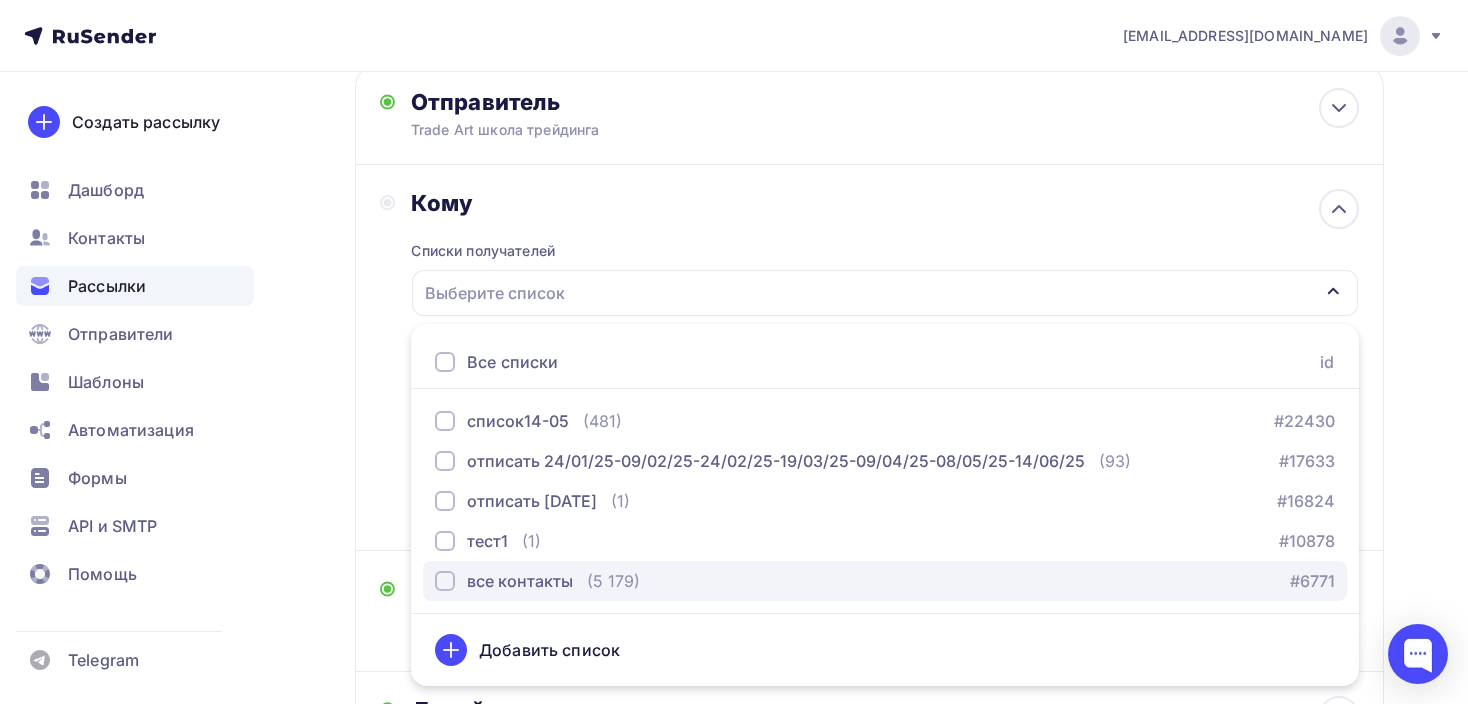 scroll, scrollTop: 134, scrollLeft: 0, axis: vertical 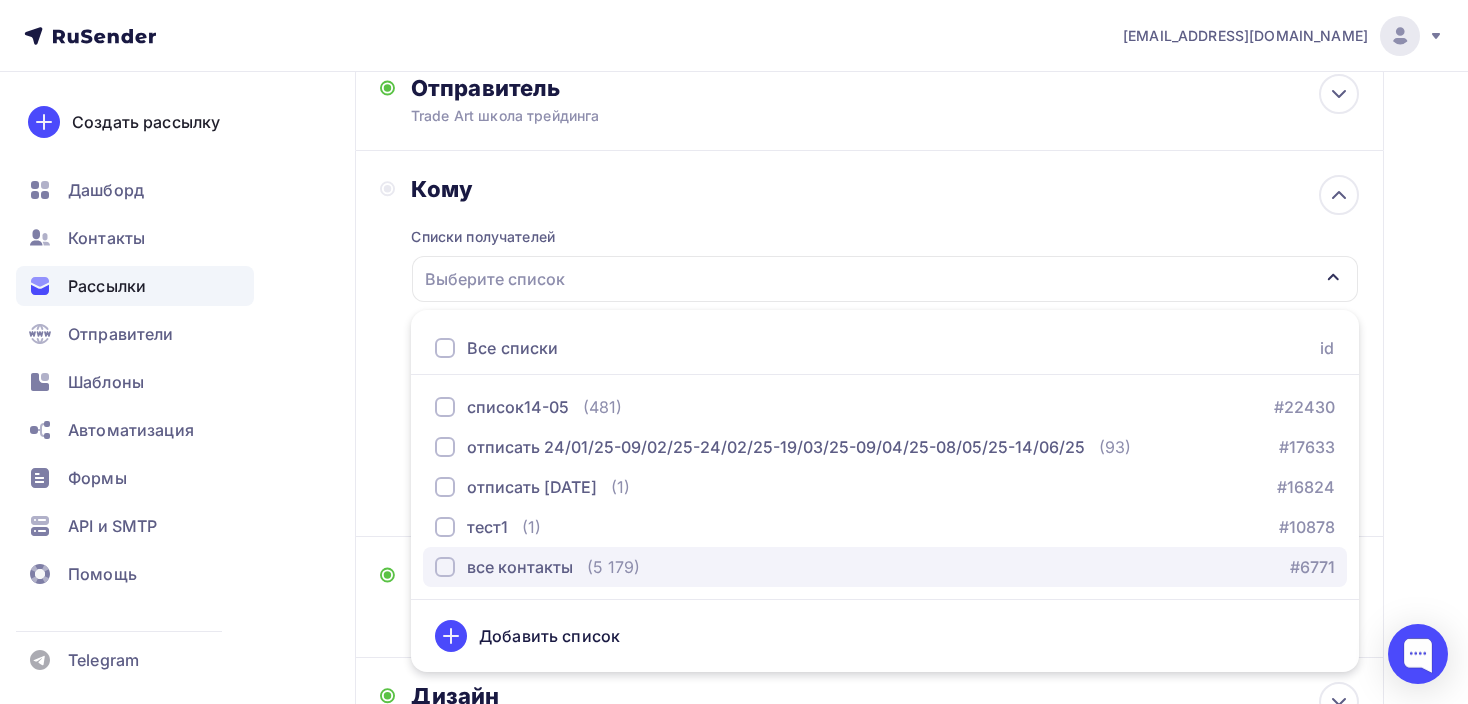 click at bounding box center (445, 567) 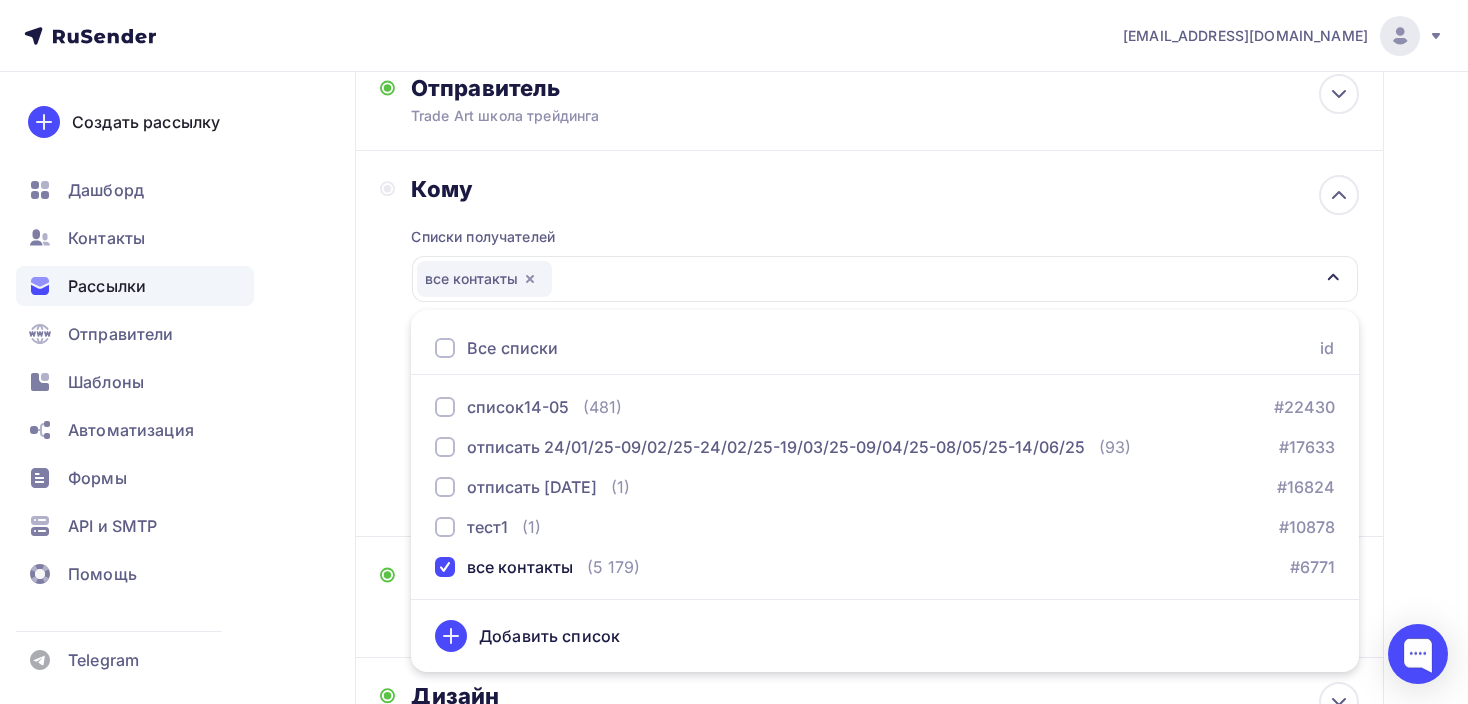 click on "Кому
Списки получателей
все контакты
Все списки
id
список14-05
(481)
#22430
отписать 24/01/25-09/02/25-24/02/25-19/03/25-09/04/25-08/05/25-14/06/25
(93)
#17633
отписать [DATE]
(1)
#16824
тест1
(1)
#10878
все контакты
(5 179)
#6771
Добавить список
Добавить сегментацию
Сохранить" at bounding box center [869, 343] 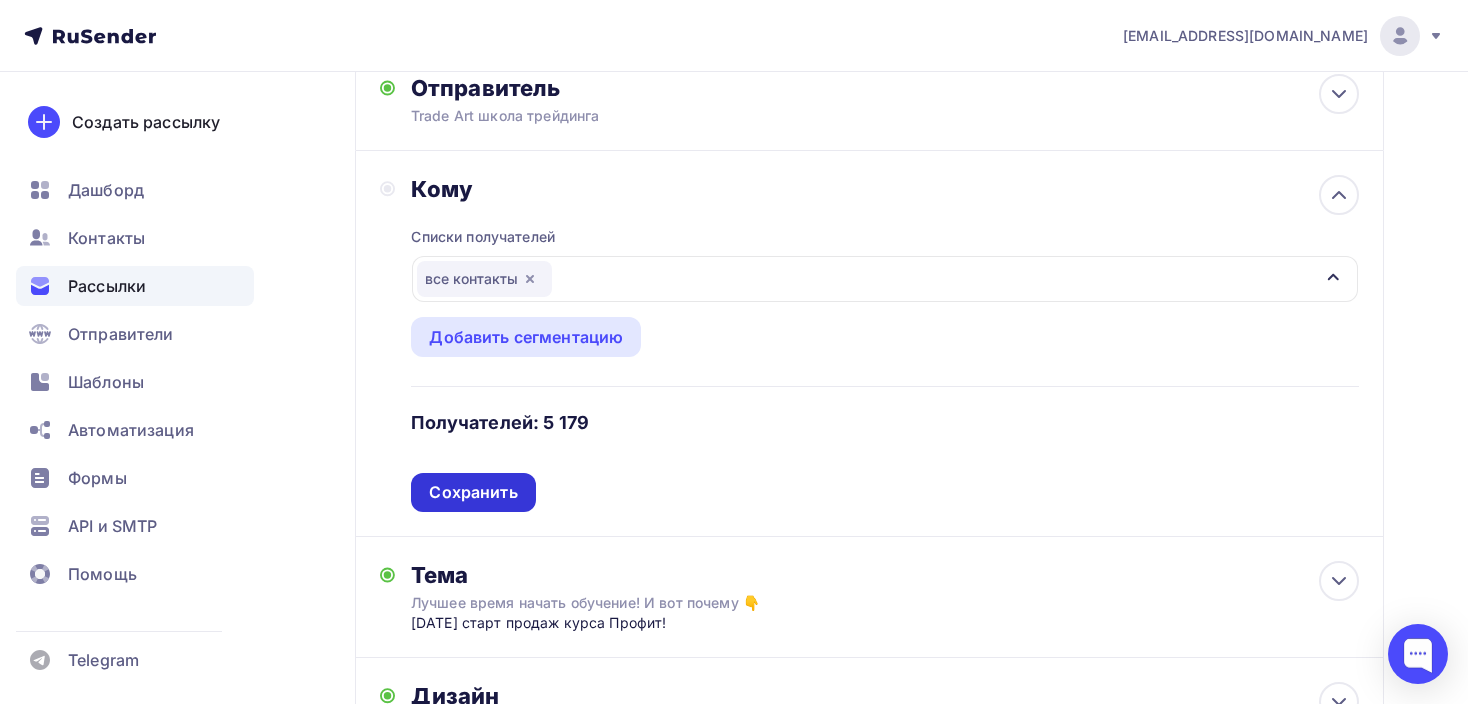click on "Сохранить" at bounding box center (473, 492) 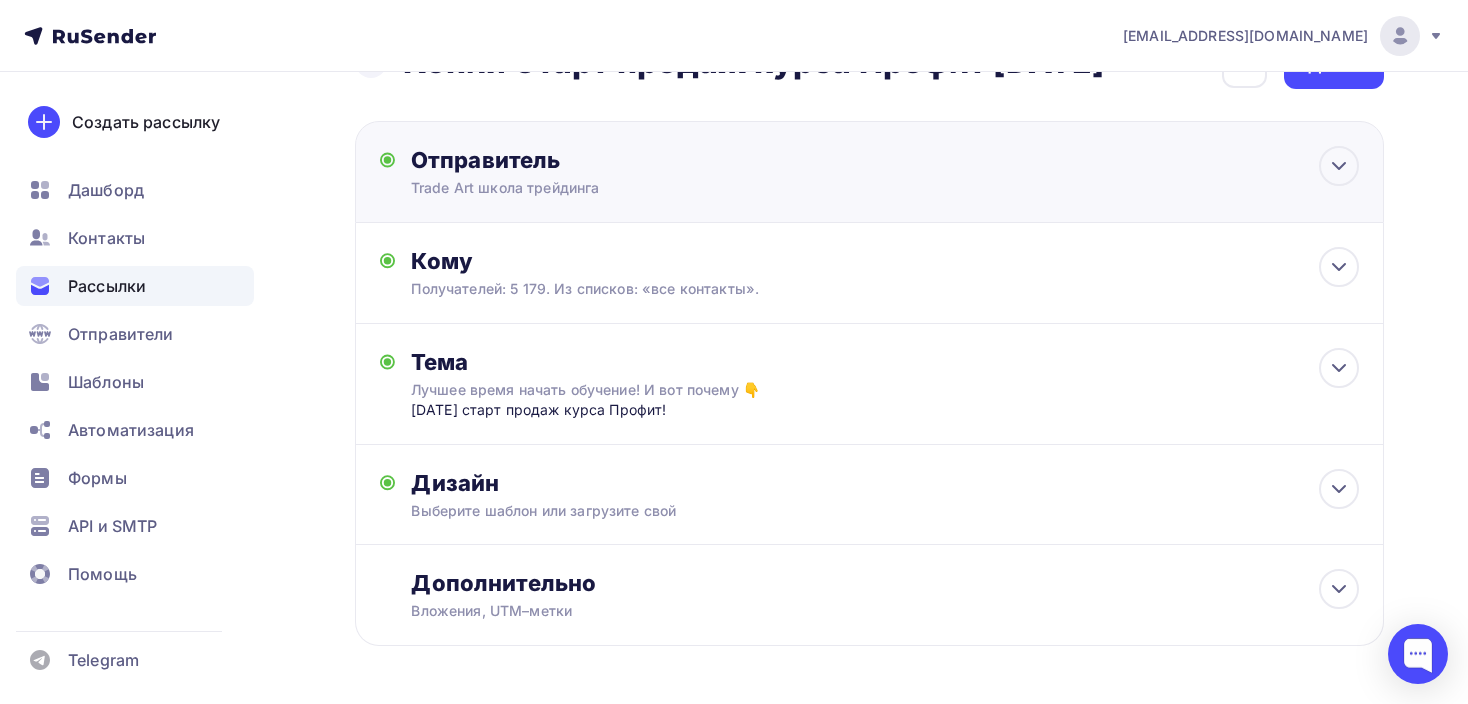 scroll, scrollTop: 0, scrollLeft: 0, axis: both 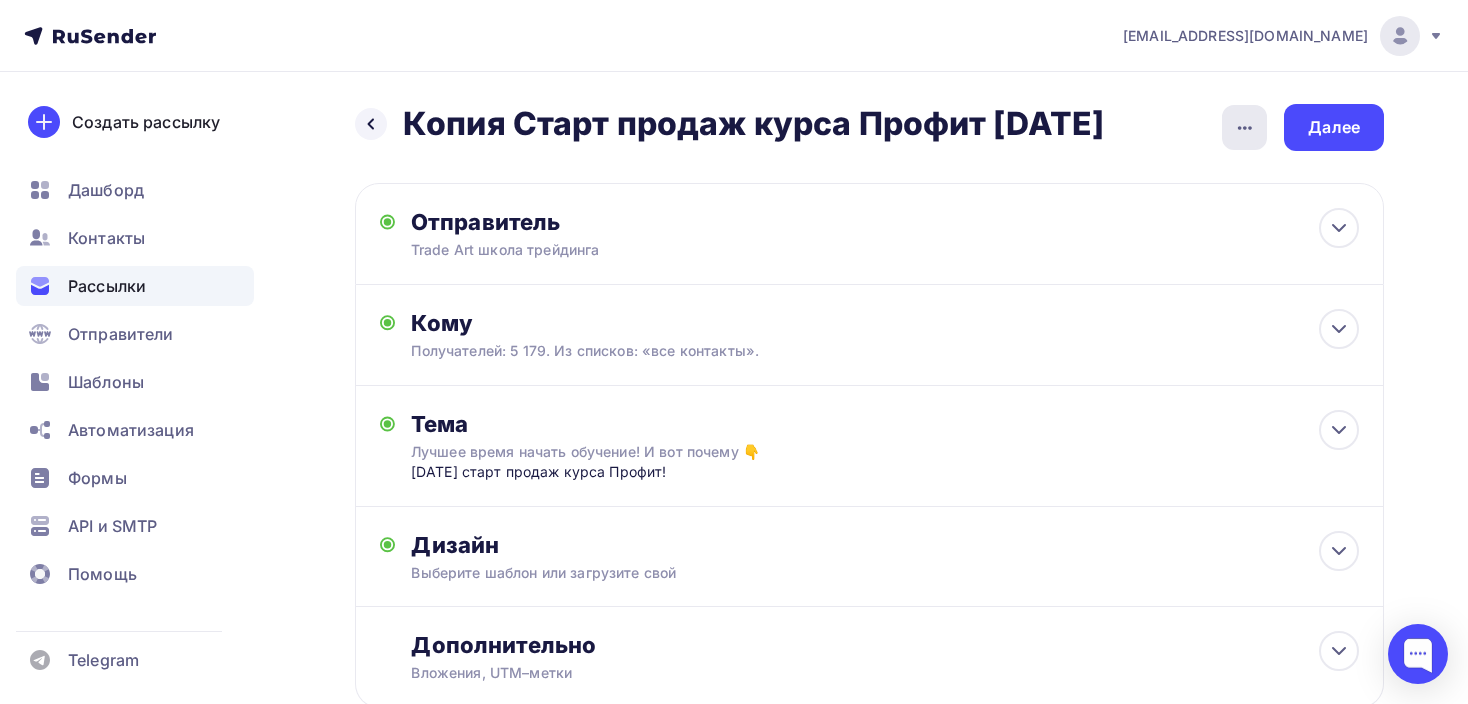 click 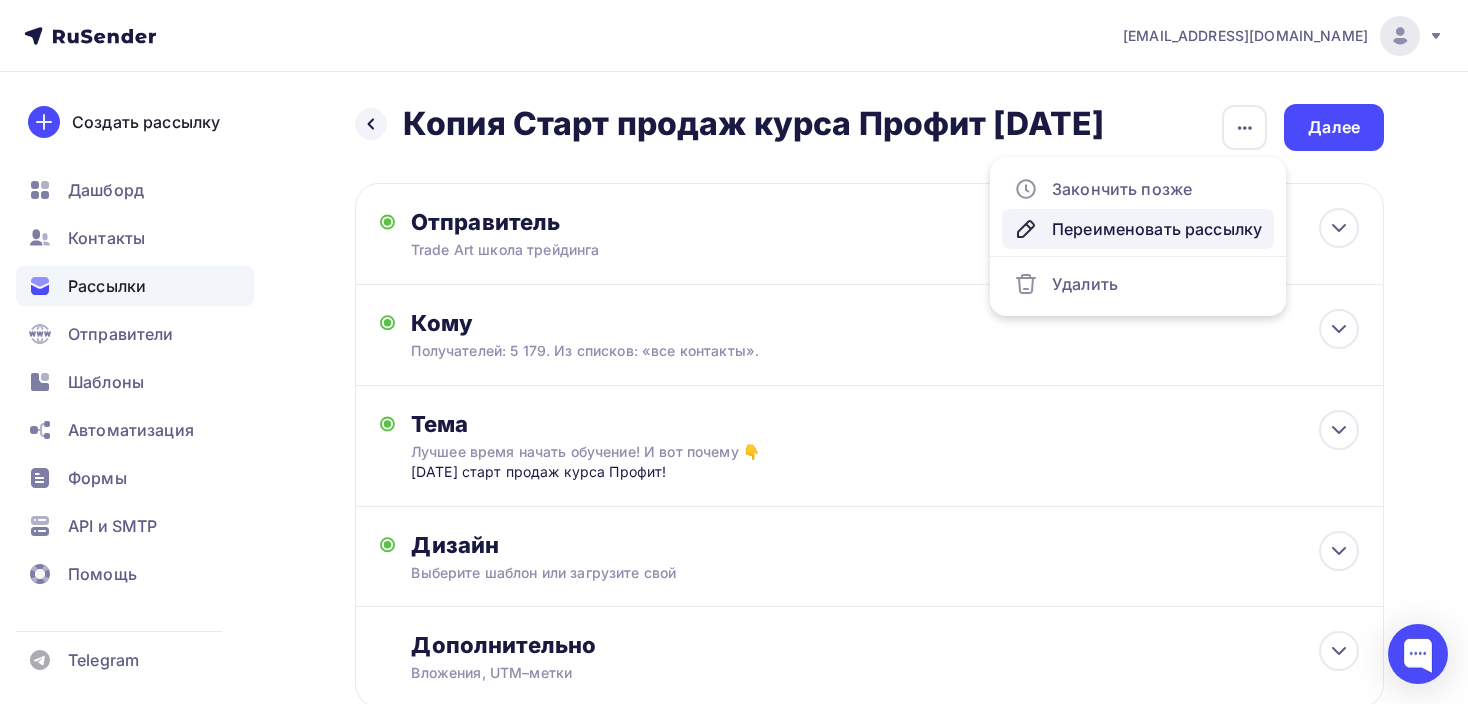 click on "Переименовать рассылку" at bounding box center (1138, 229) 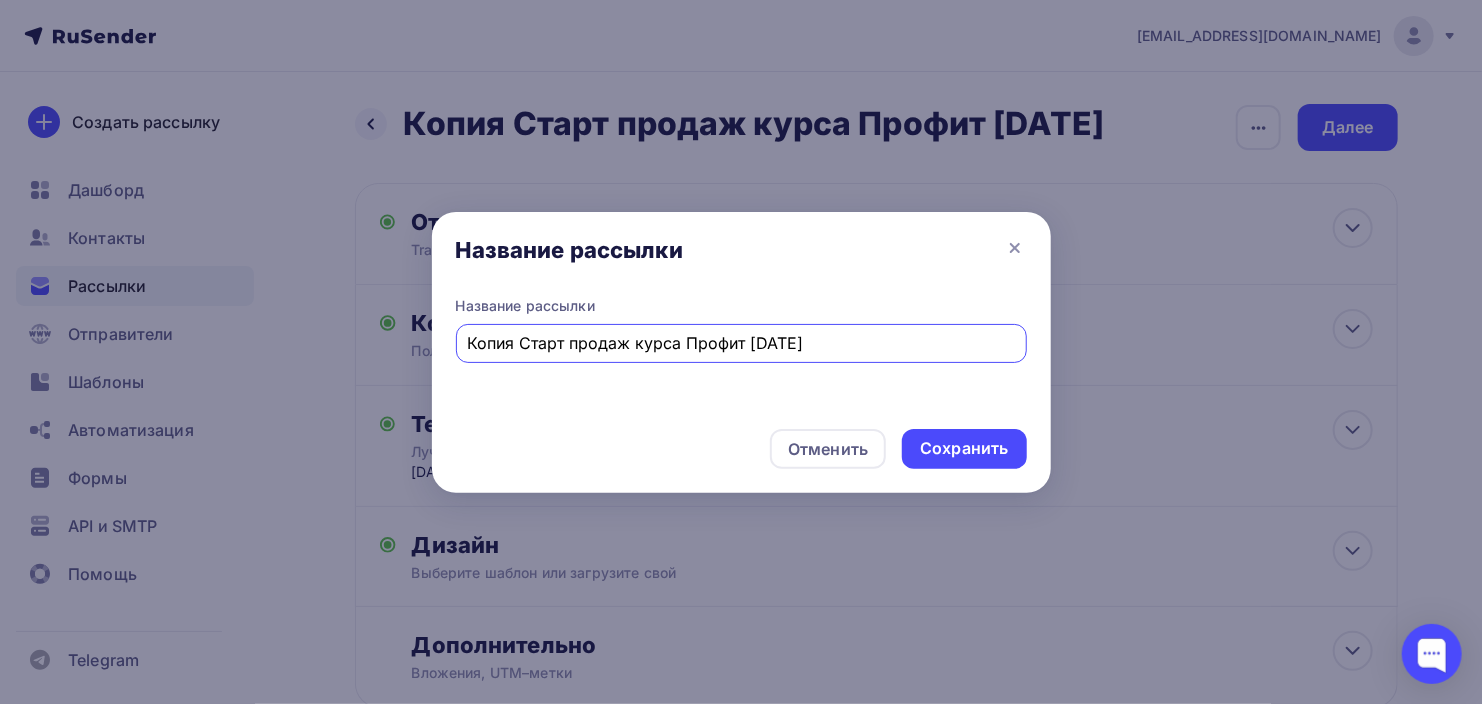 click on "Копия Старт продаж курса Профит [DATE]" at bounding box center [741, 343] 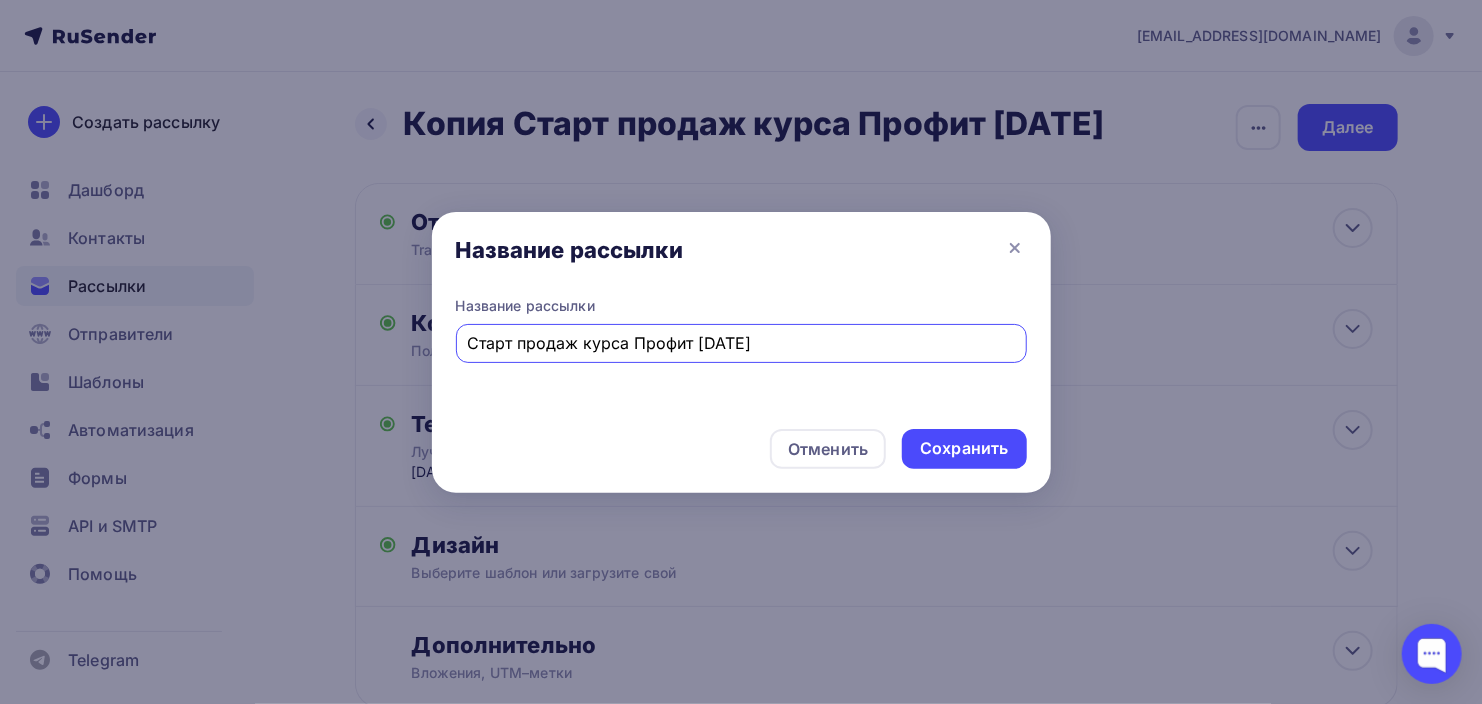 drag, startPoint x: 699, startPoint y: 338, endPoint x: 821, endPoint y: 350, distance: 122.588745 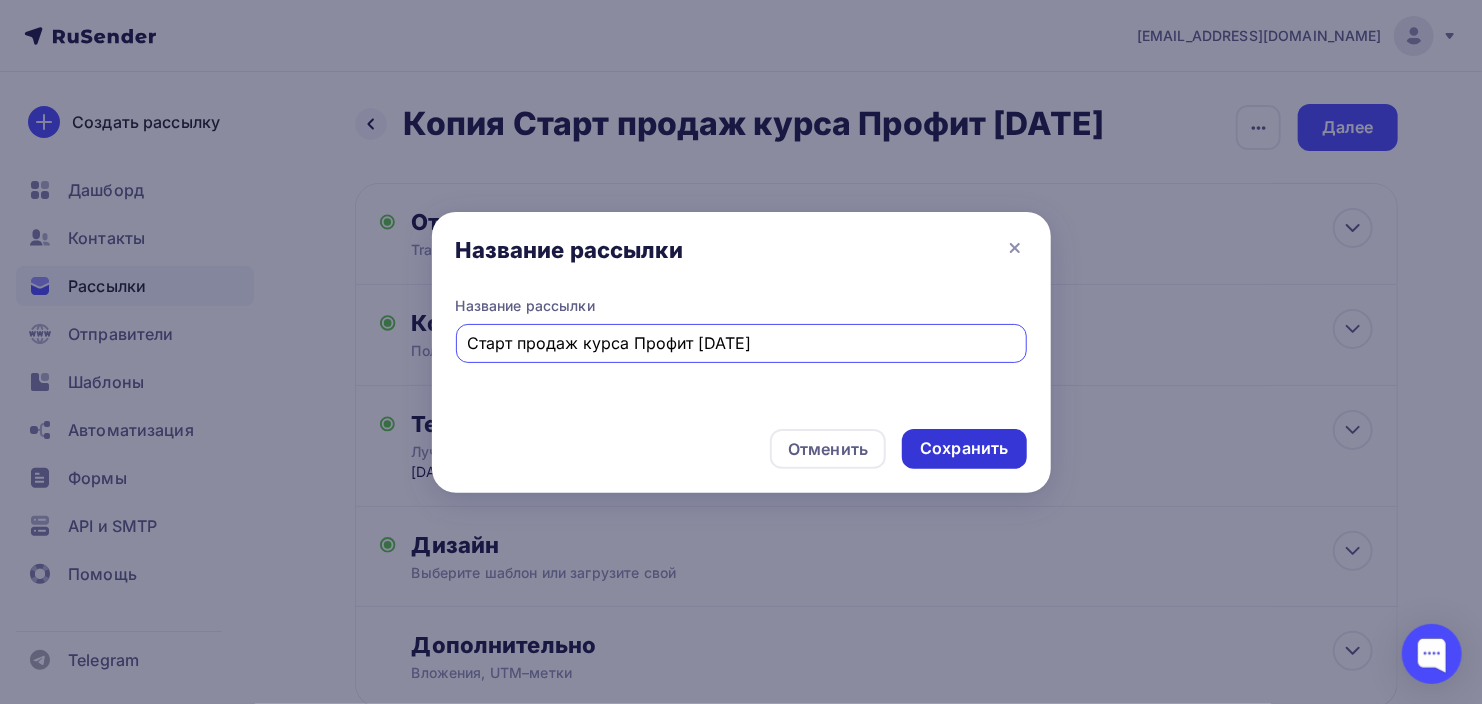 type on "Старт продаж курса Профит [DATE]" 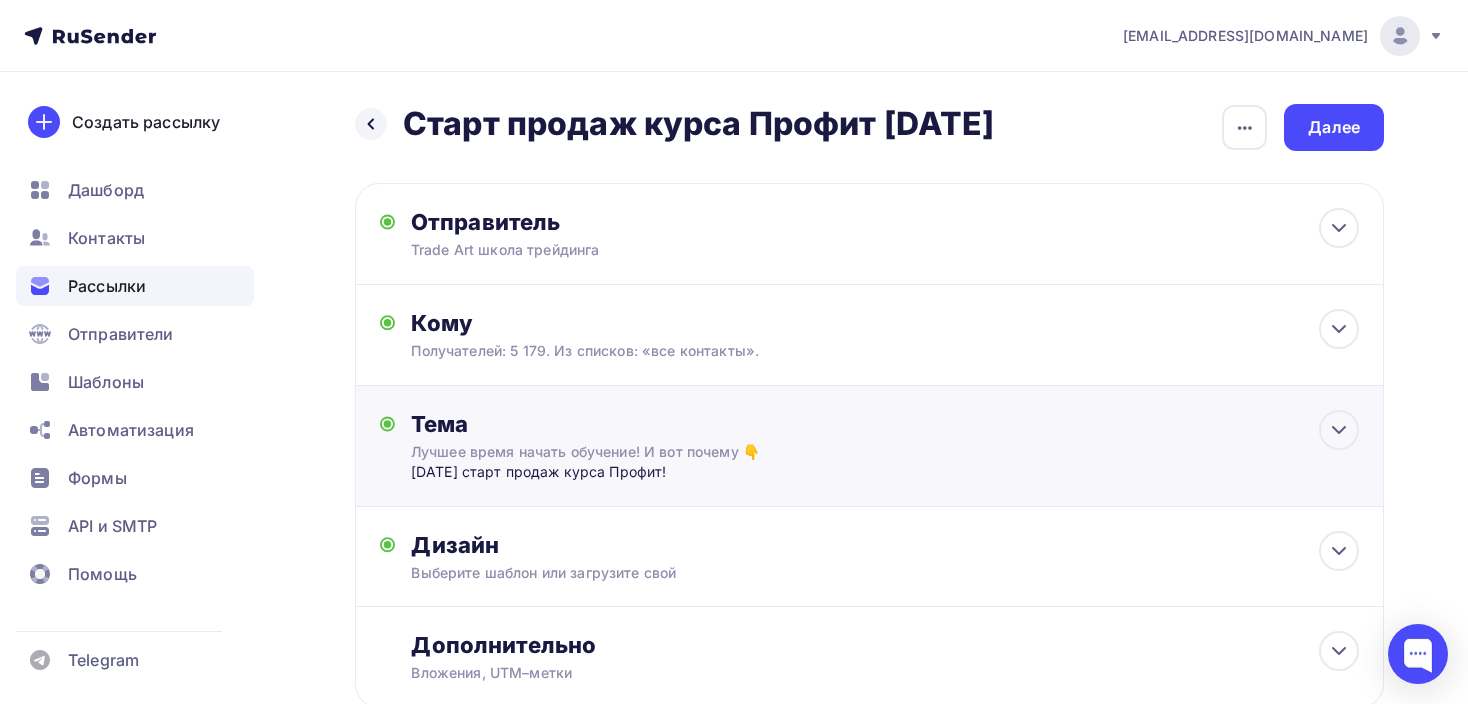 click on "Тема
Лучшее время начать обучение! И вот почему 👇
[DATE] старт продаж курса Профит!
Тема  *     Лучшее время начать обучение! И вот почему 👇
Рекомендуем использовать не более 150 символов
Прехедер     [DATE] старт продаж курса Профит!           Сохранить
Предпросмотр может отличаться  в зависимости от почтового клиента
Trade Art школа трейдинга
Лучшее время начать обучение! И вот почему 👇
12:45" at bounding box center (869, 446) 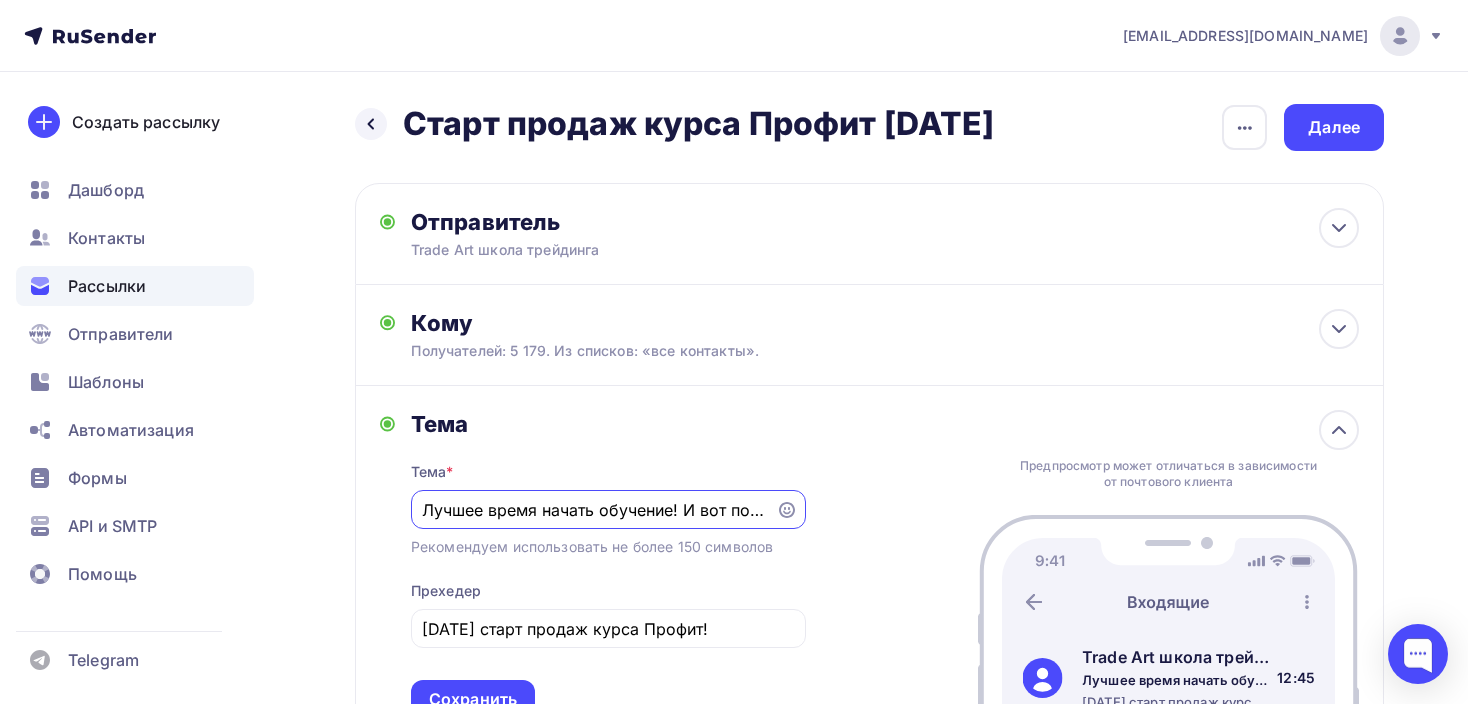 scroll, scrollTop: 71, scrollLeft: 0, axis: vertical 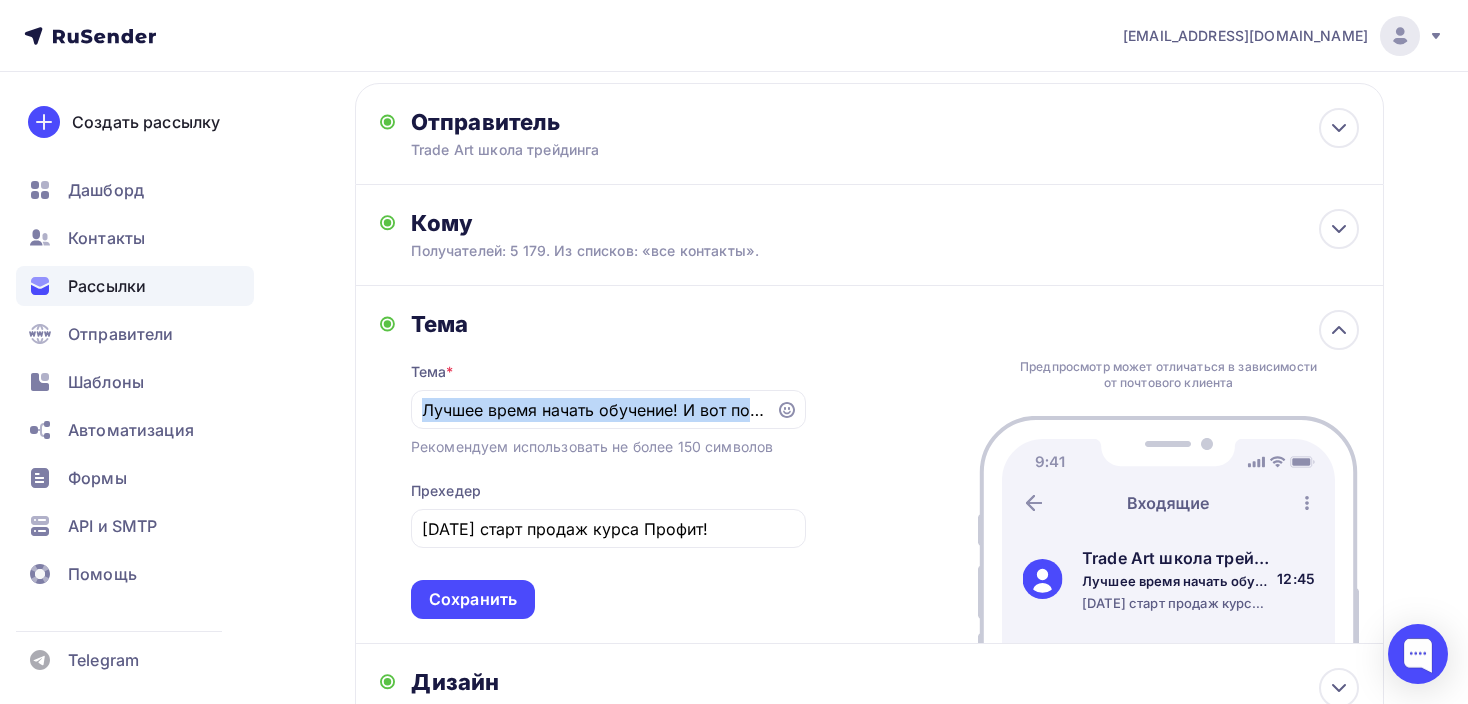 drag, startPoint x: 419, startPoint y: 410, endPoint x: 843, endPoint y: 412, distance: 424.00473 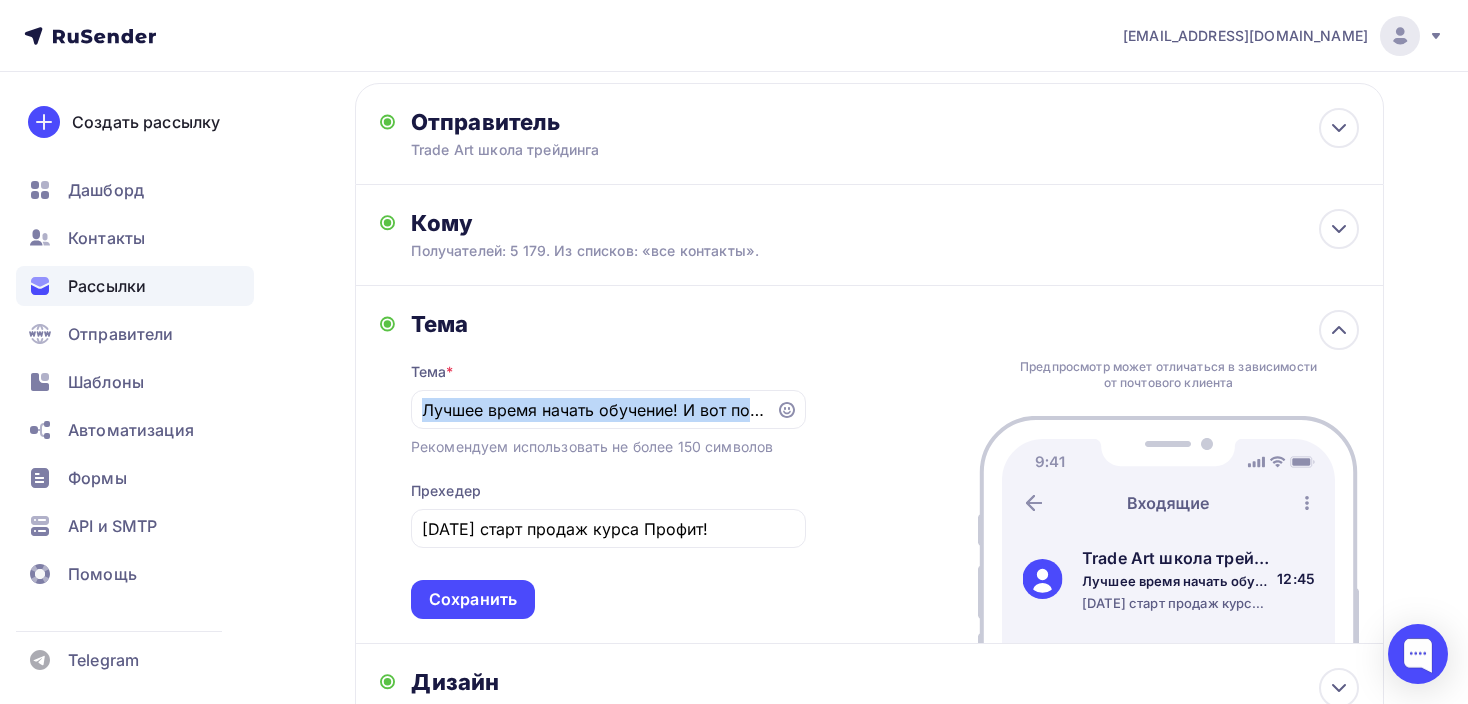 click on "Тема
Тема  *     Лучшее время начать обучение! И вот почему 👇
Рекомендуем использовать не более 150 символов
Прехедер     [DATE] старт продаж курса Профит!           Сохранить
Предпросмотр может отличаться  в зависимости от почтового клиента
Trade Art школа трейдинга
Лучшее время начать обучение! И вот почему 👇
[DATE] старт продаж курса Профит!
12:45" at bounding box center (869, 465) 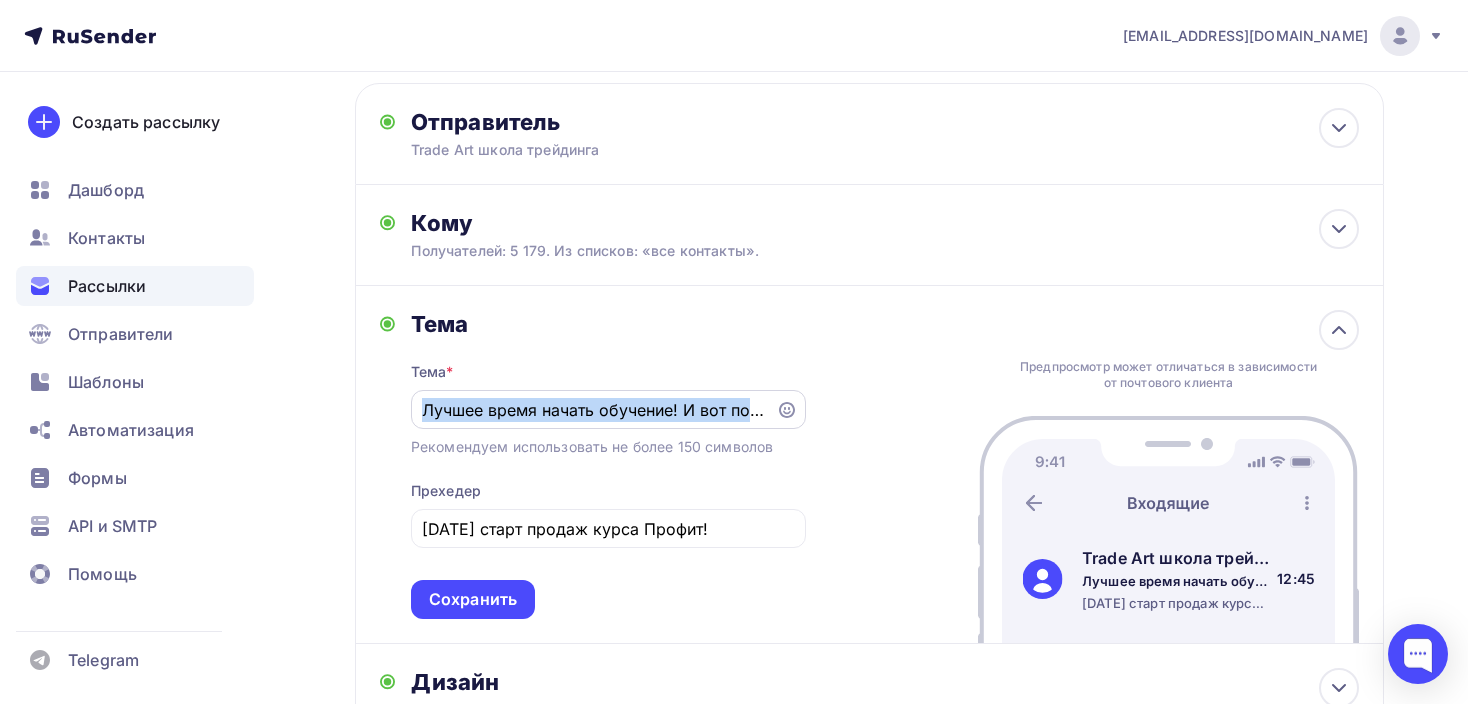 click on "Лучшее время начать обучение! И вот почему 👇" at bounding box center (593, 410) 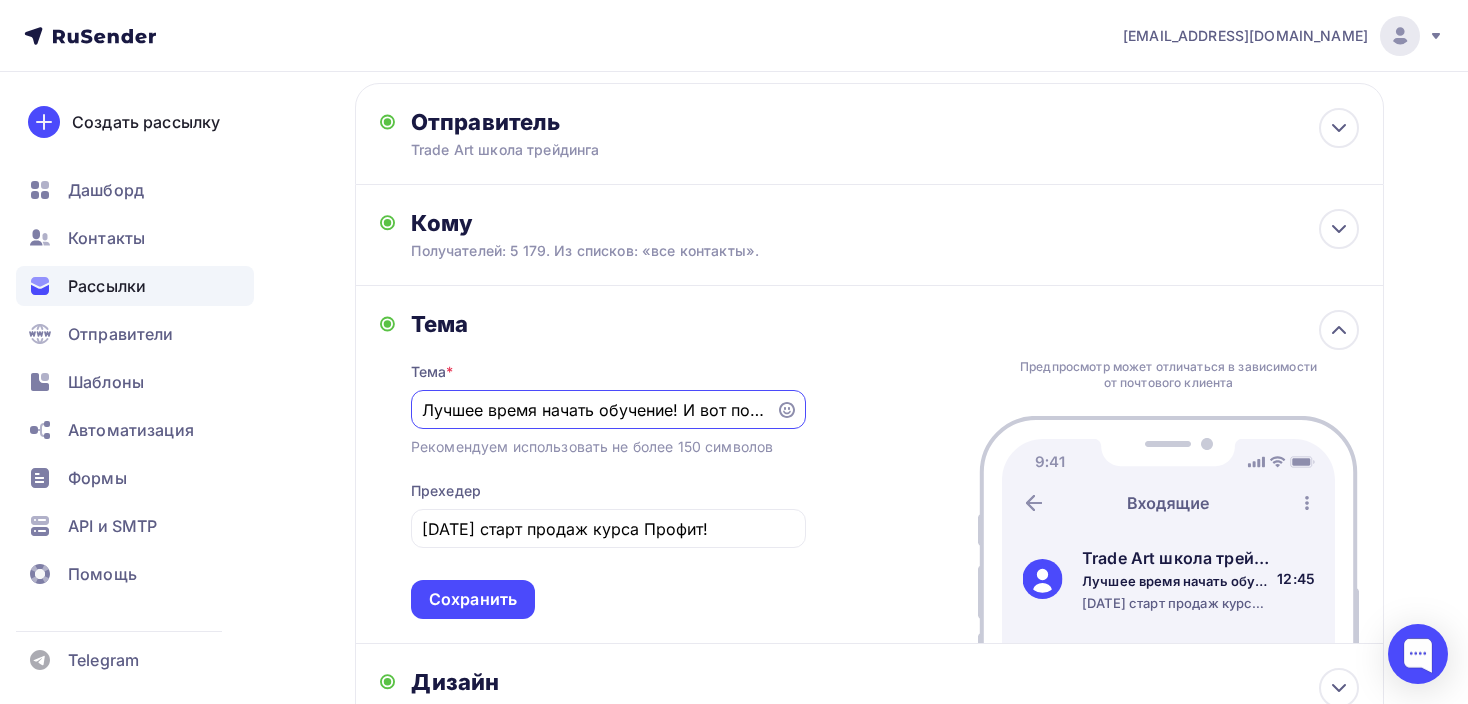 scroll, scrollTop: 0, scrollLeft: 45, axis: horizontal 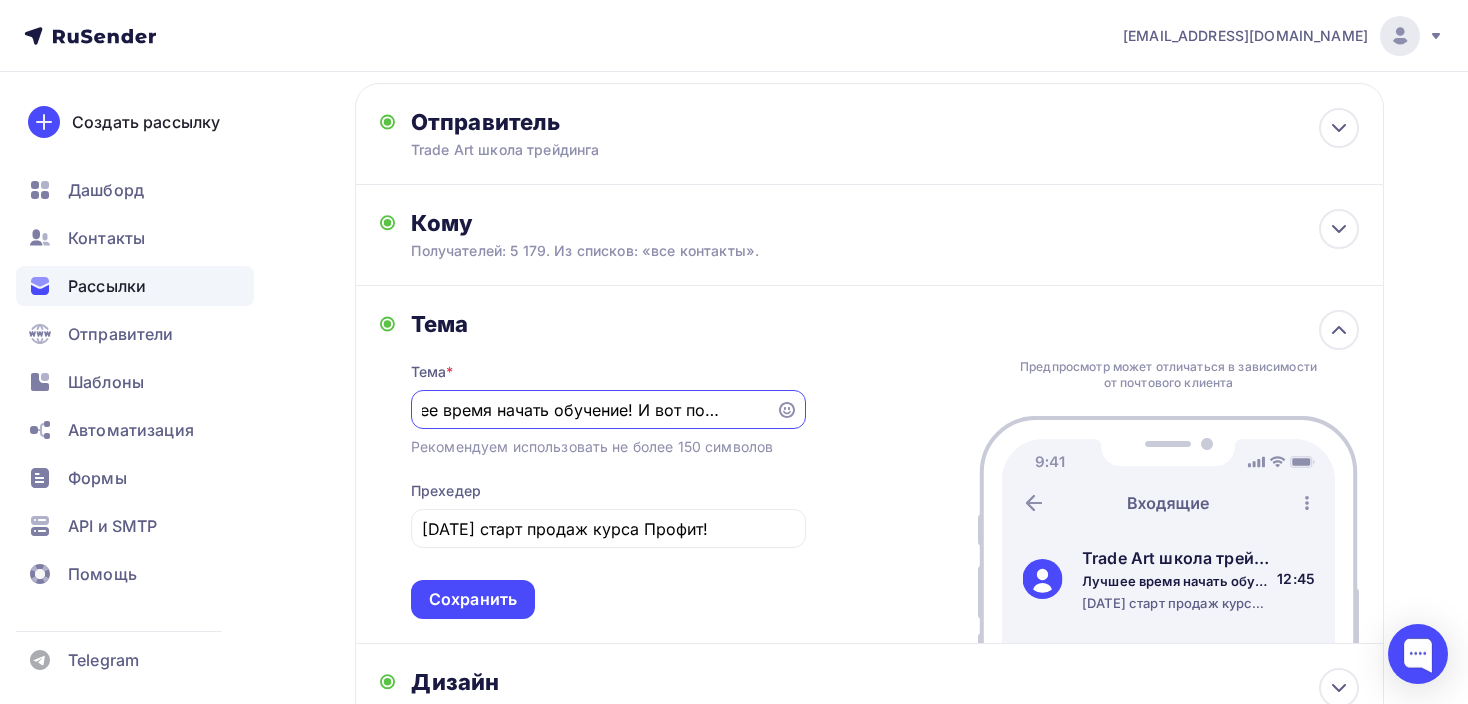 drag, startPoint x: 424, startPoint y: 402, endPoint x: 825, endPoint y: 405, distance: 401.01123 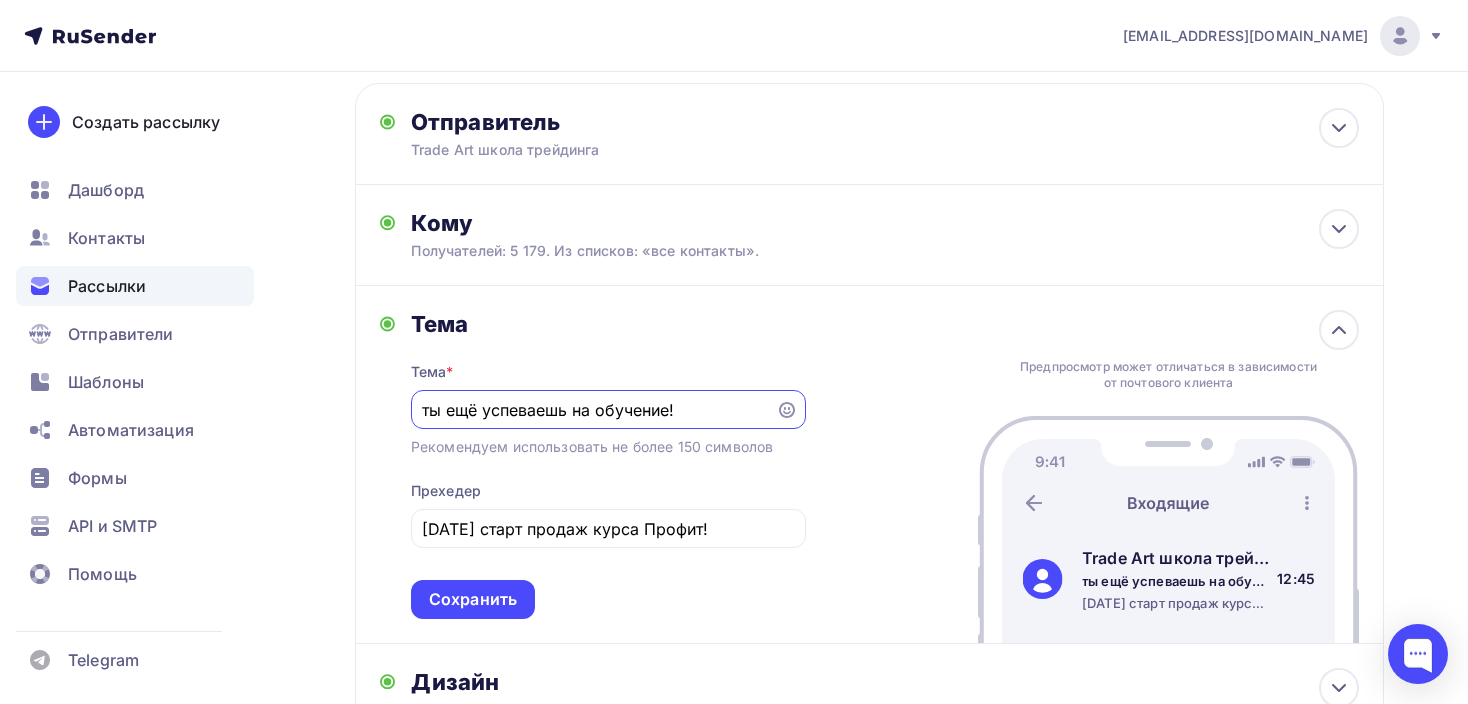 scroll, scrollTop: 0, scrollLeft: 0, axis: both 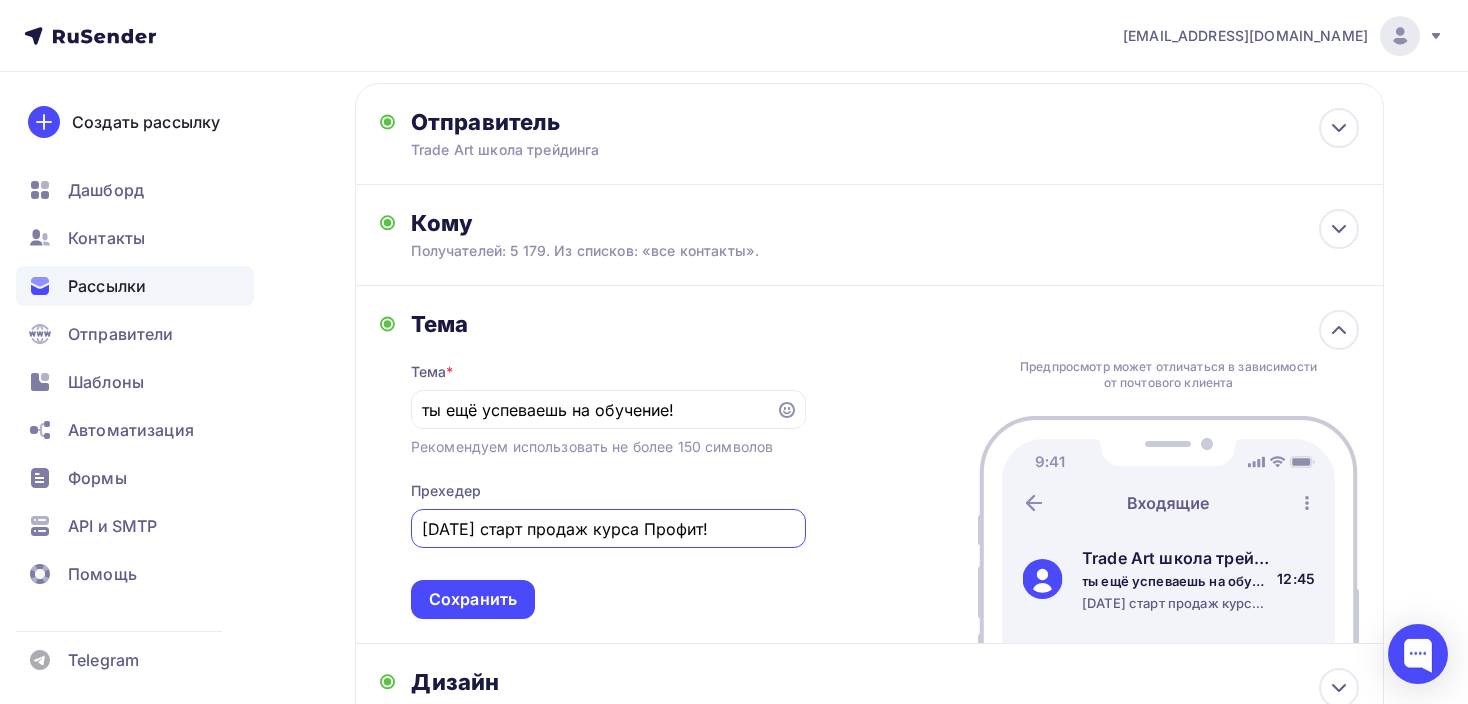 drag, startPoint x: 743, startPoint y: 521, endPoint x: 403, endPoint y: 533, distance: 340.2117 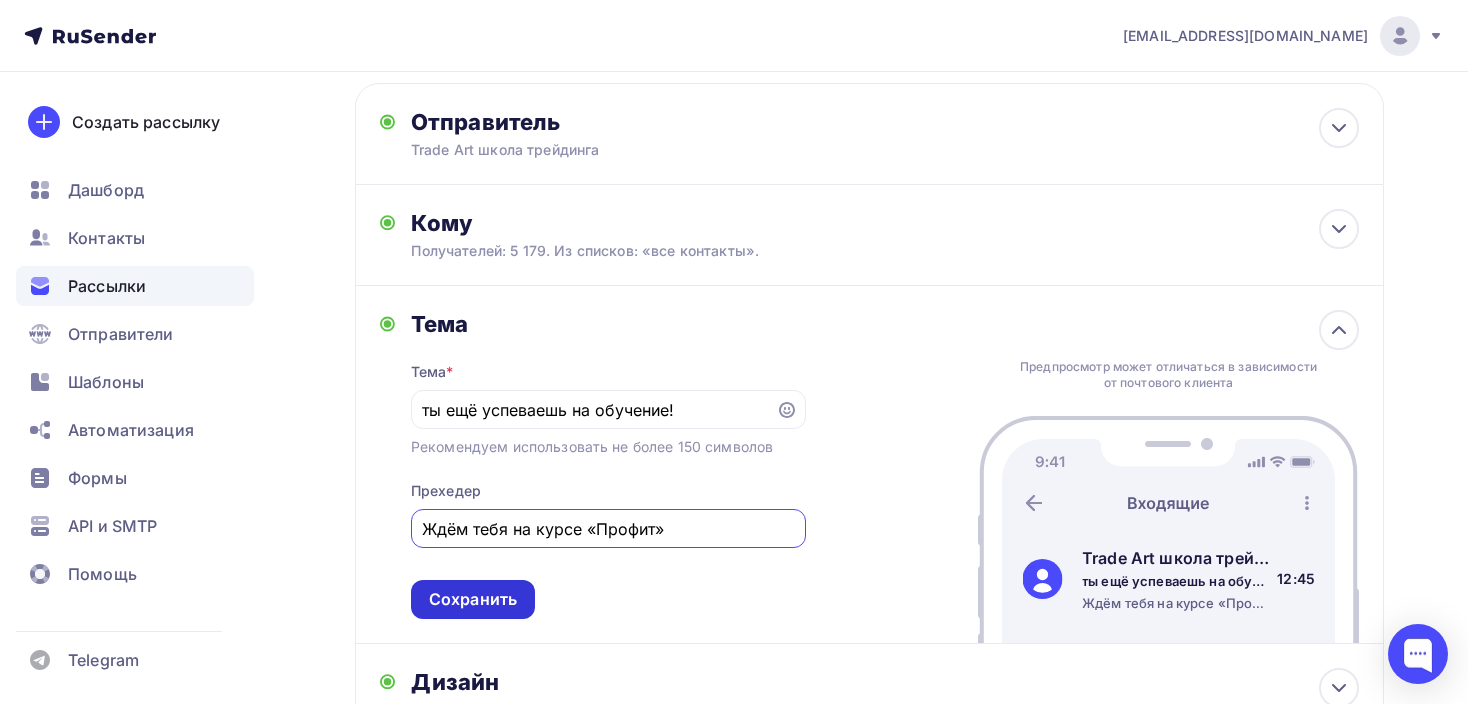 type on "Ждём тебя на курсе «Профит»" 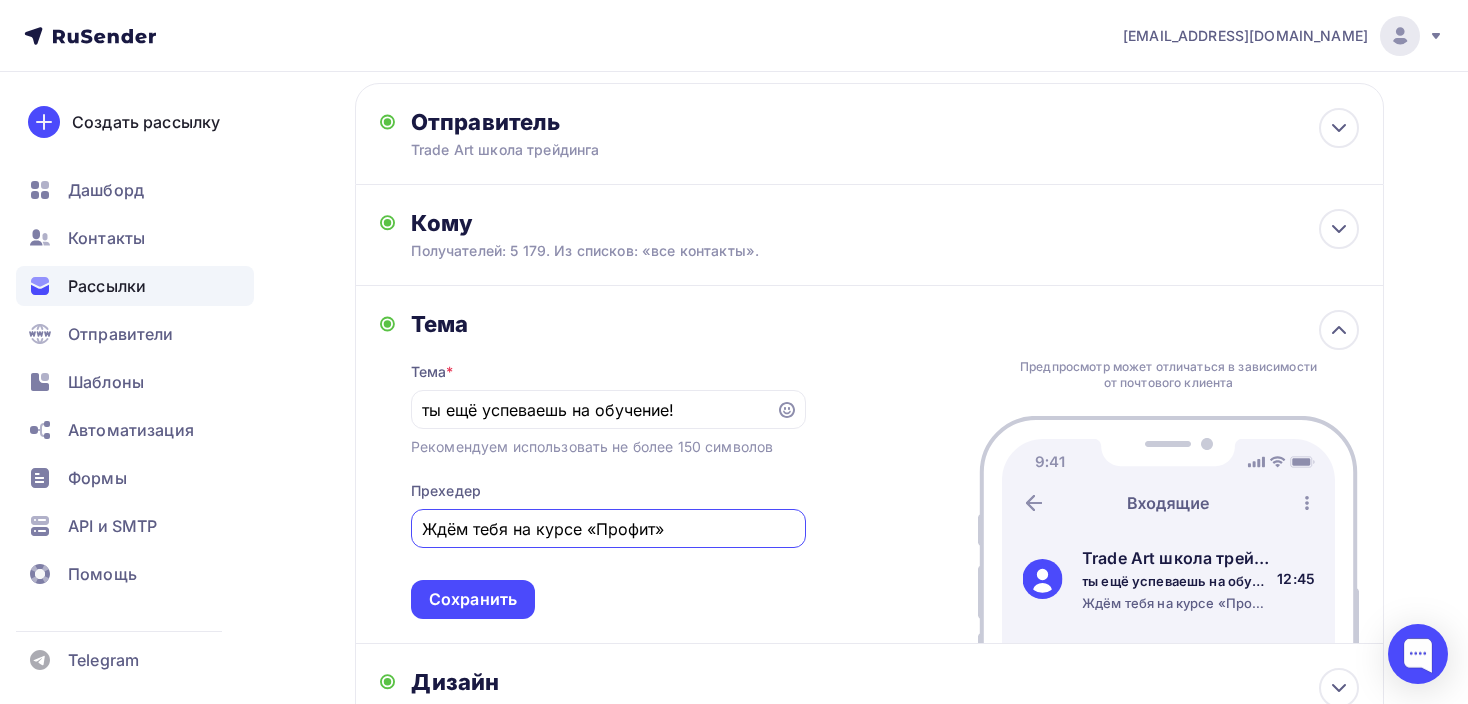click on "Сохранить" at bounding box center (473, 599) 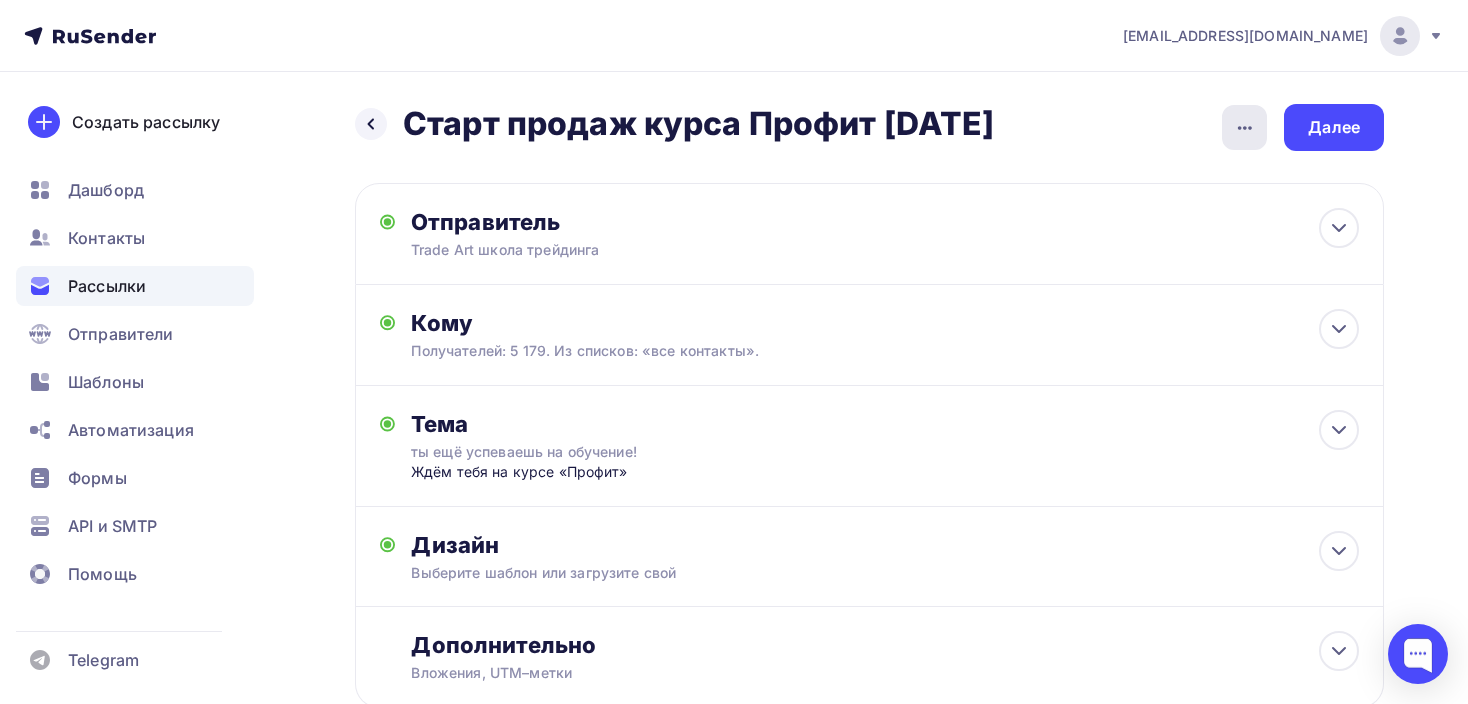 scroll, scrollTop: 0, scrollLeft: 0, axis: both 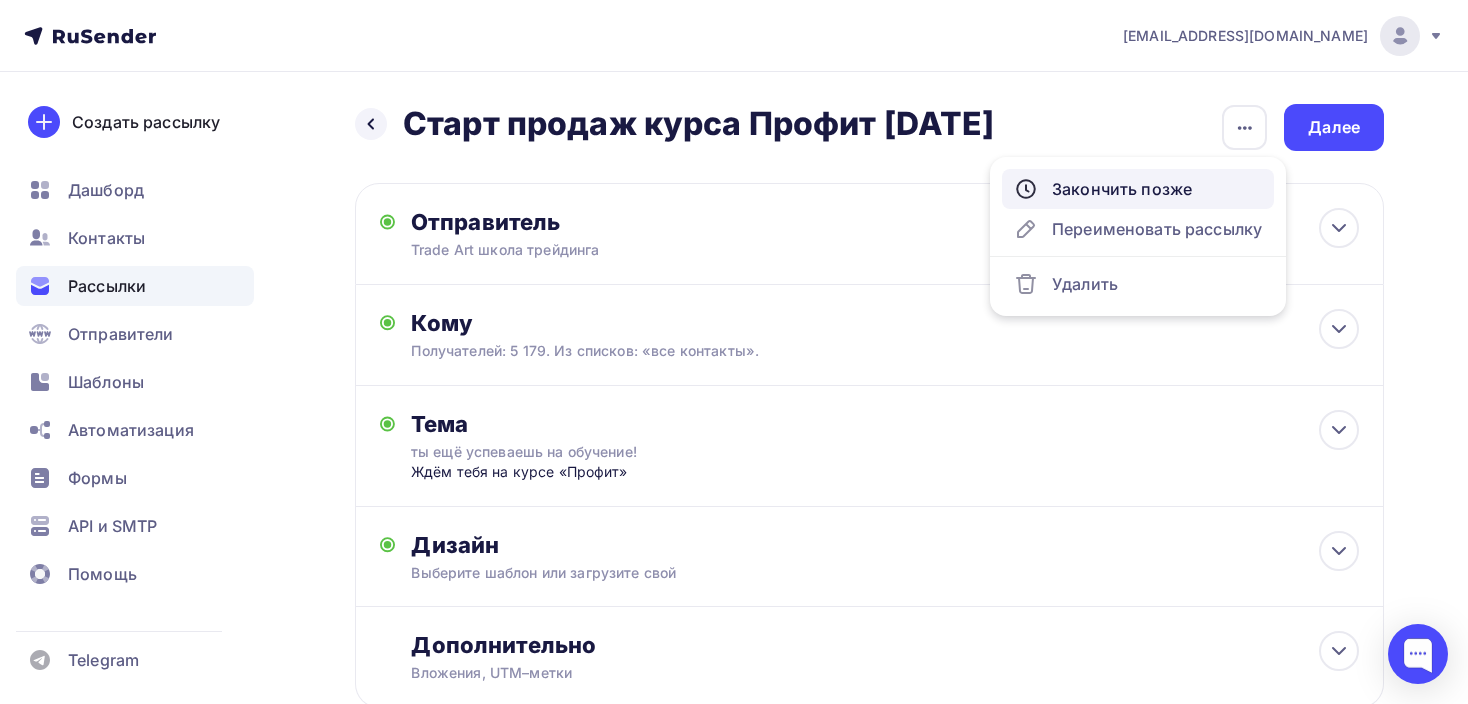 click on "Закончить позже" at bounding box center [1138, 189] 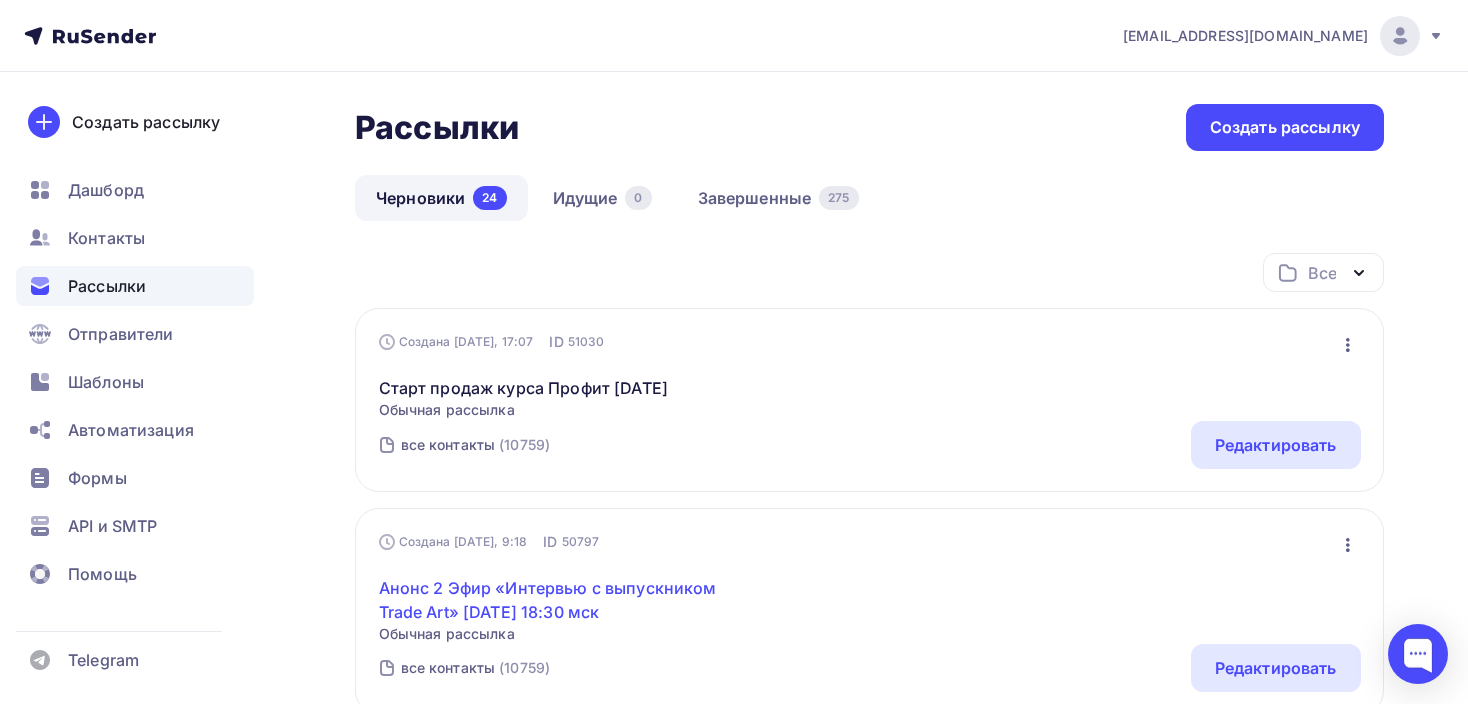 click on "Анонс 2 Эфир «Интервью с выпускником Trade Art» [DATE] 18:30 мск" at bounding box center (550, 600) 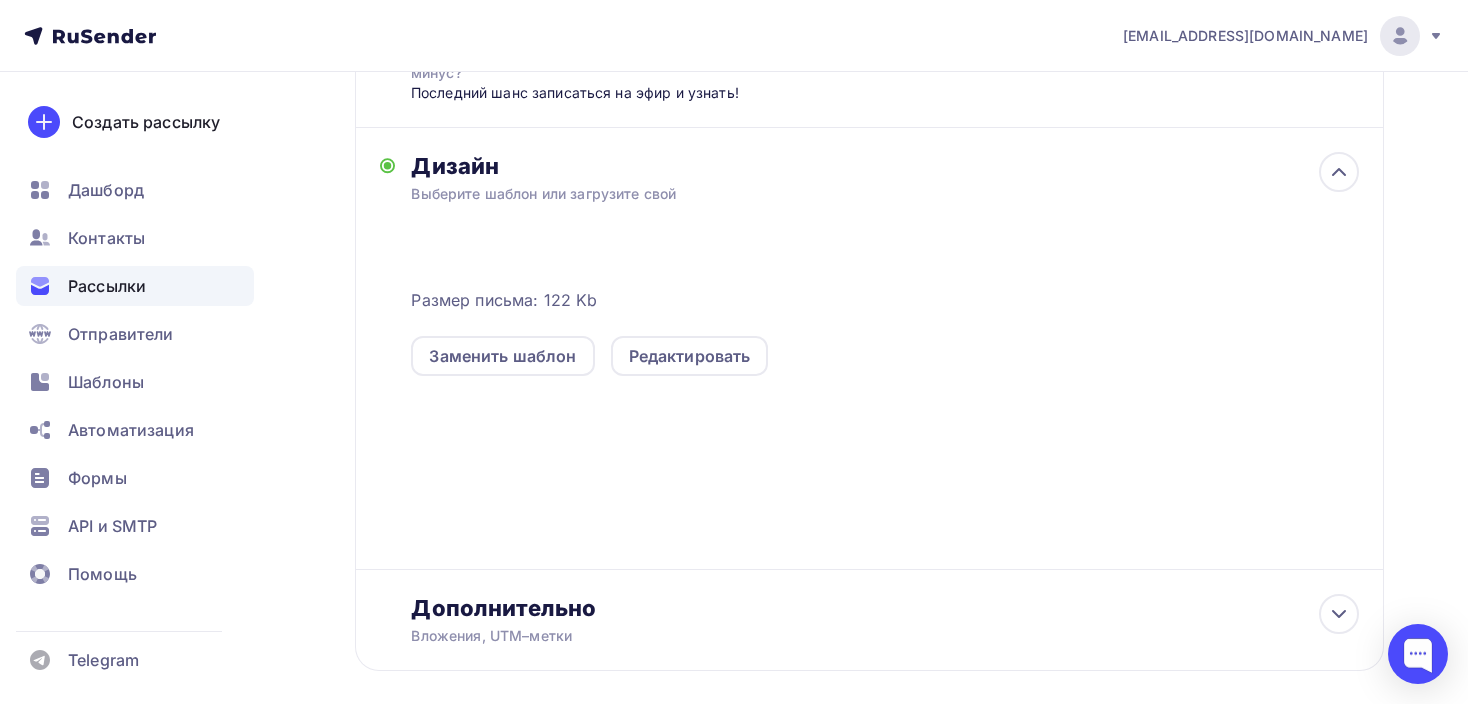 scroll, scrollTop: 433, scrollLeft: 0, axis: vertical 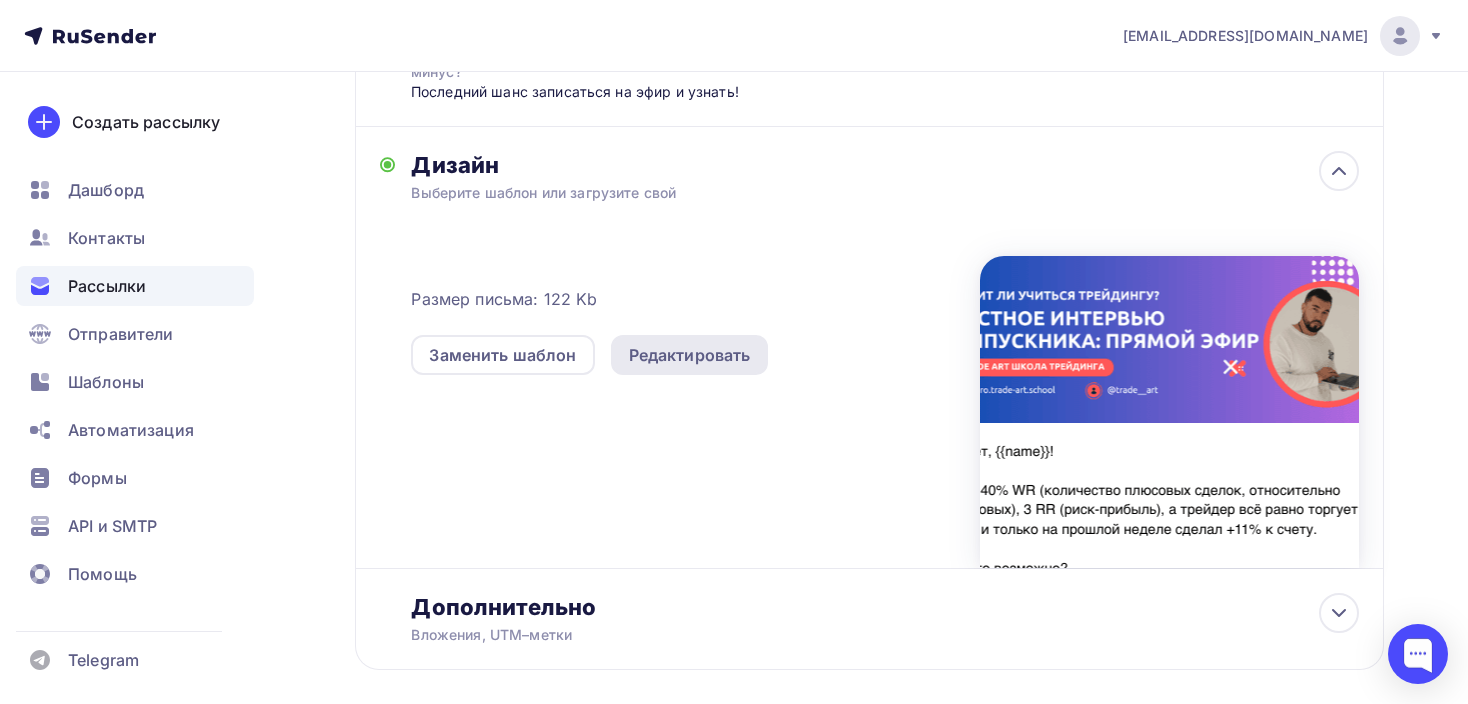 click on "Редактировать" at bounding box center (690, 355) 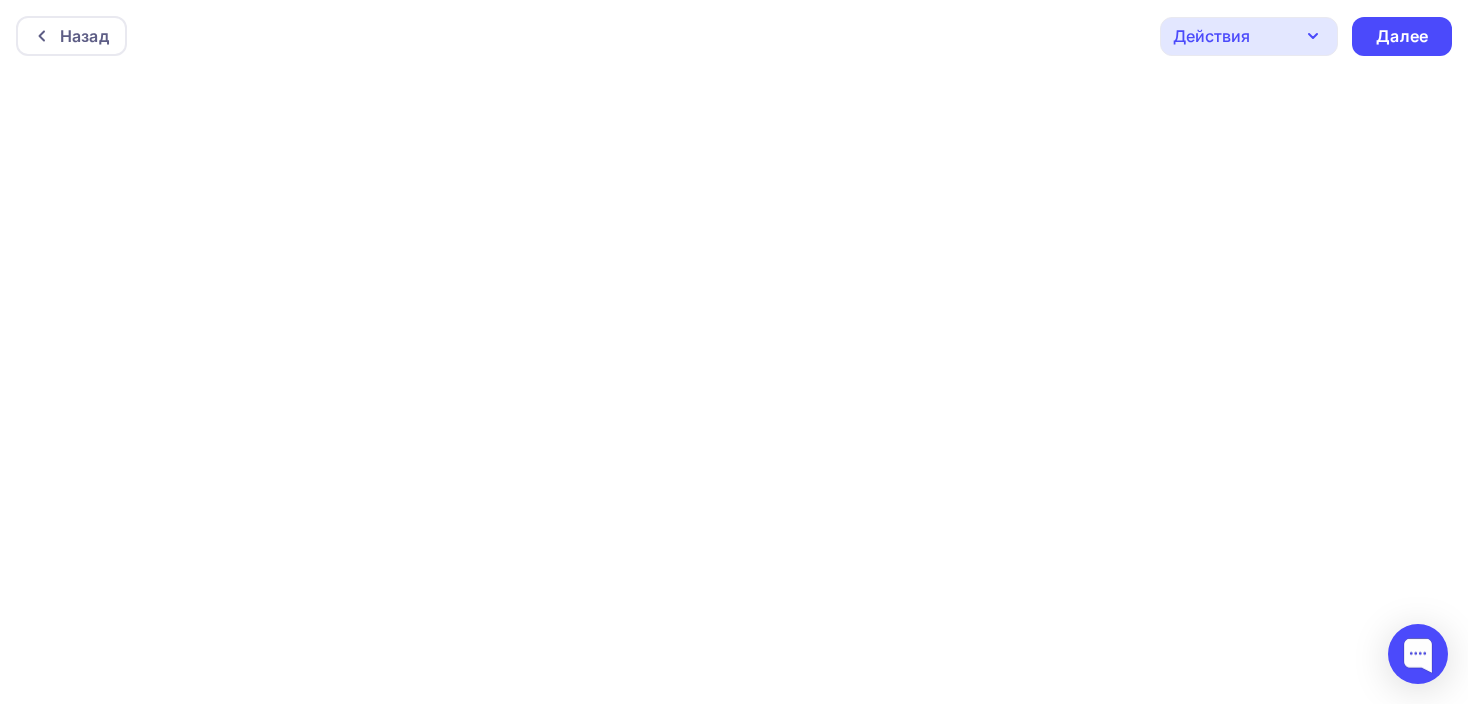 scroll, scrollTop: 0, scrollLeft: 0, axis: both 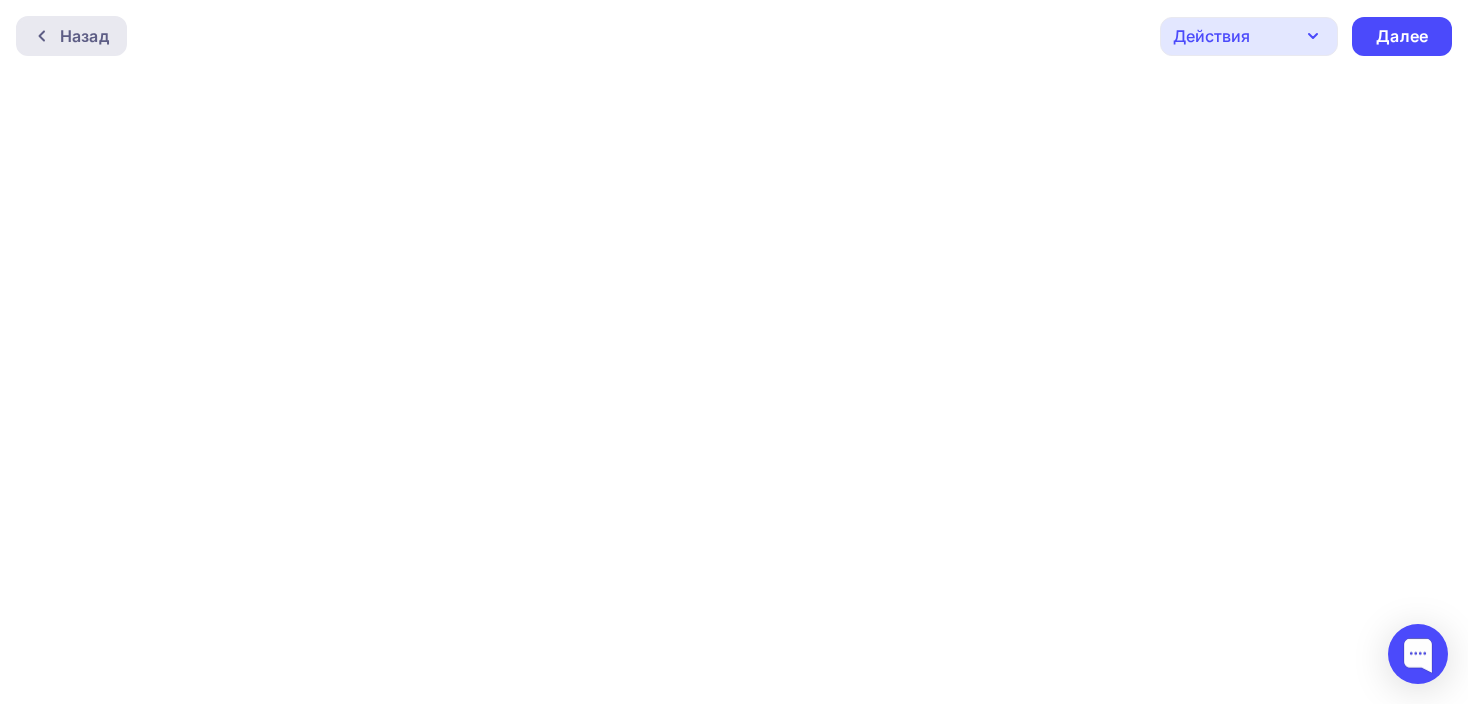 click on "Назад" at bounding box center [84, 36] 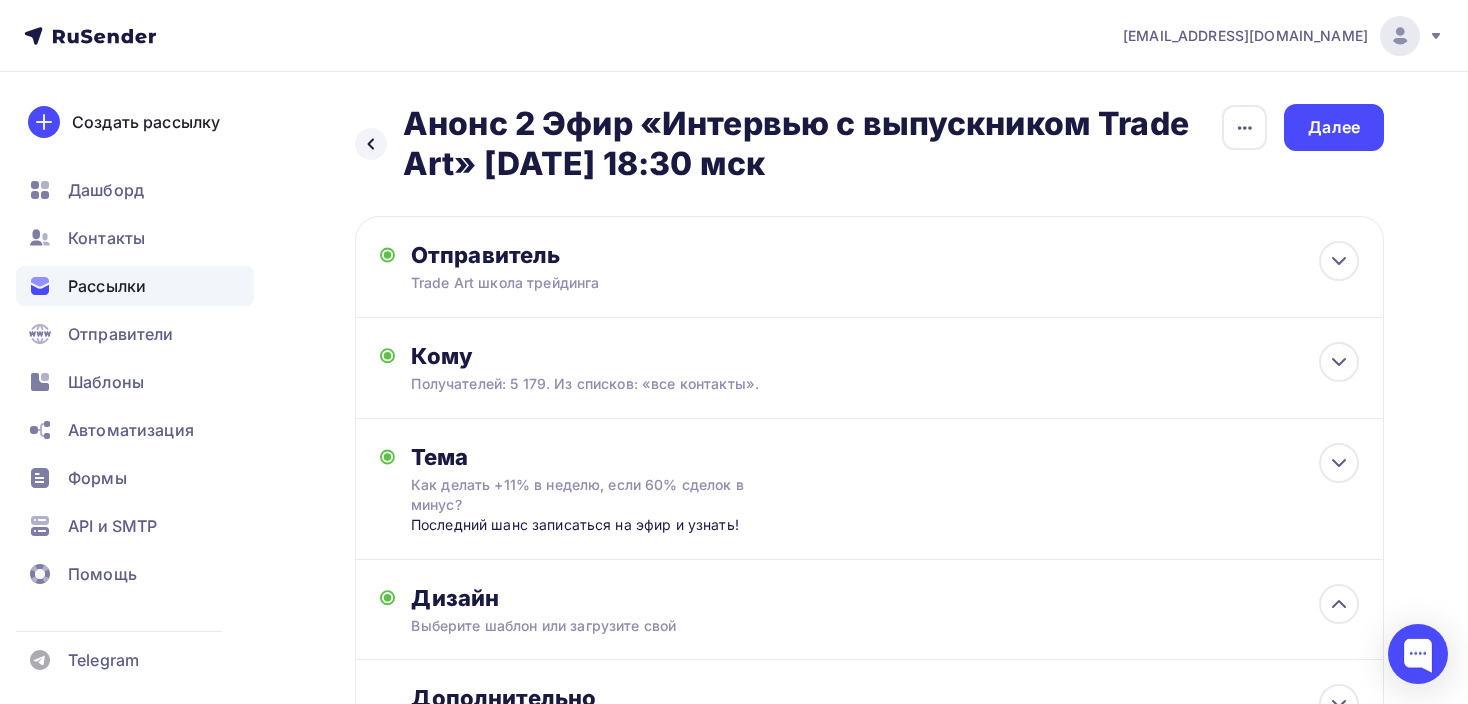 scroll, scrollTop: 128, scrollLeft: 0, axis: vertical 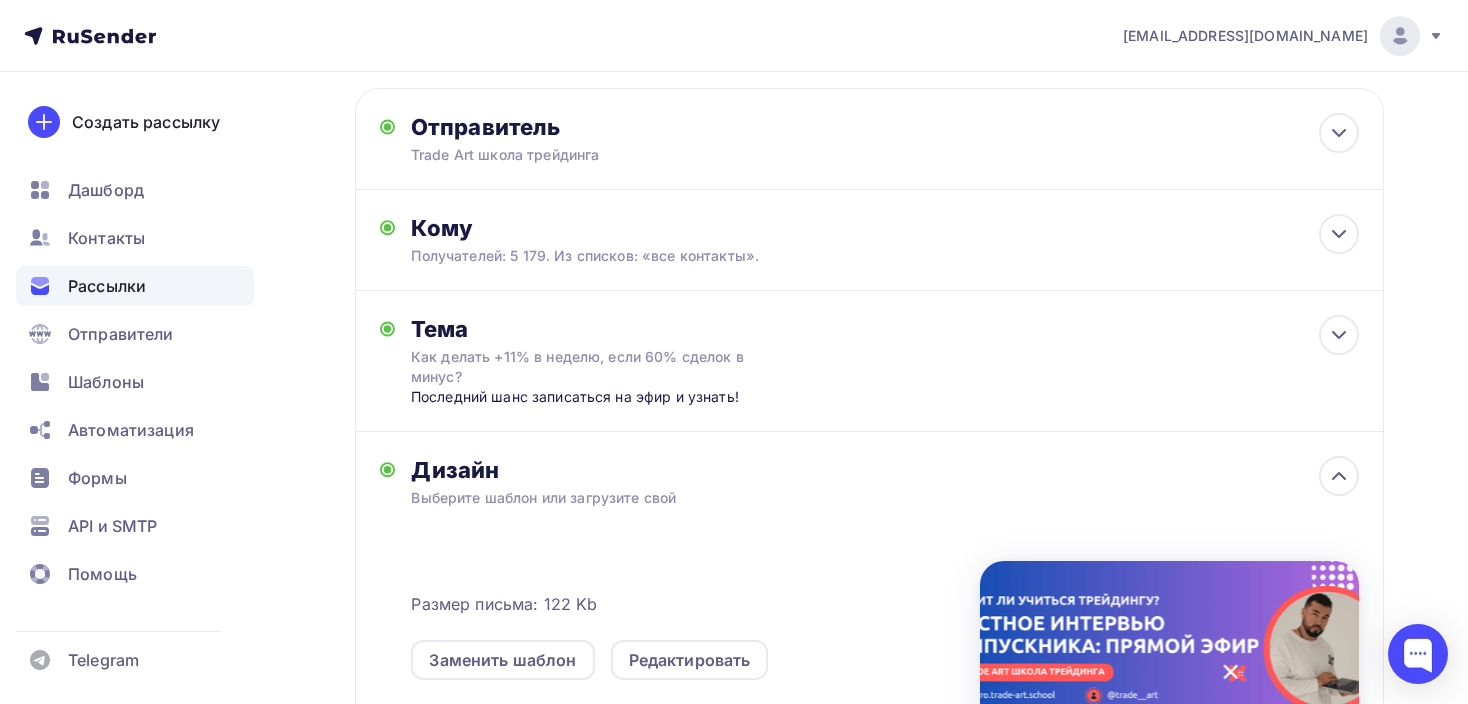 click on "Рассылки" at bounding box center (107, 286) 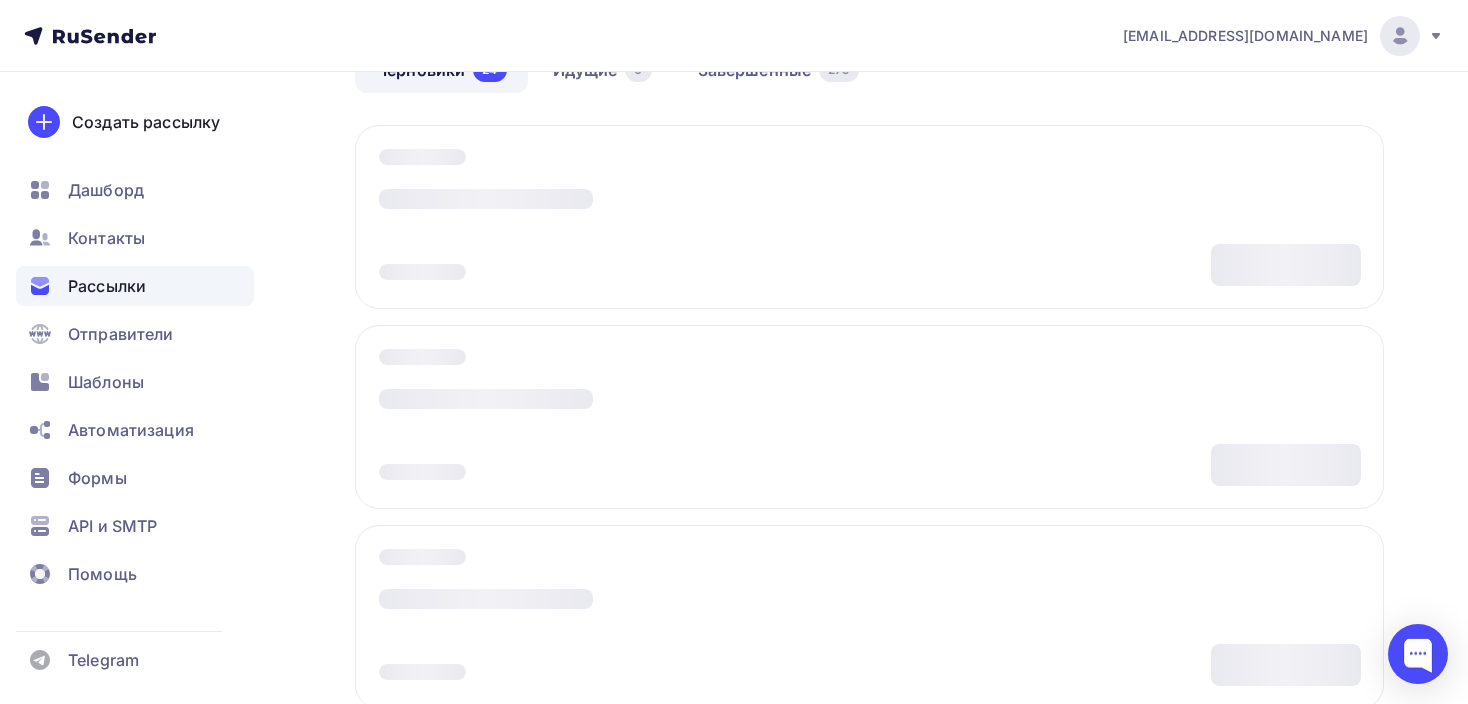 scroll, scrollTop: 0, scrollLeft: 0, axis: both 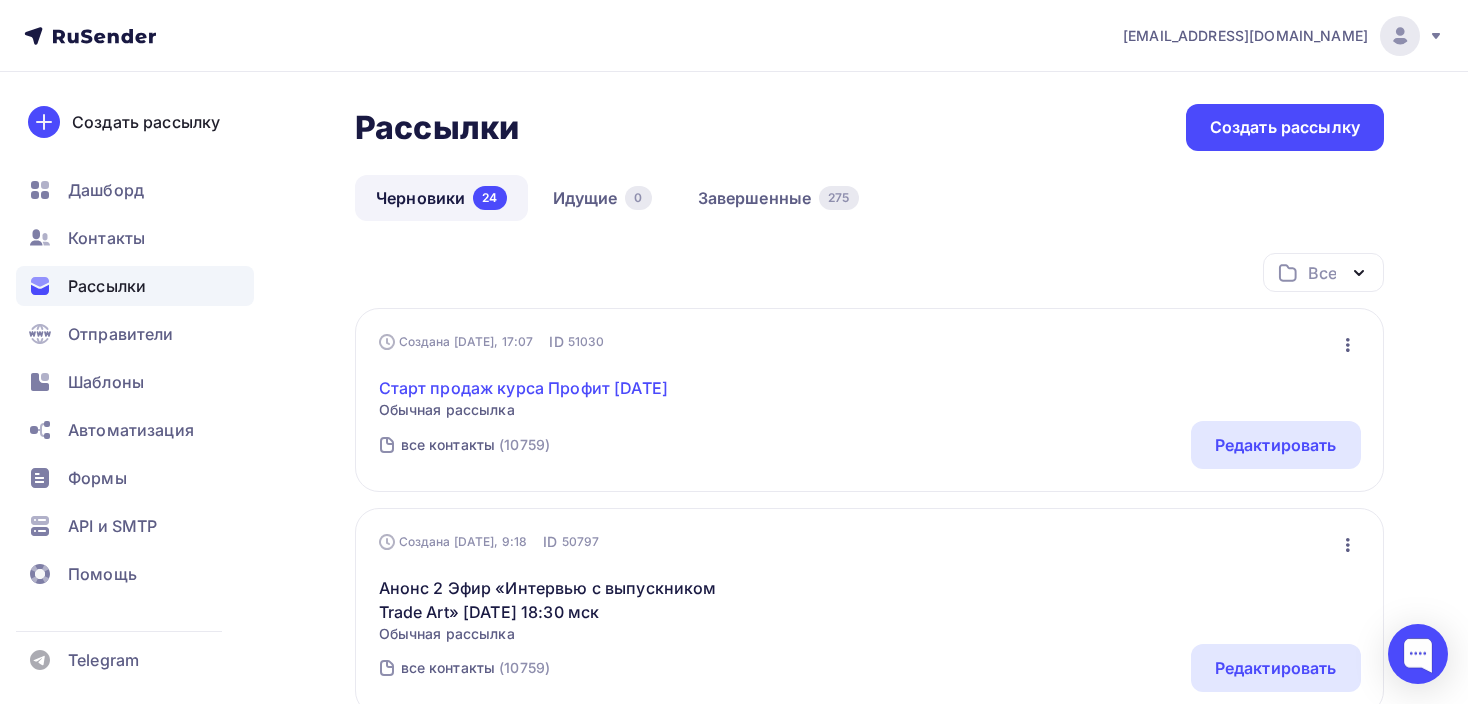 click on "Старт продаж курса Профит [DATE]" at bounding box center (523, 388) 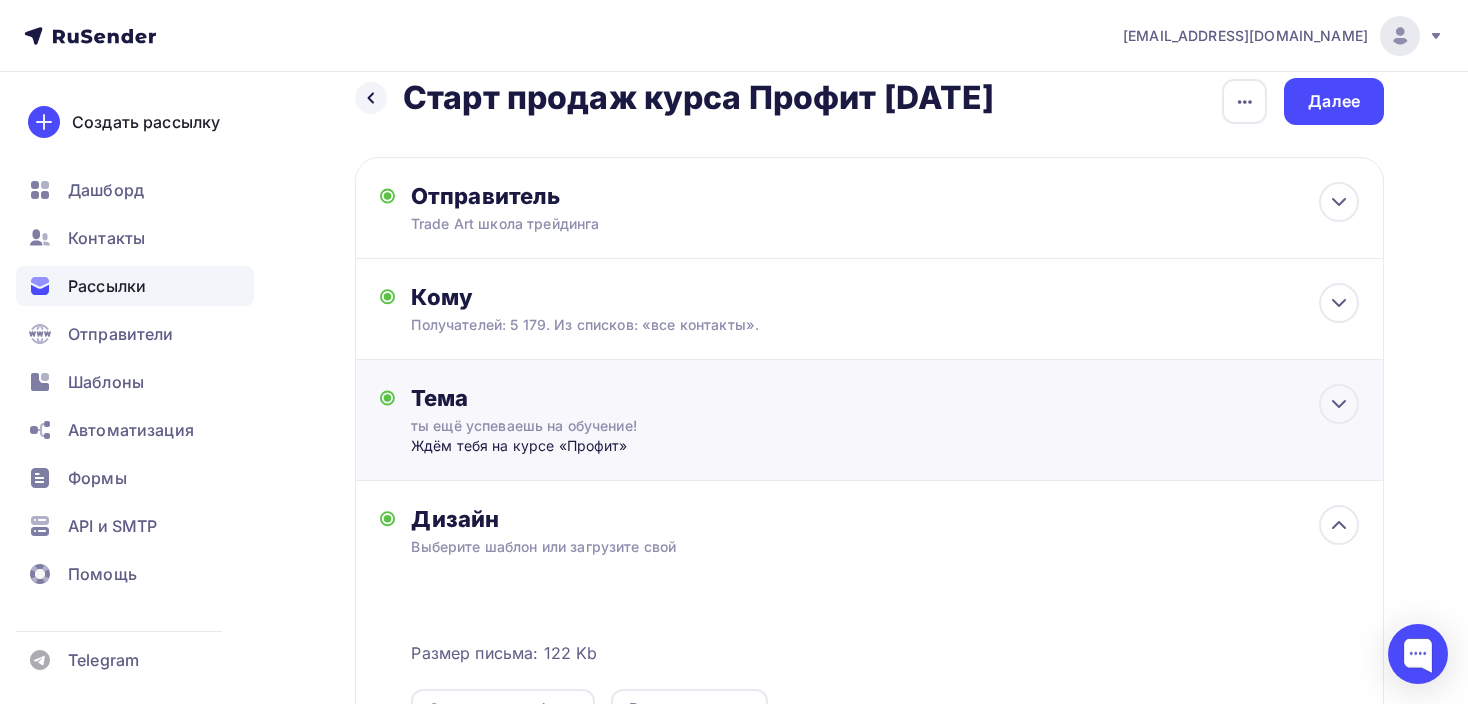 scroll, scrollTop: 100, scrollLeft: 0, axis: vertical 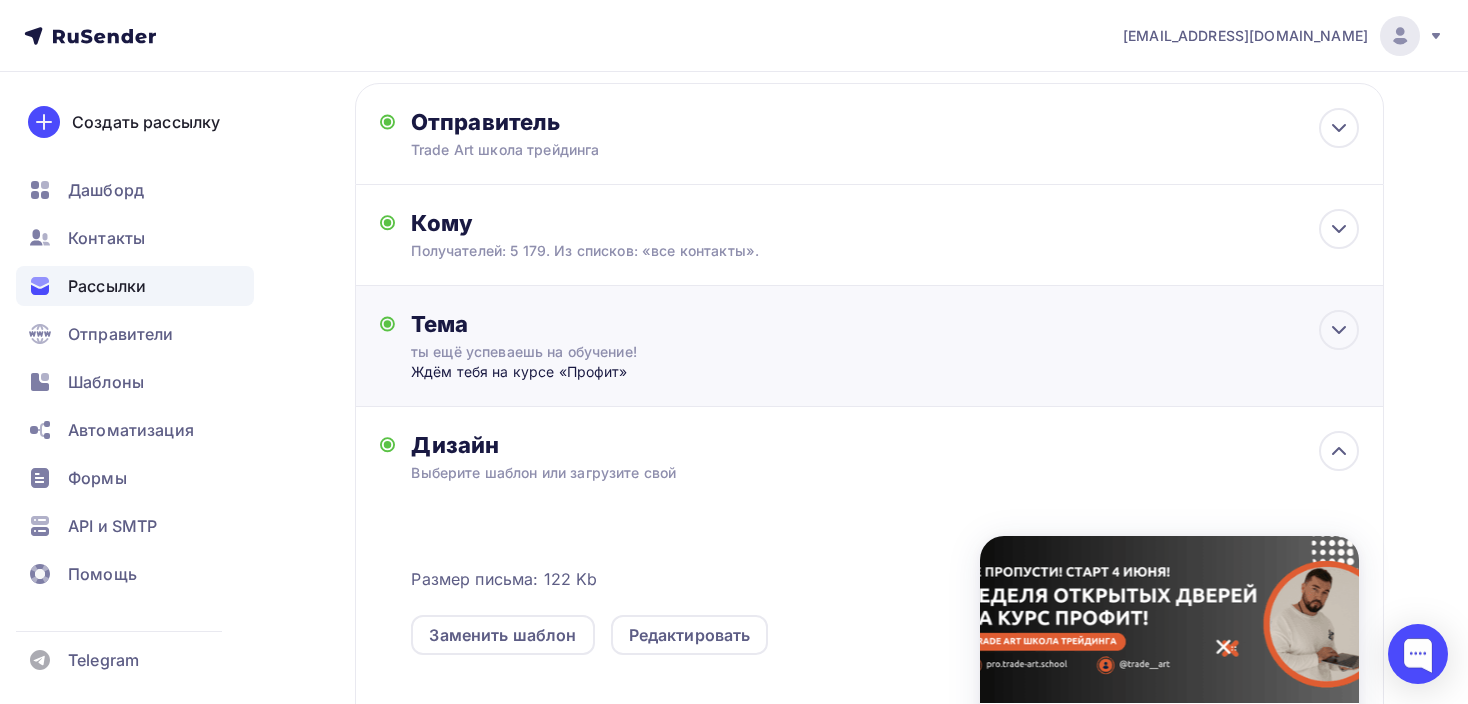 click on "ты ещё успеваешь на обучение!" at bounding box center [589, 352] 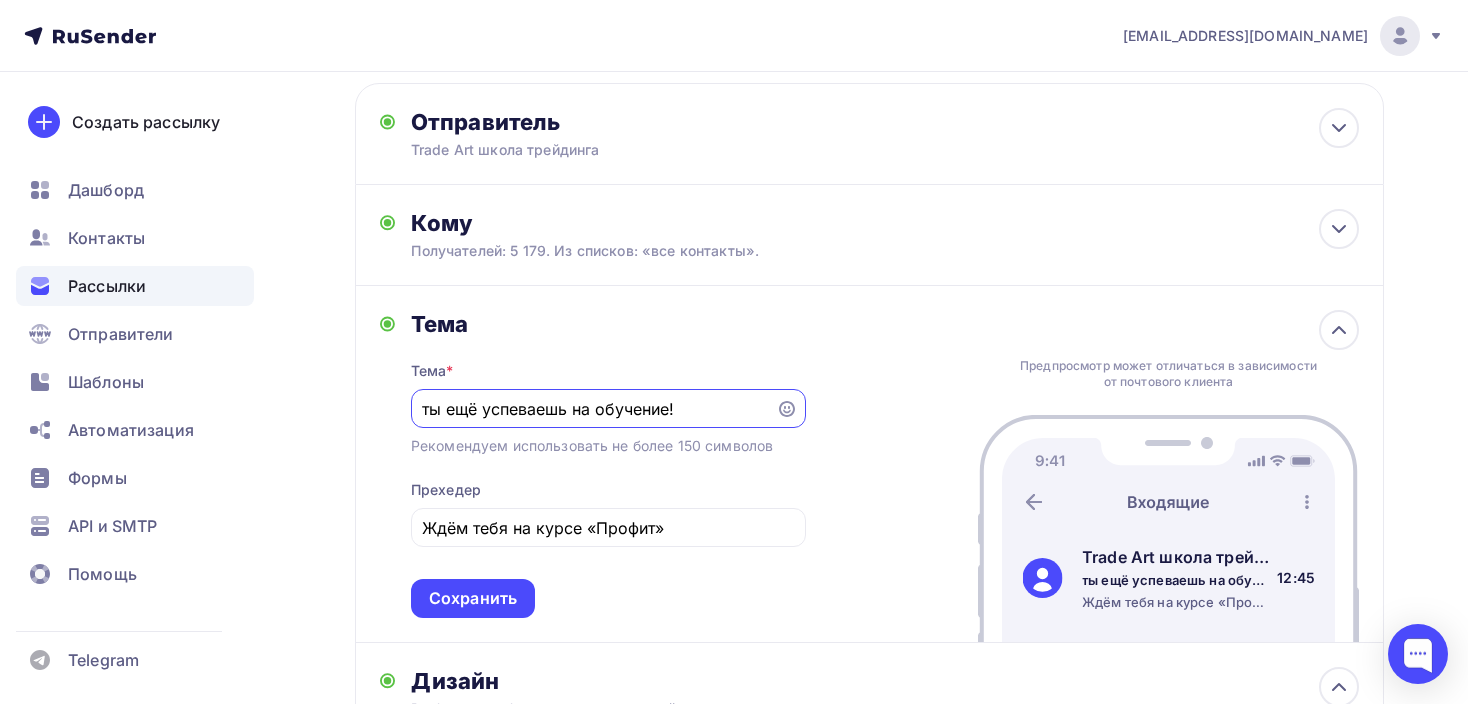 scroll, scrollTop: 0, scrollLeft: 0, axis: both 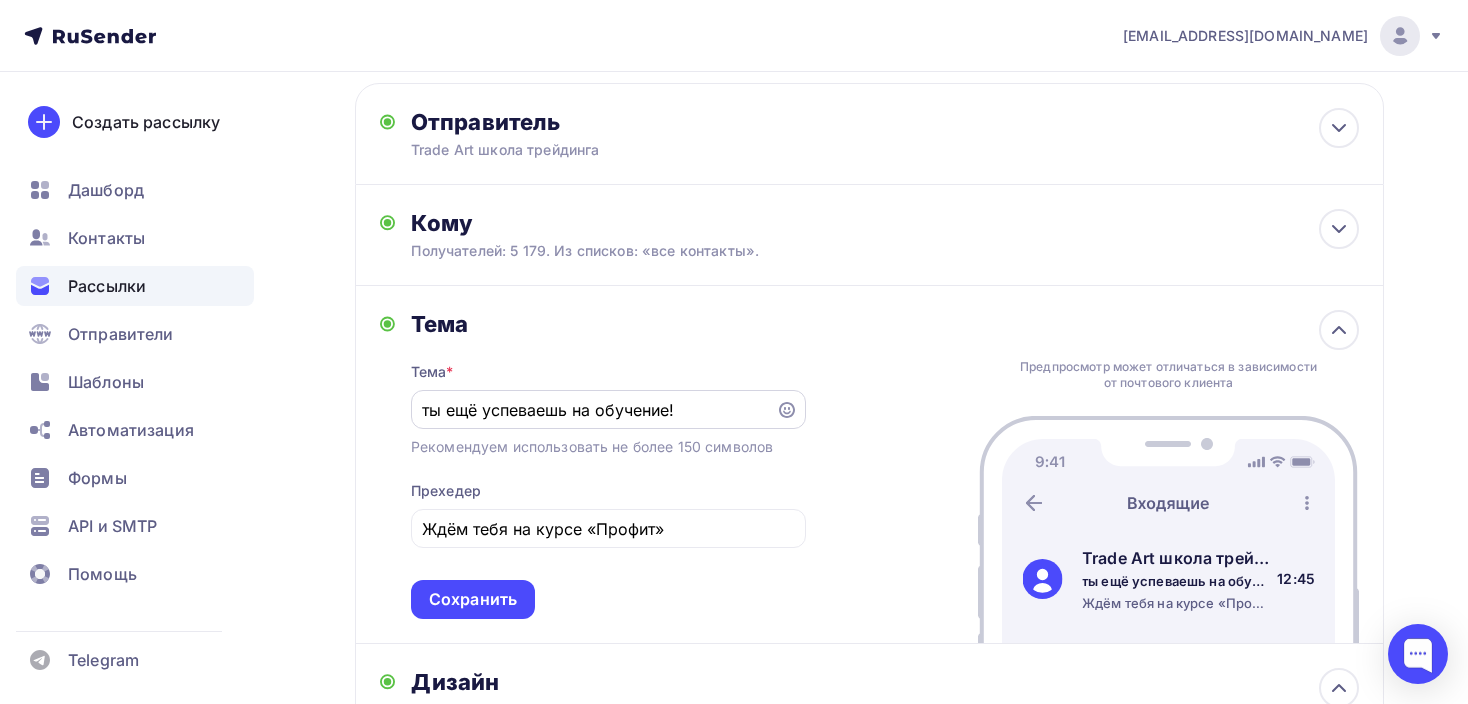 click on "ты ещё успеваешь на обучение!" at bounding box center [608, 409] 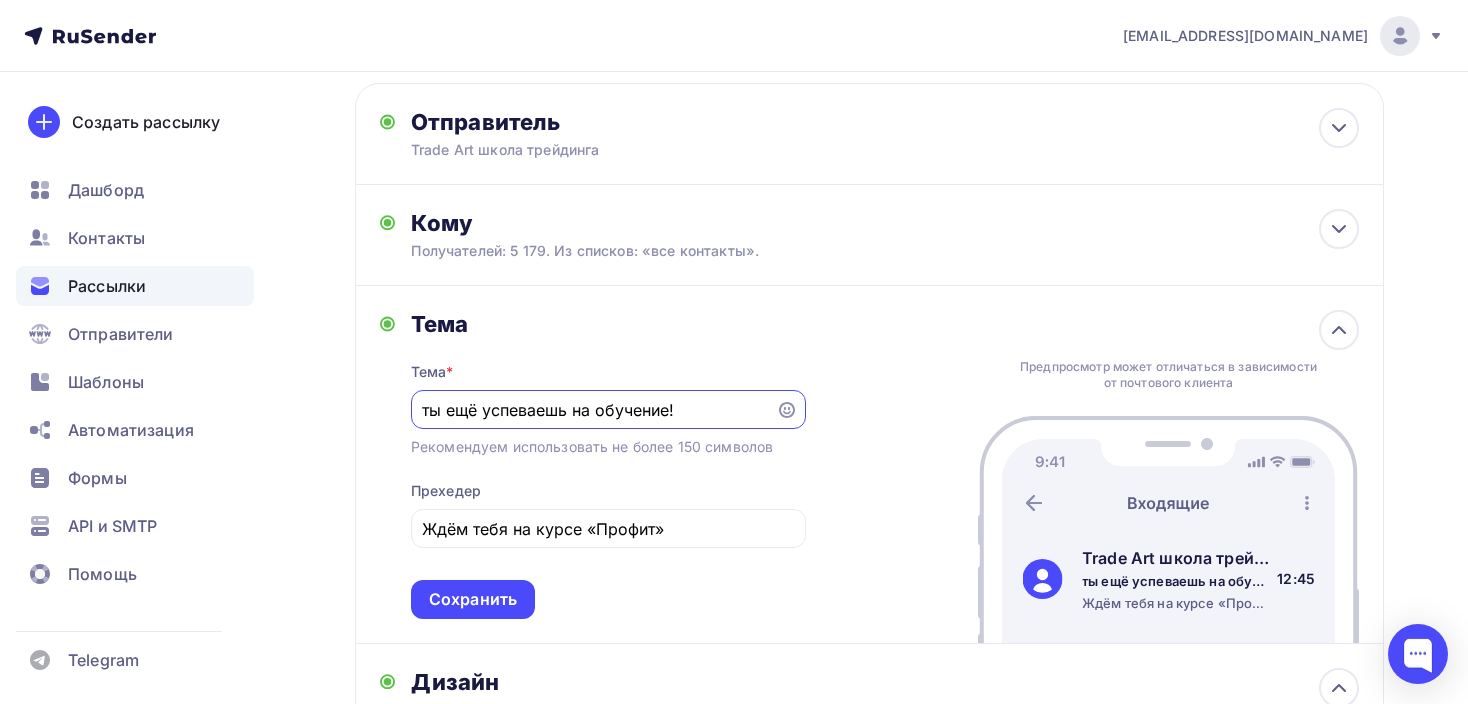 click on "ты ещё успеваешь на обучение!" at bounding box center [593, 410] 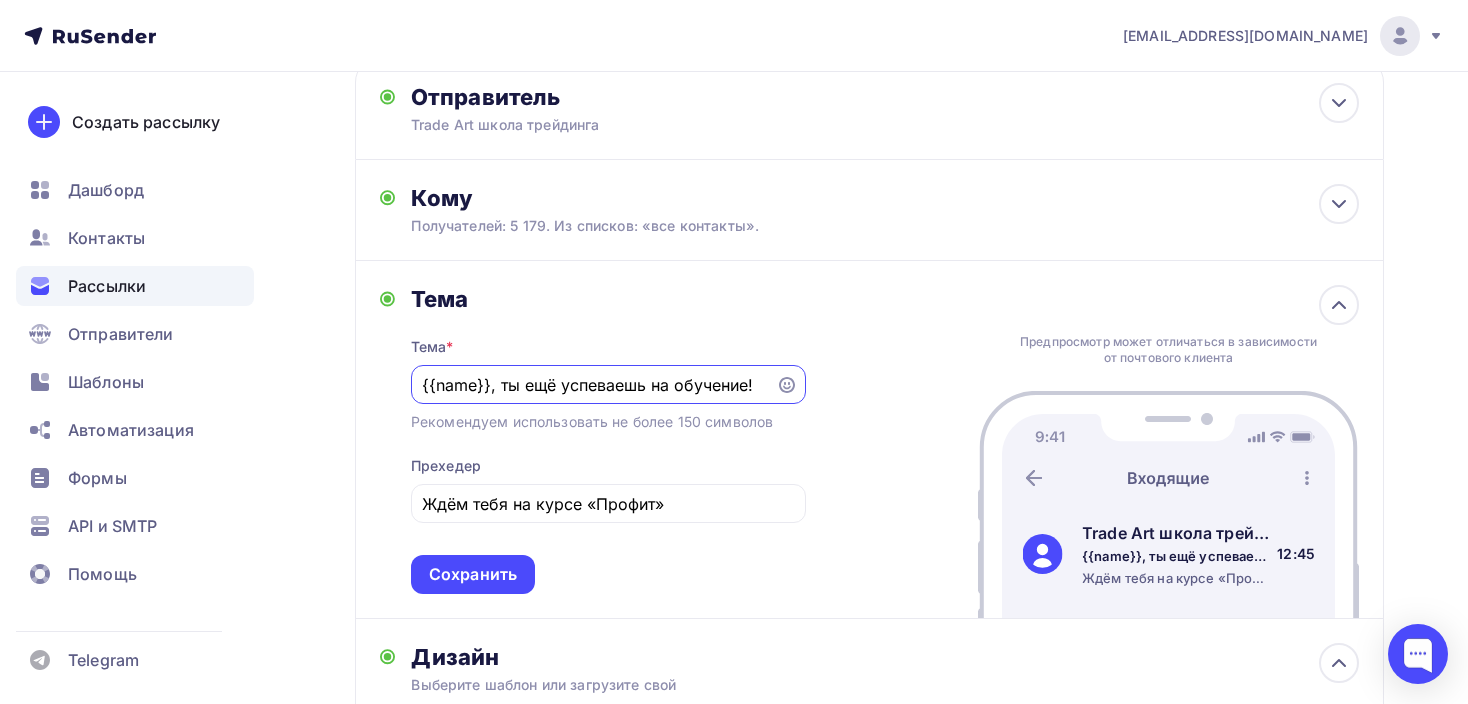 scroll, scrollTop: 233, scrollLeft: 0, axis: vertical 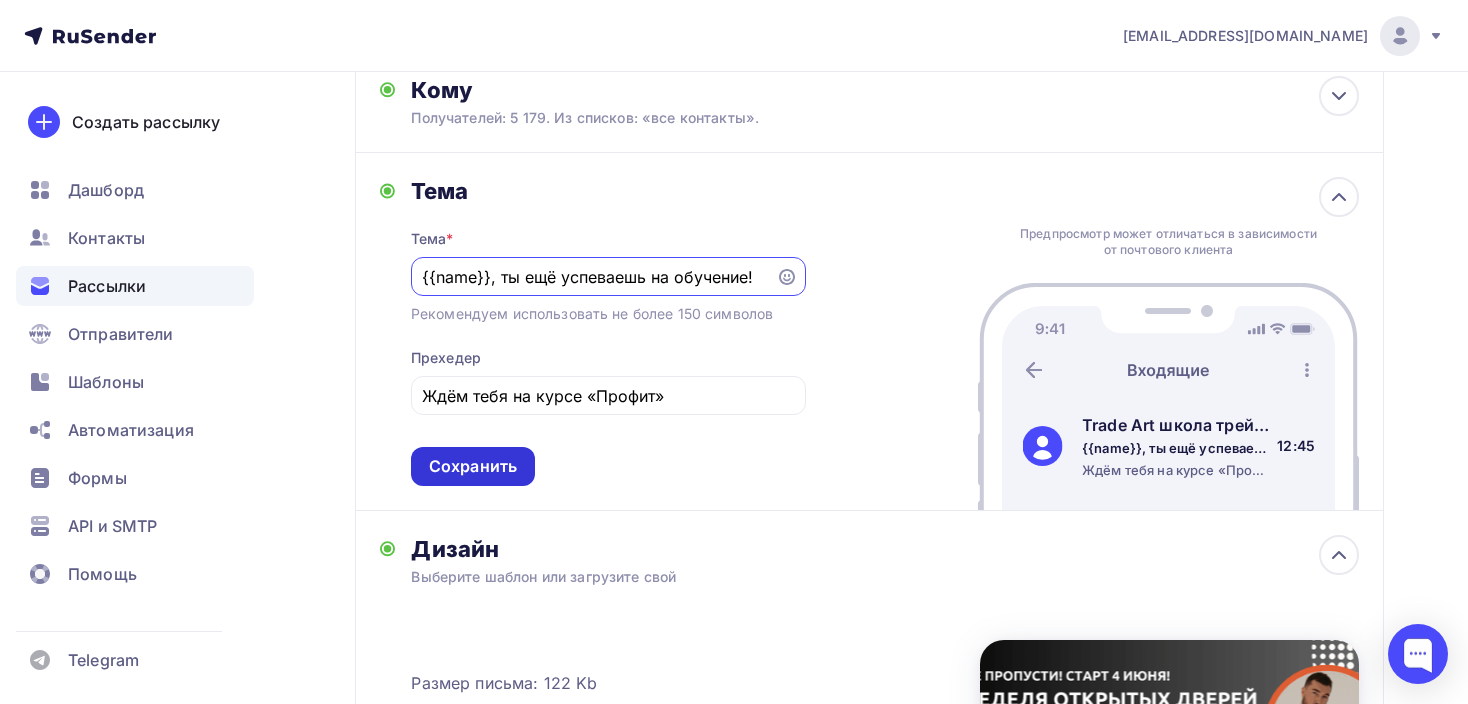 type on "{{name}}, ты ещё успеваешь на обучение!" 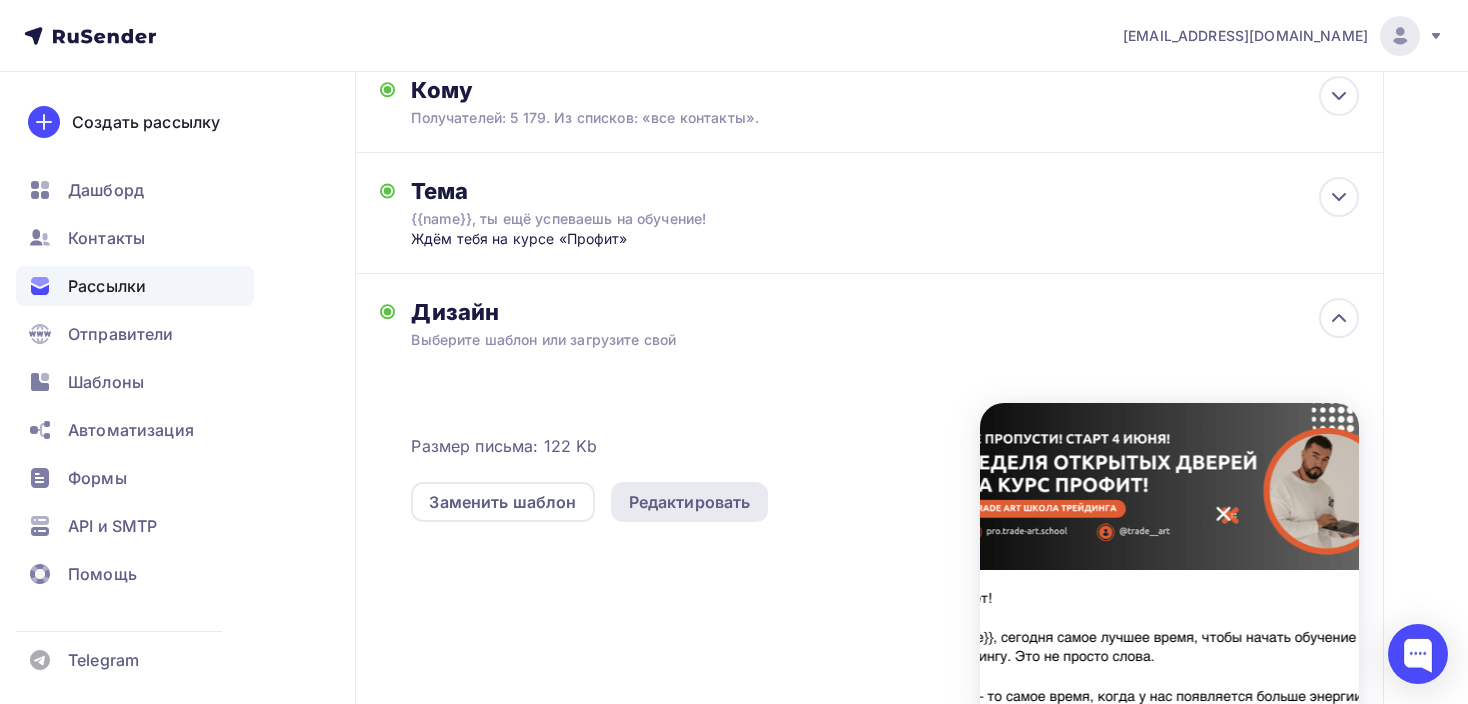 click on "Редактировать" at bounding box center (690, 502) 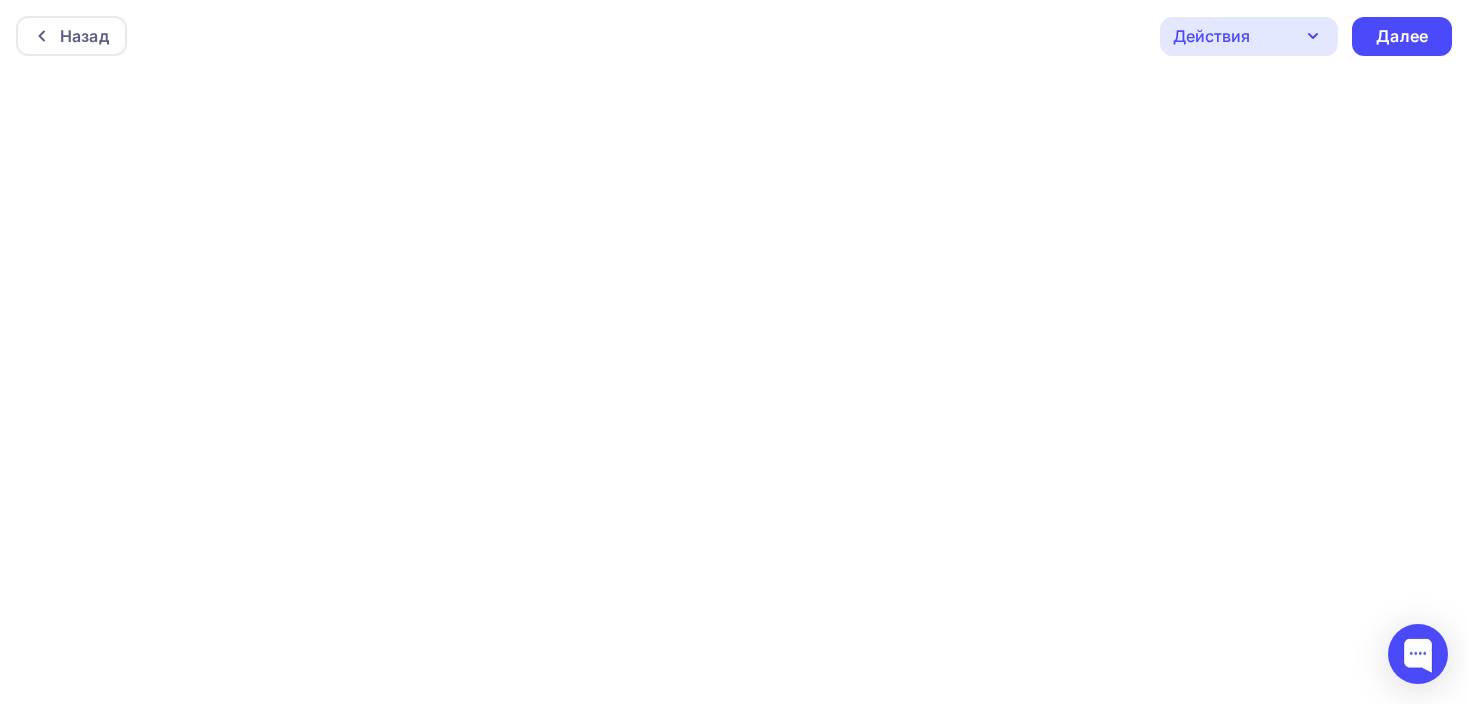 scroll, scrollTop: 4, scrollLeft: 0, axis: vertical 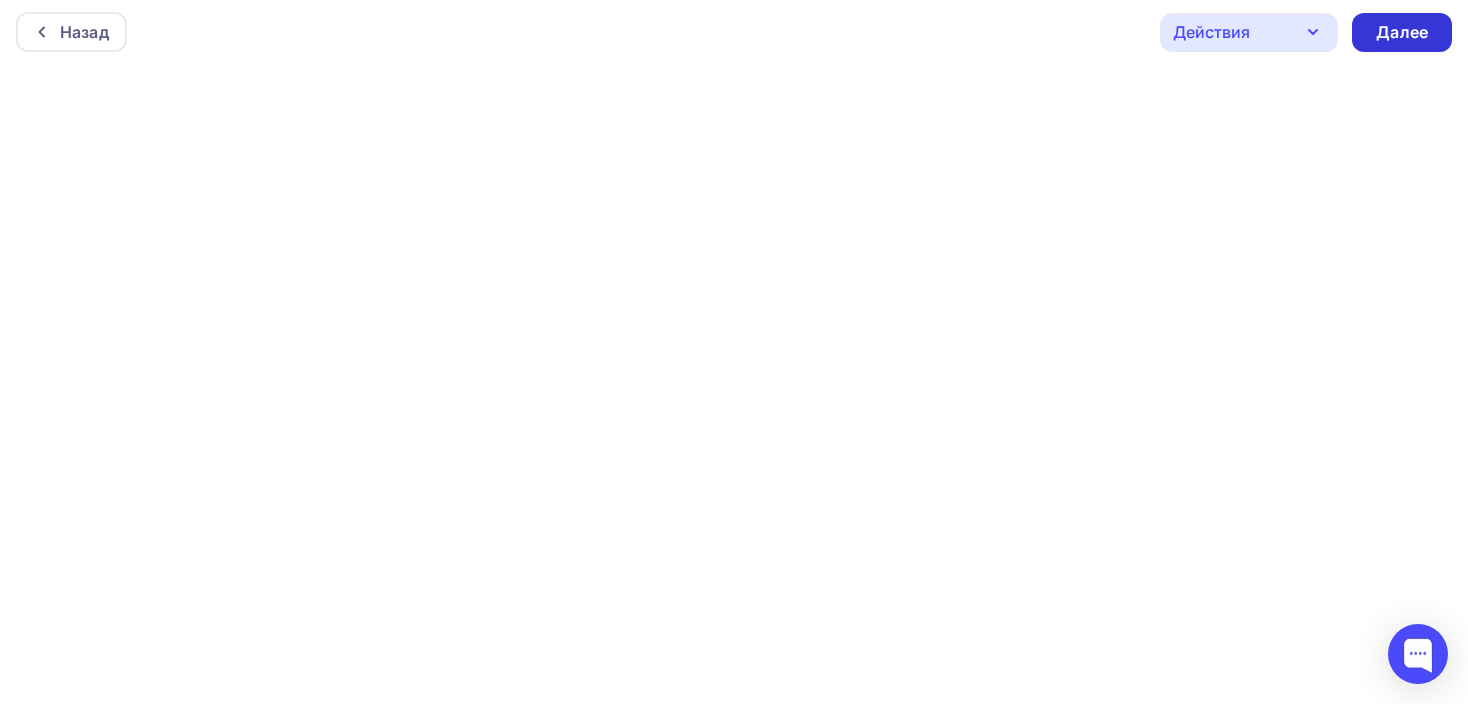 click on "Далее" at bounding box center [1402, 32] 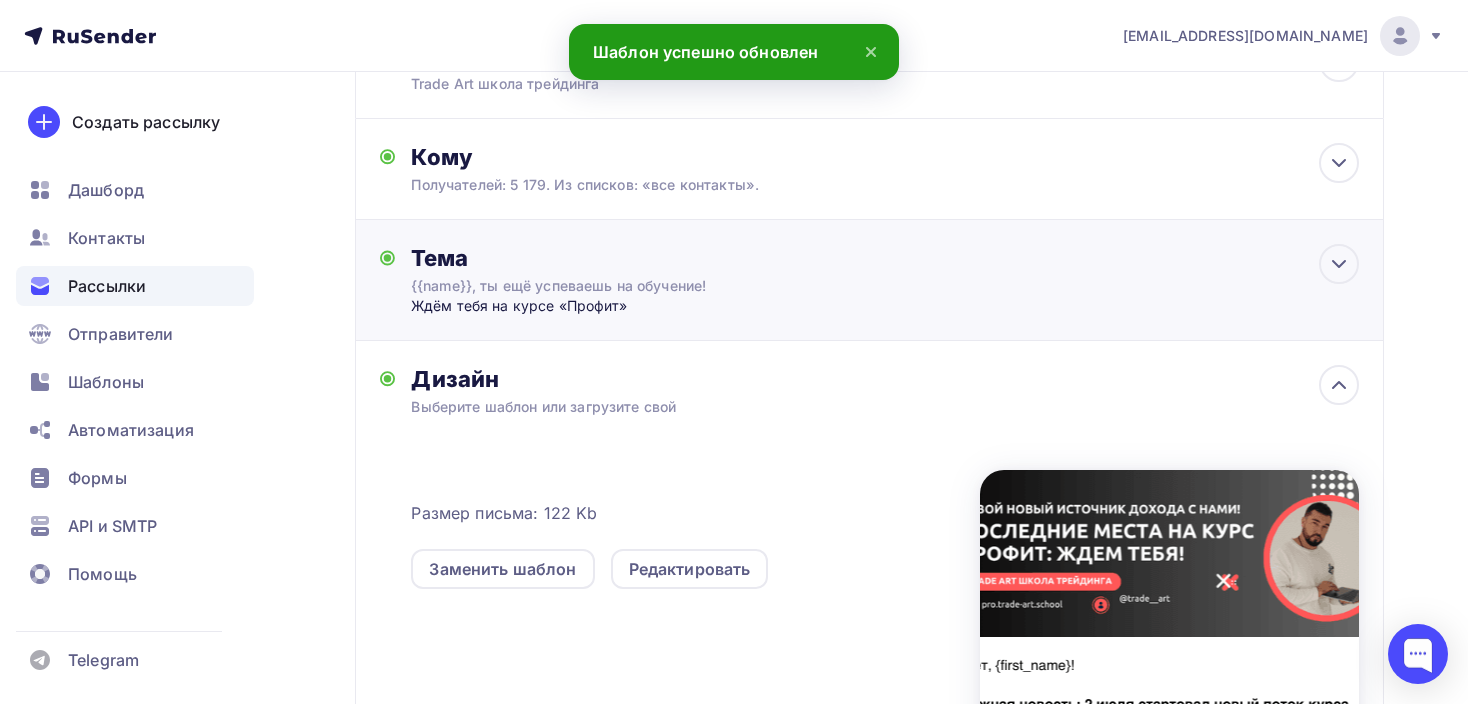 scroll, scrollTop: 0, scrollLeft: 0, axis: both 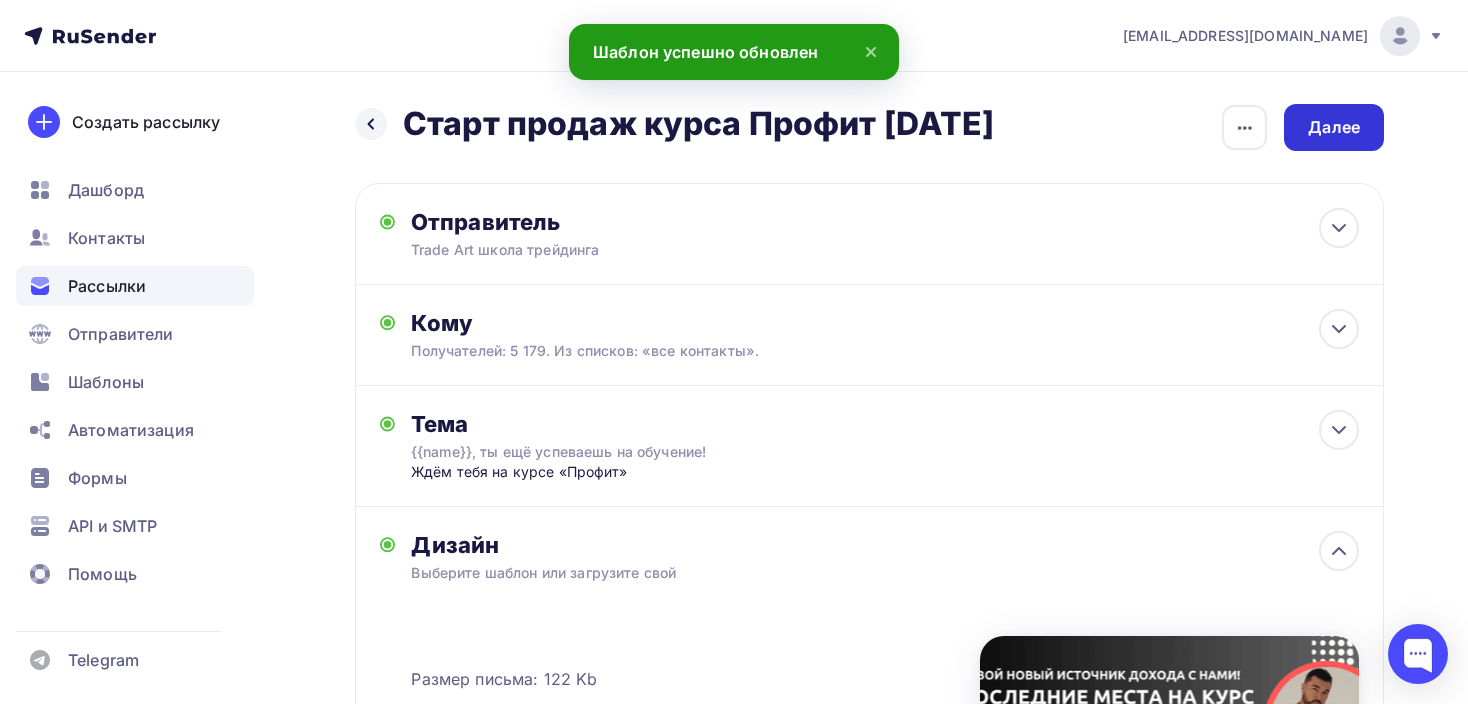 click on "Далее" at bounding box center (1334, 127) 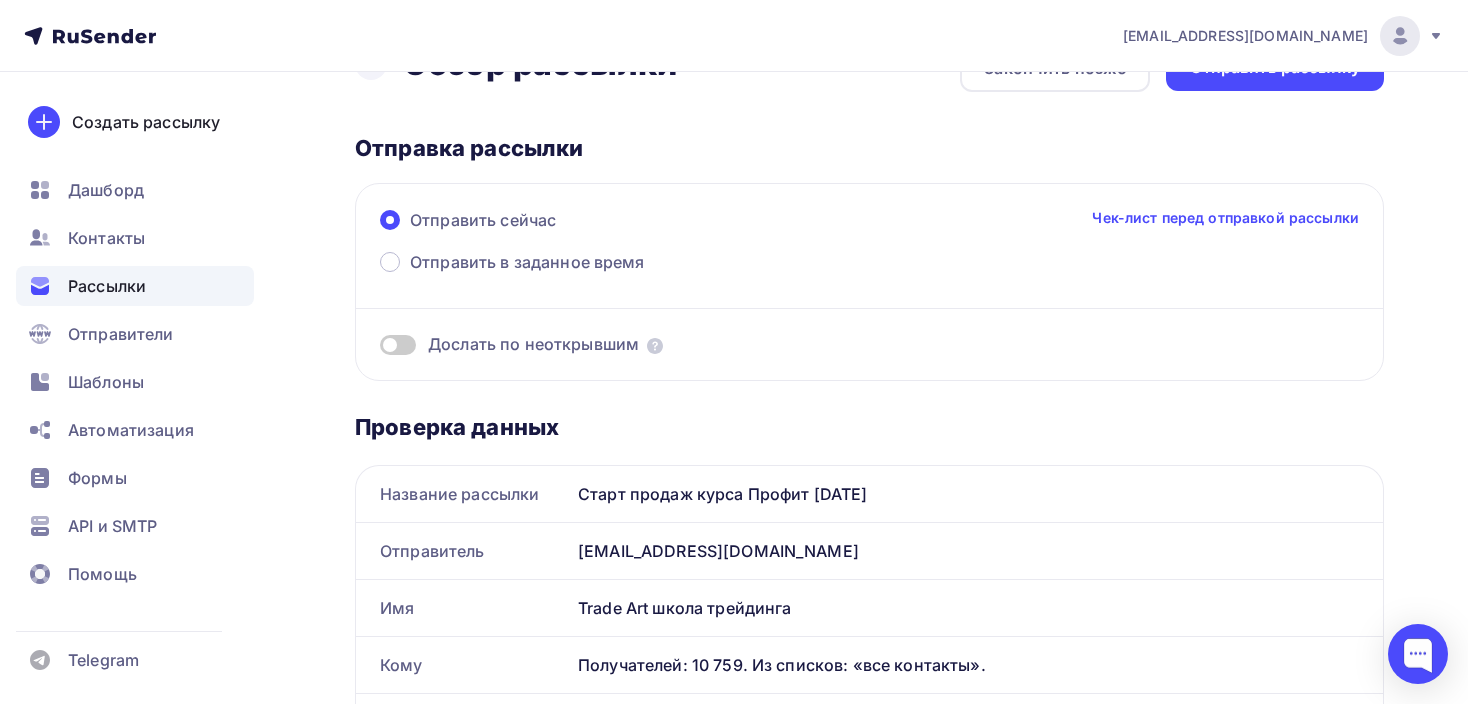scroll, scrollTop: 0, scrollLeft: 0, axis: both 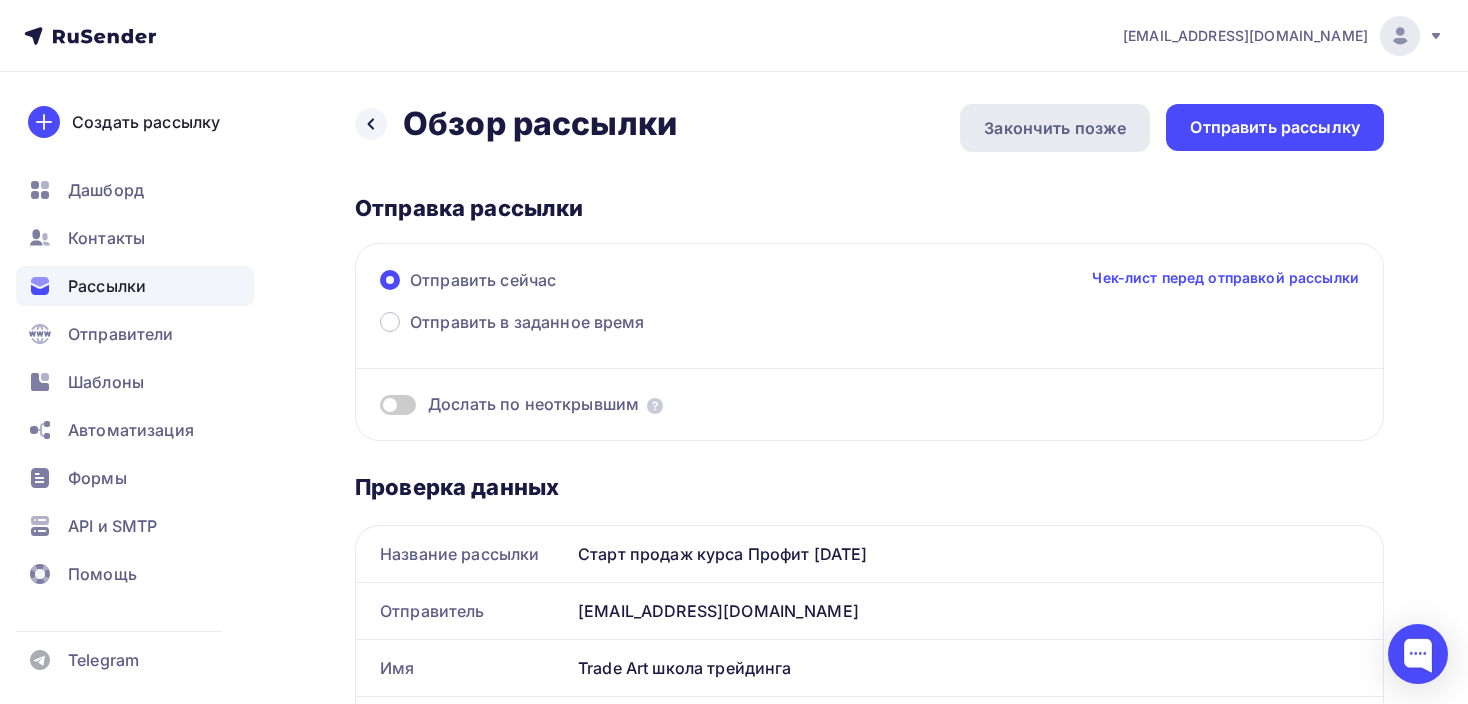 click on "Закончить позже" at bounding box center (1055, 128) 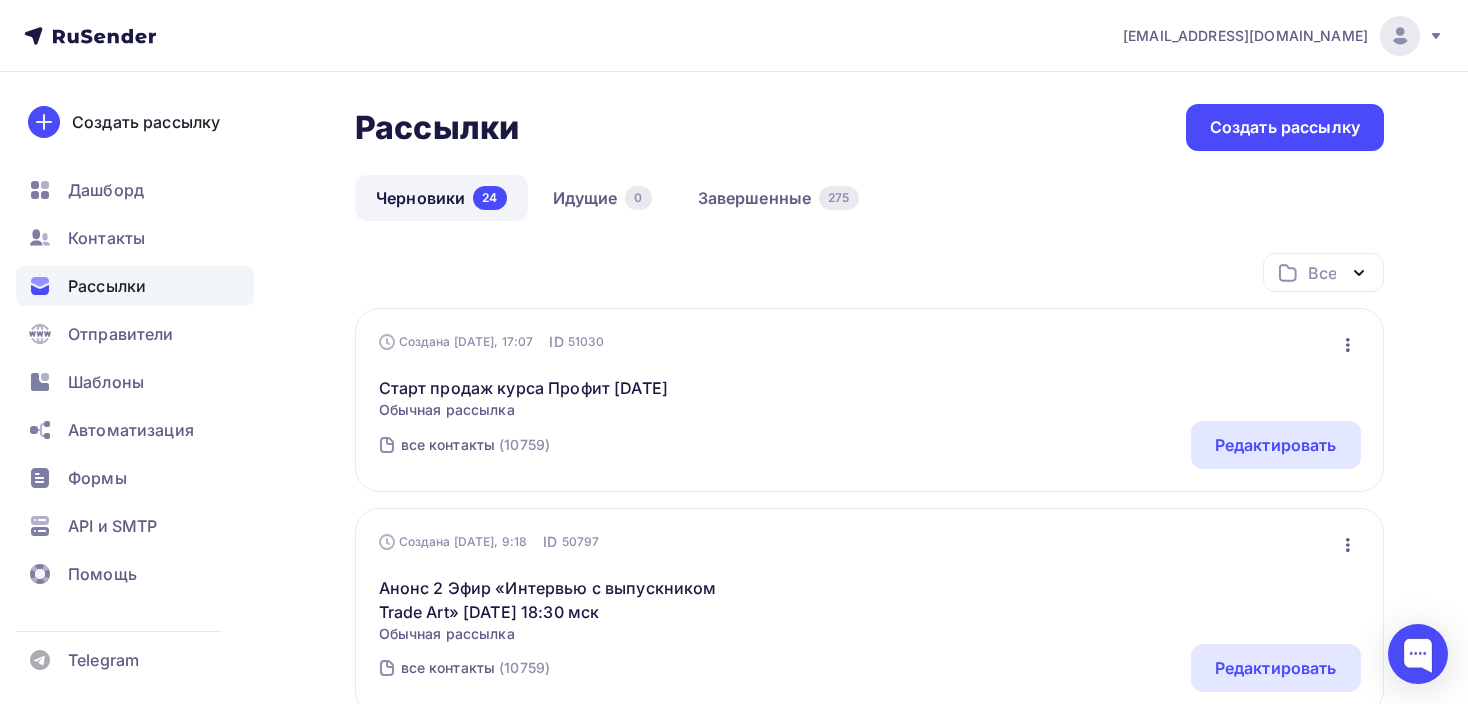 click 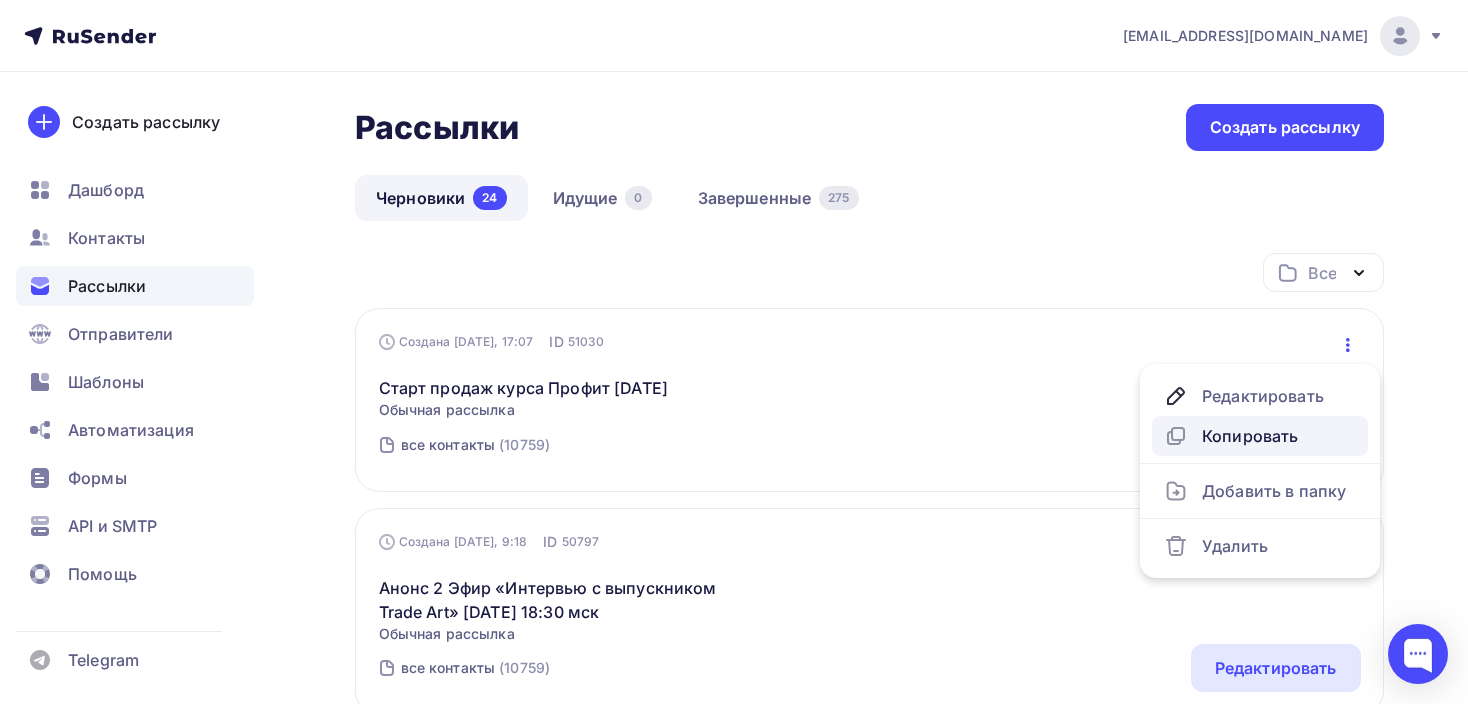 click on "Копировать" at bounding box center (1260, 436) 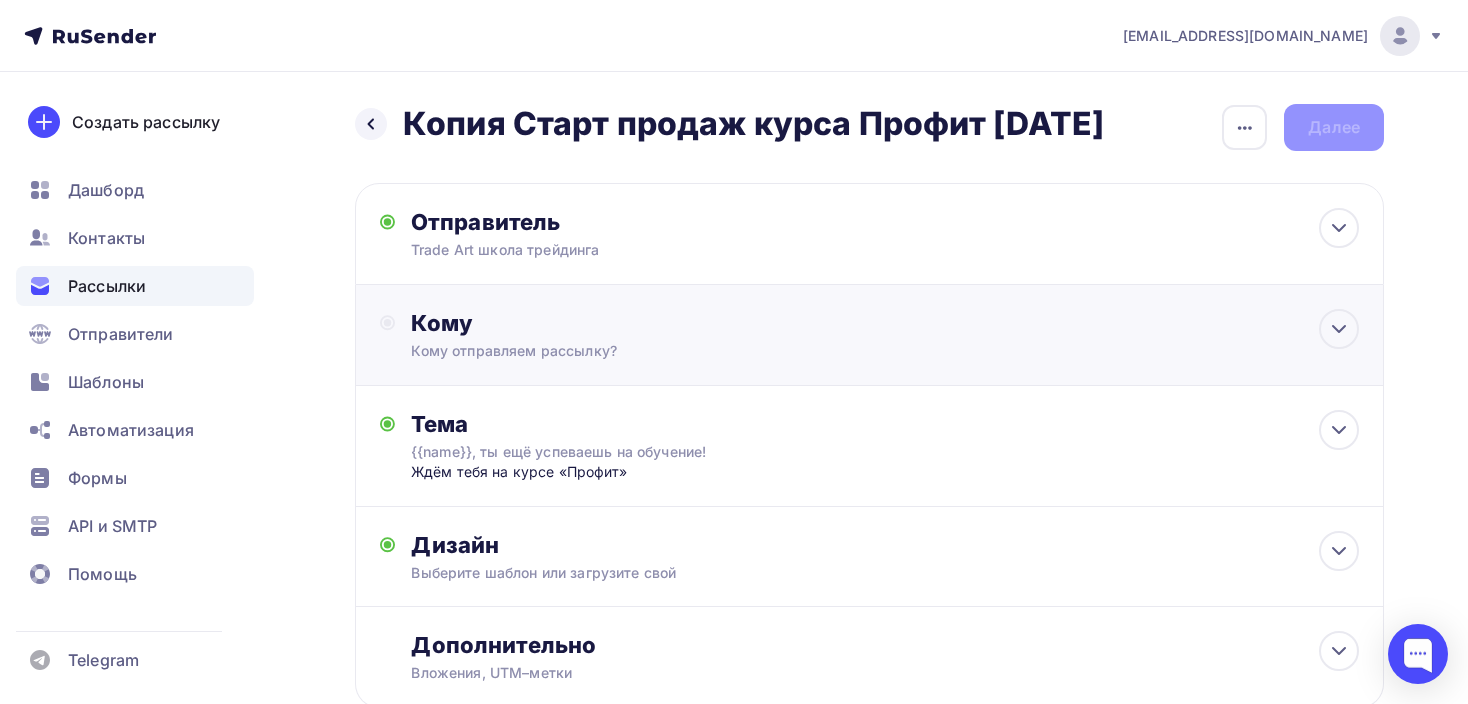 click on "Кому отправляем рассылку?" at bounding box center (837, 351) 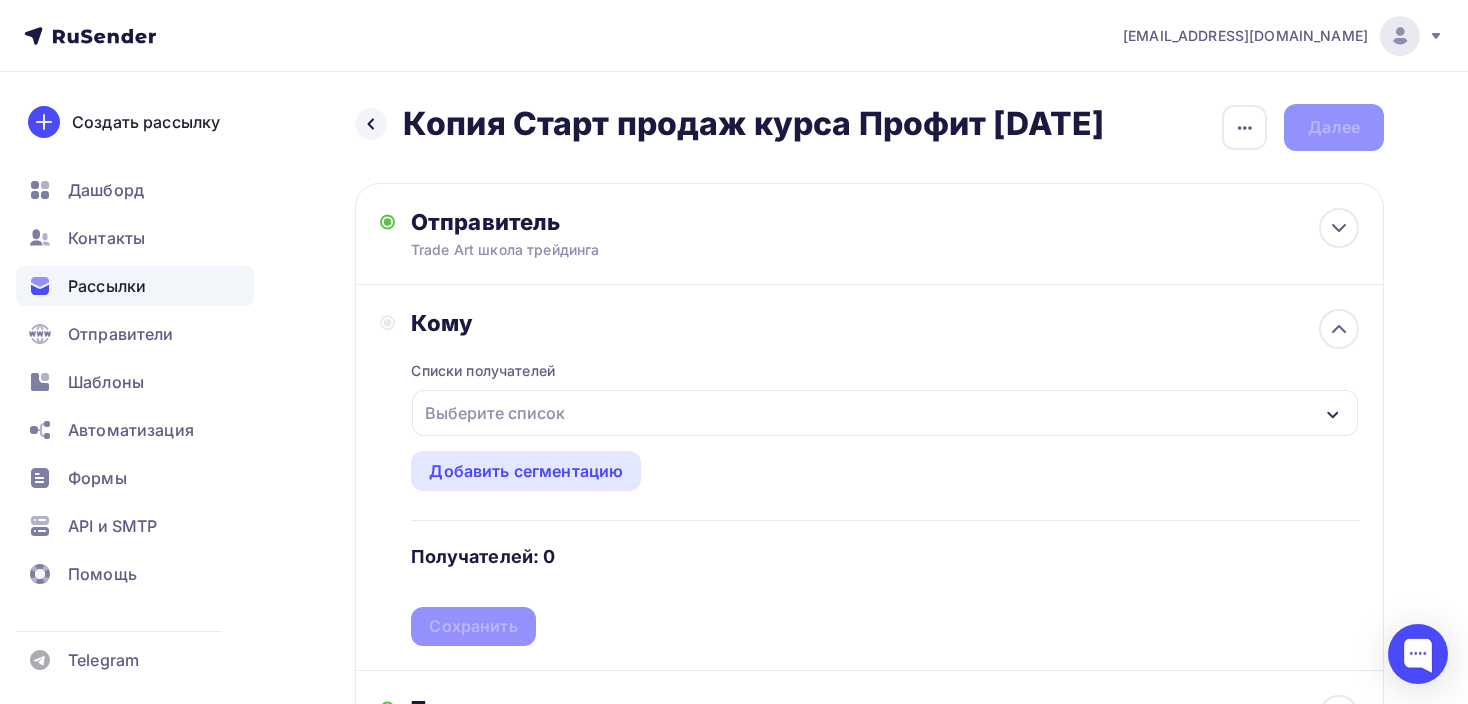 click on "Выберите список" at bounding box center [495, 413] 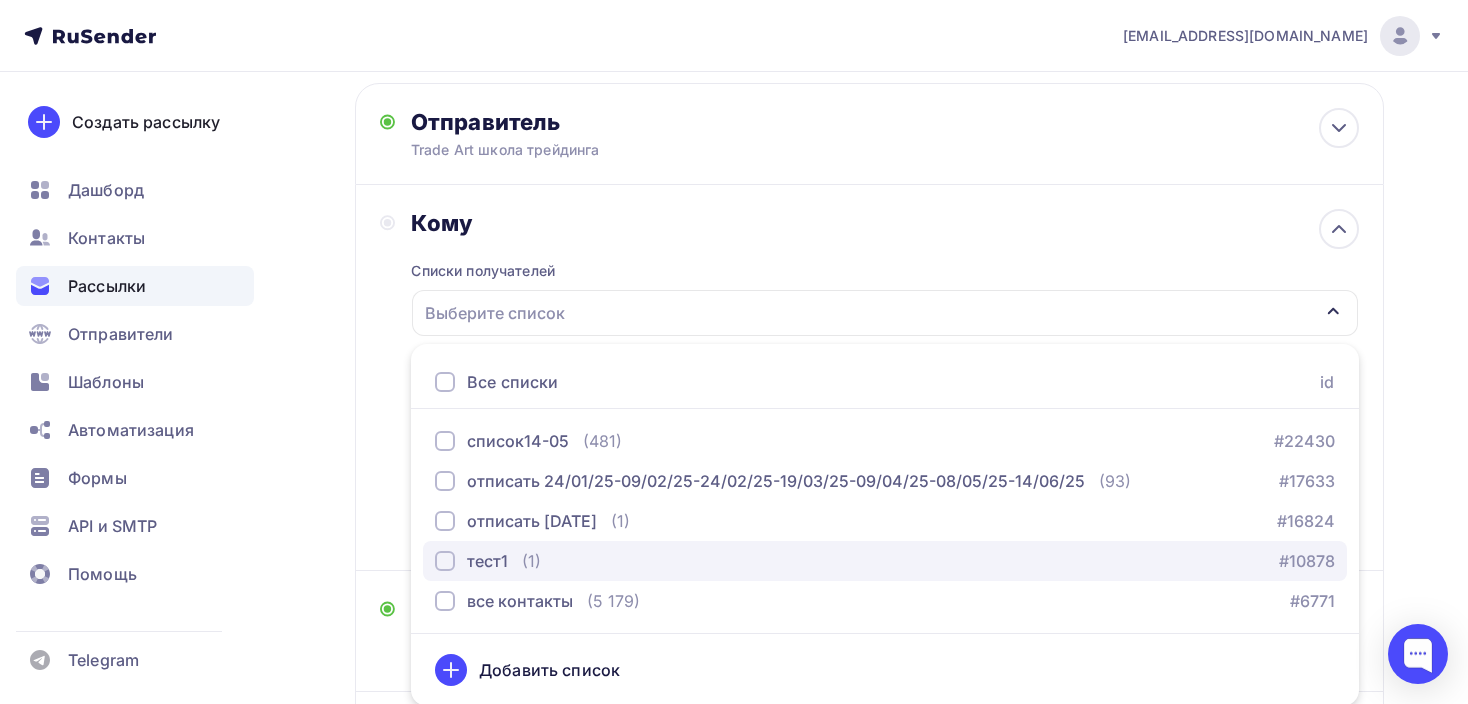 click at bounding box center (445, 561) 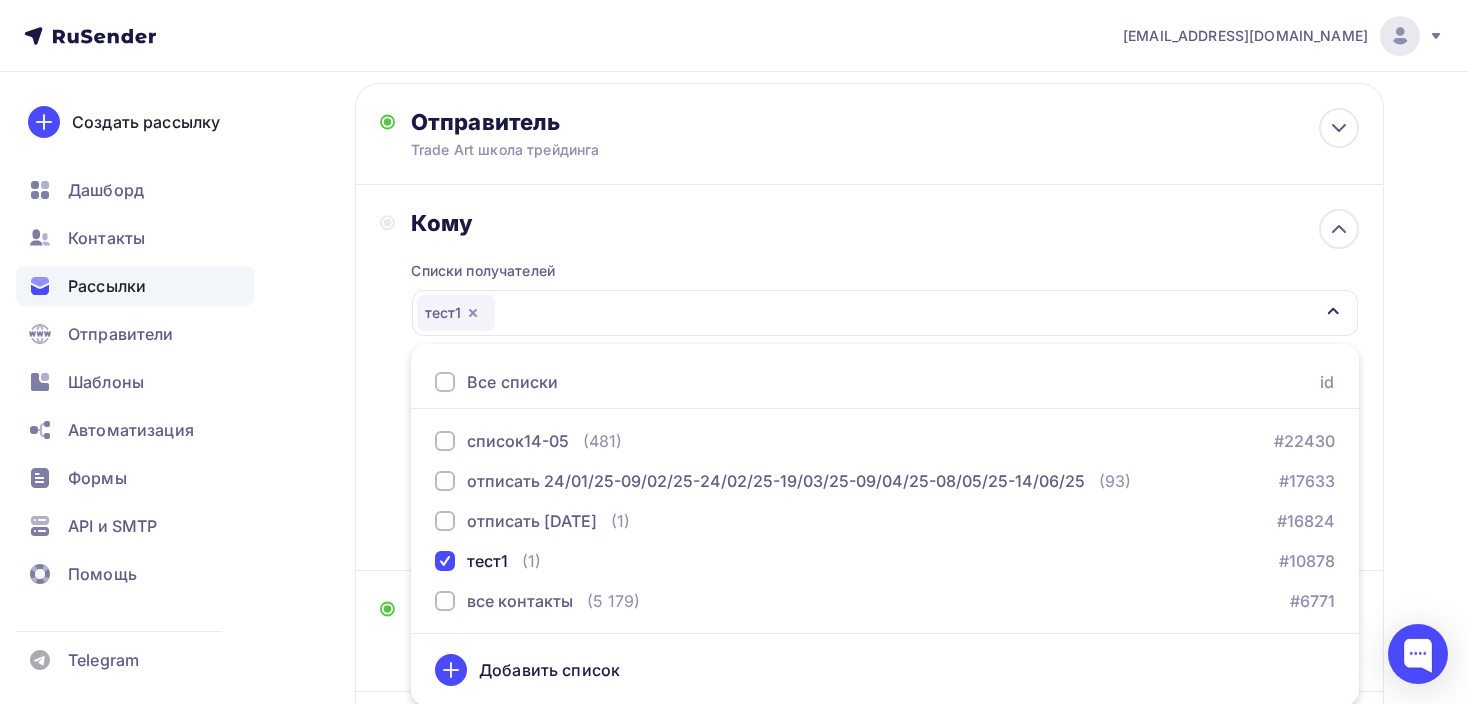 click on "Кому
Списки получателей
тест1
Все списки
id
список14-05
(481)
#22430
отписать 24/01/25-09/02/25-24/02/25-19/03/25-09/04/25-08/05/25-14/06/25
(93)
#17633
отписать [DATE]
(1)
#16824
тест1
(1)
#10878
все контакты
(5 179)
#6771
Добавить список
Добавить сегментацию
Получателей:
1" at bounding box center [869, 377] 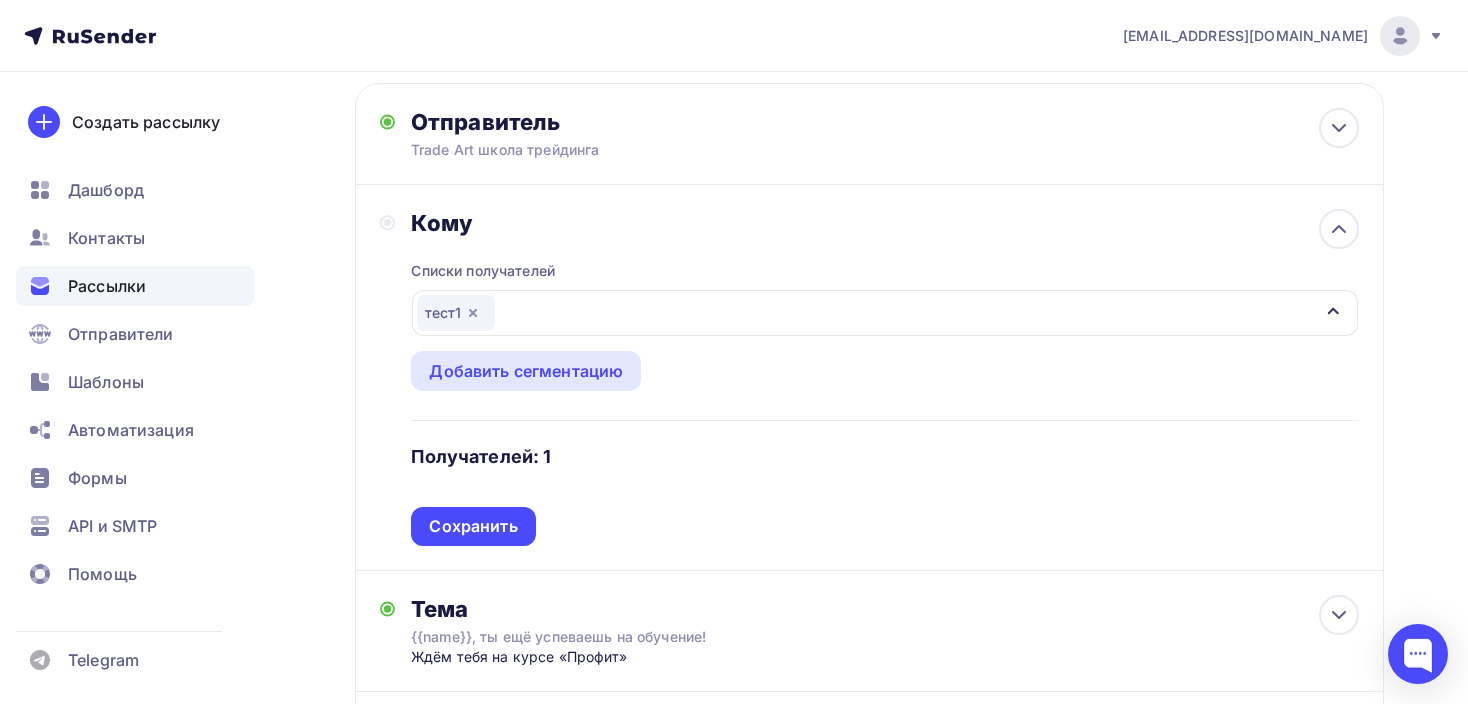 click on "Сохранить" at bounding box center (473, 526) 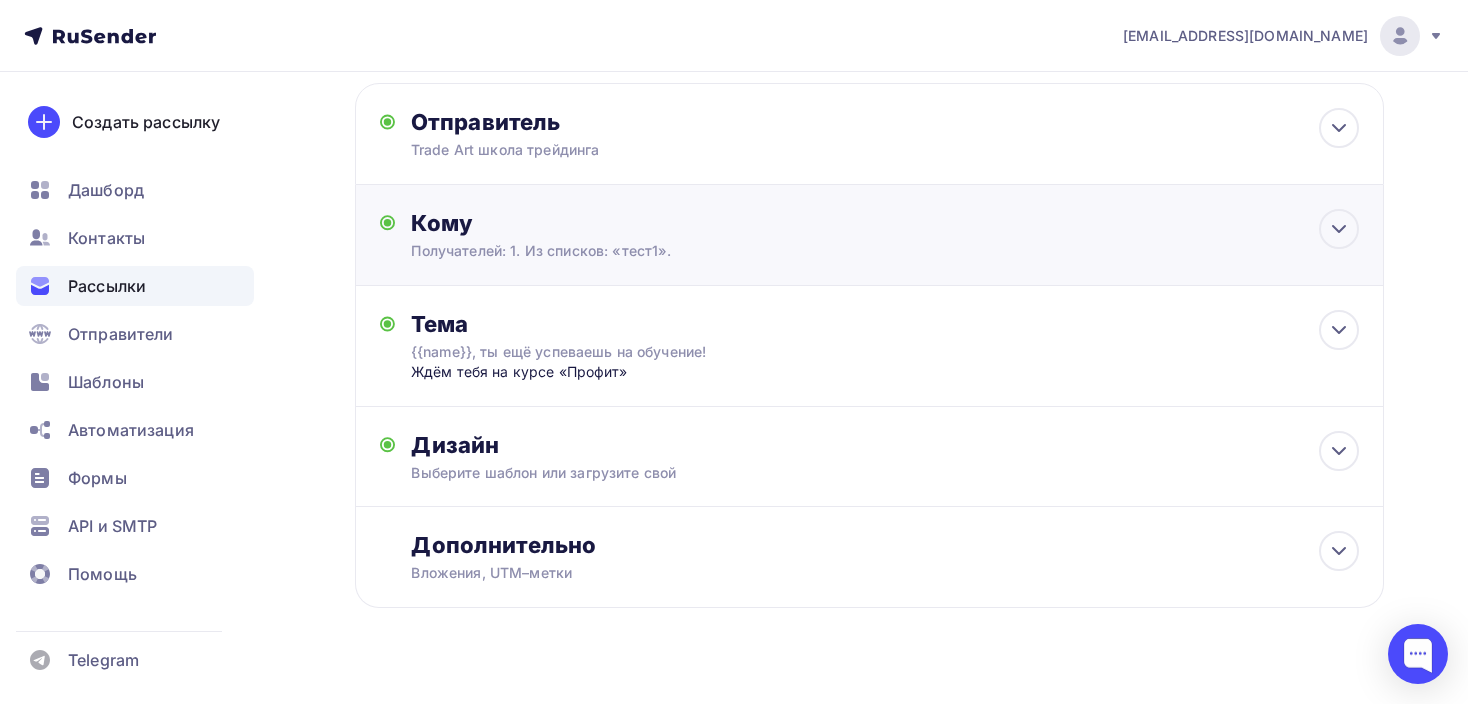 click on "Кому" at bounding box center (885, 223) 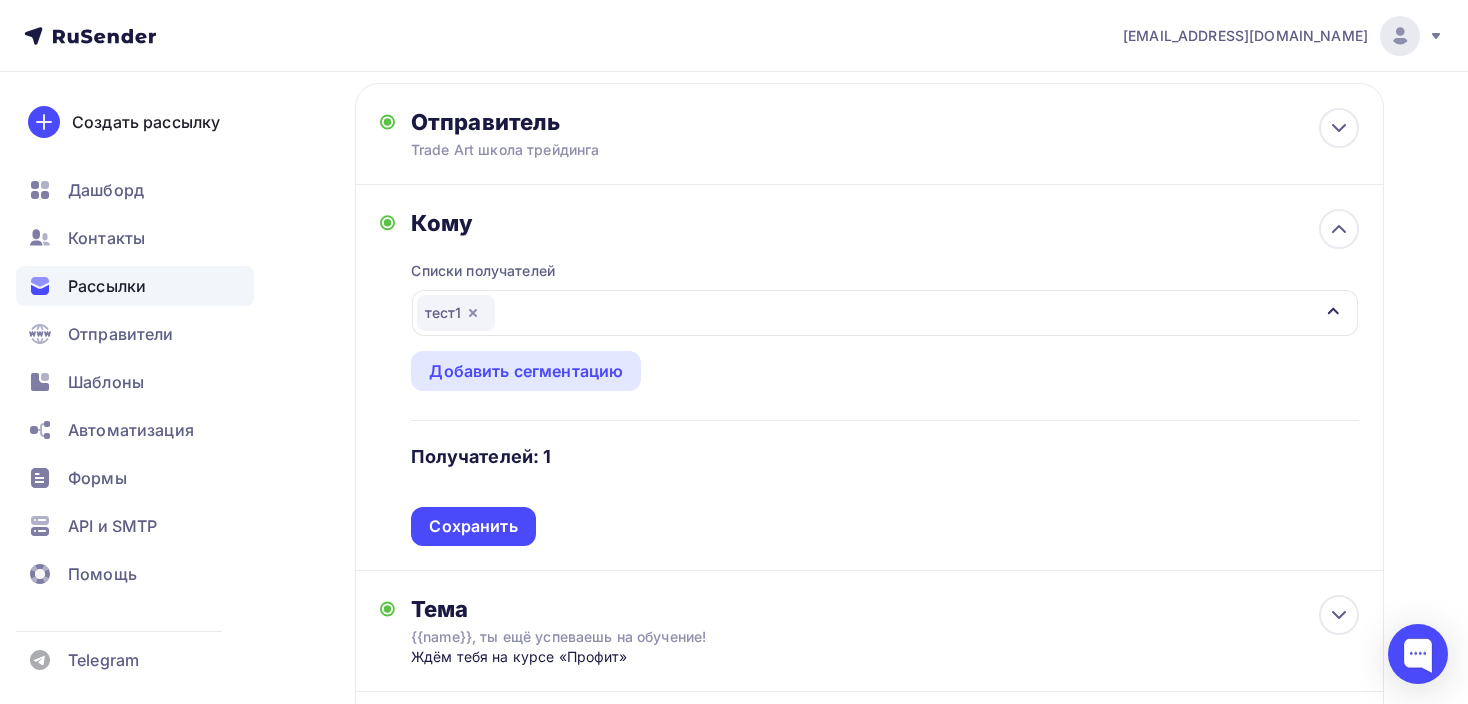 click 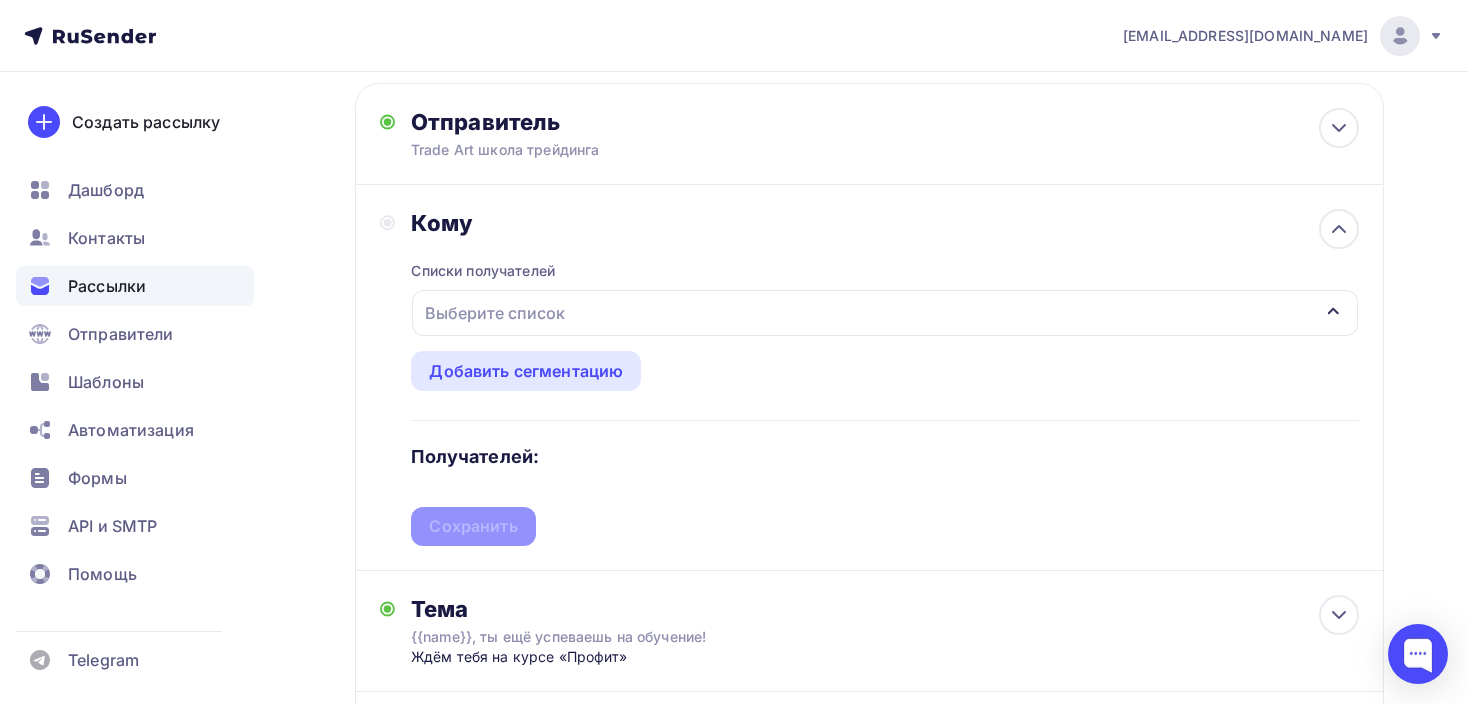 click on "Получателей:" at bounding box center [475, 457] 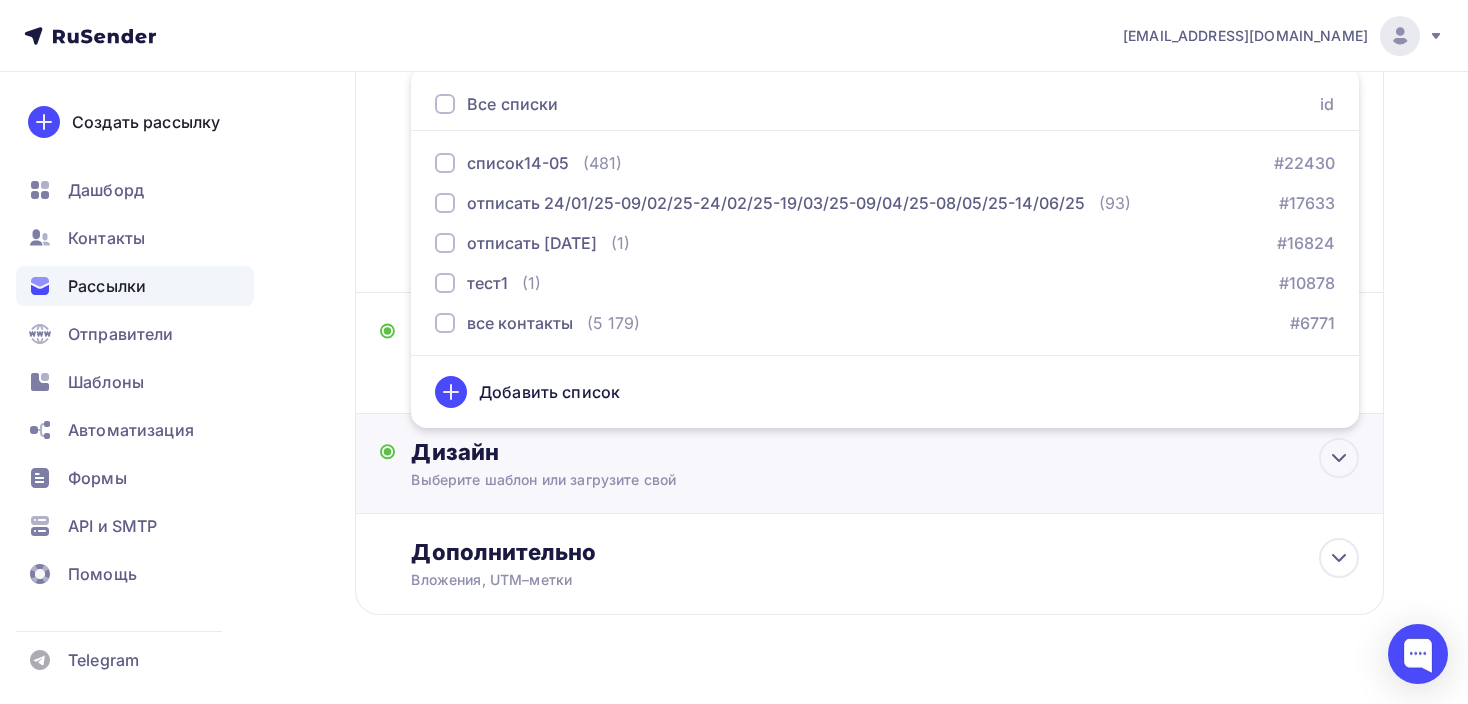 scroll, scrollTop: 400, scrollLeft: 0, axis: vertical 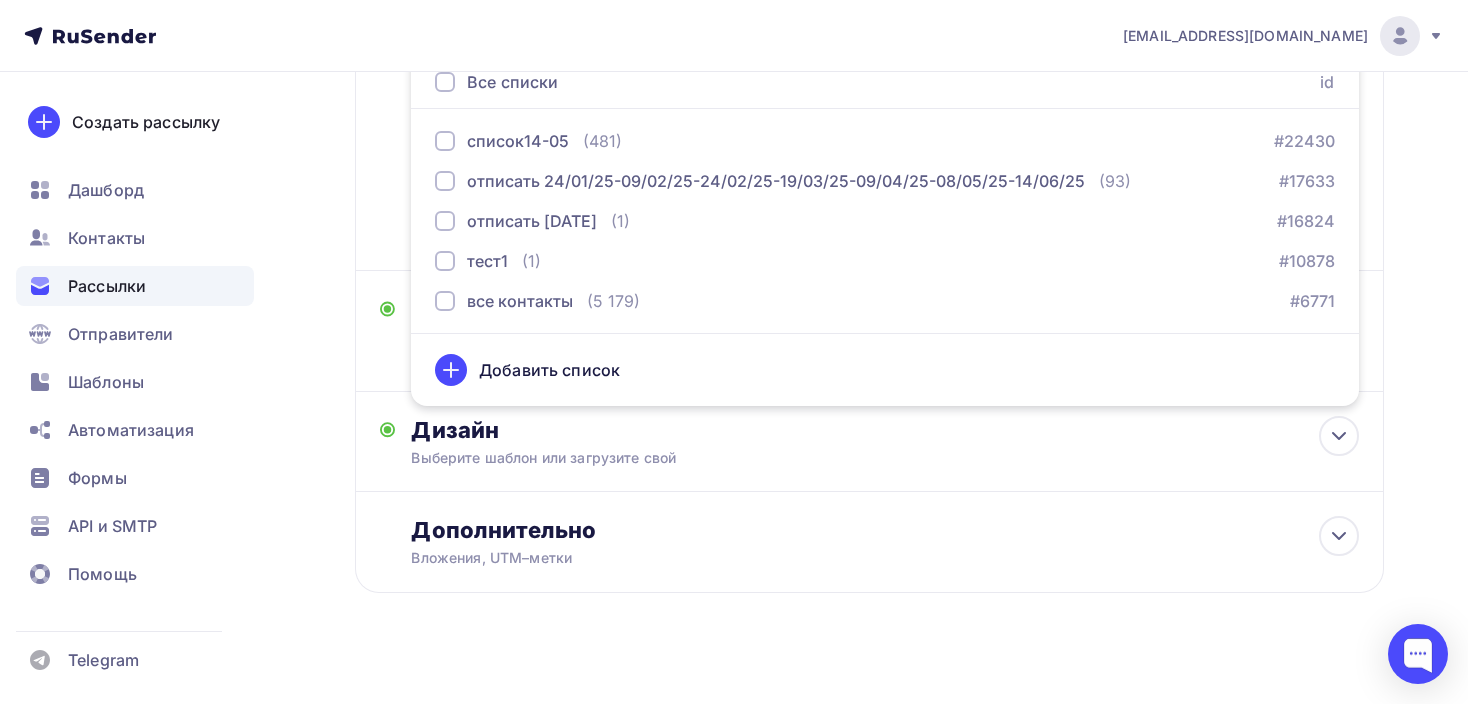 click on "Добавить список" at bounding box center (549, 370) 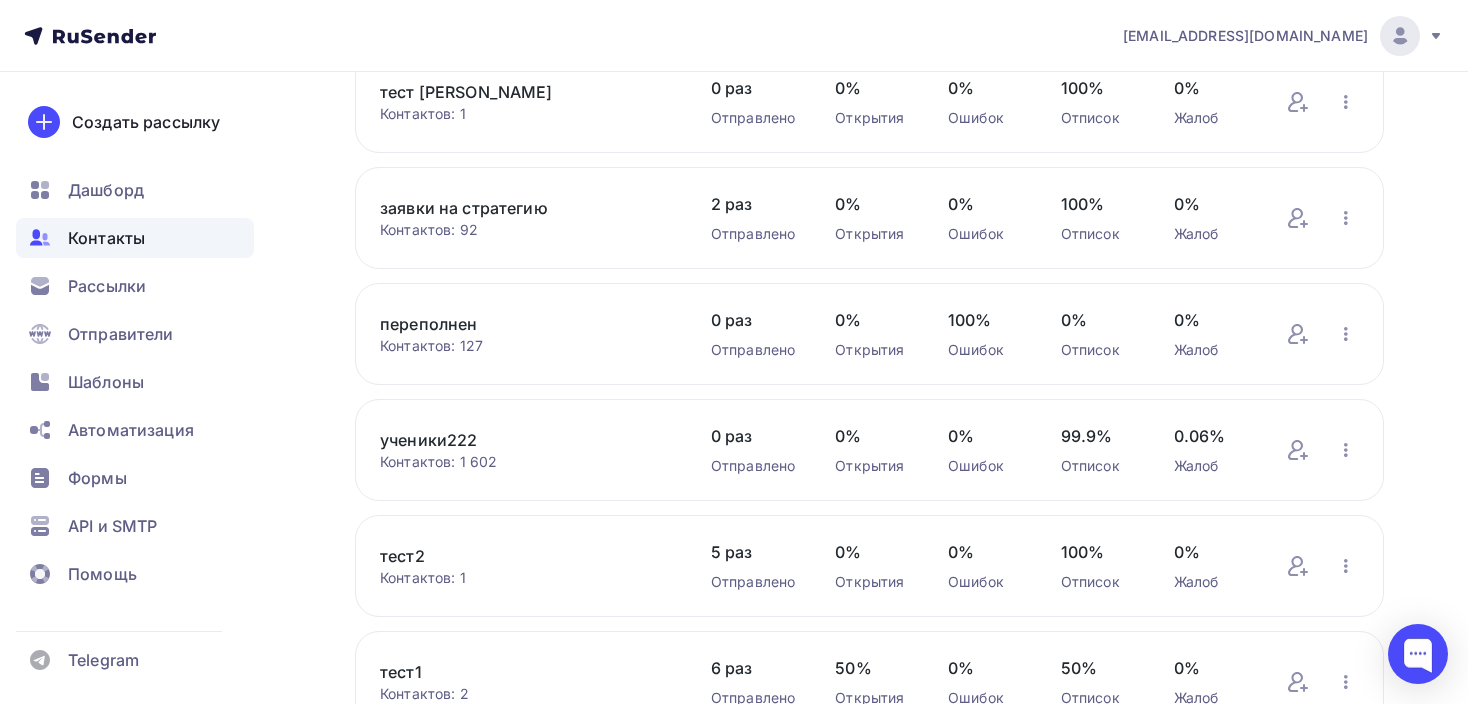 scroll, scrollTop: 883, scrollLeft: 0, axis: vertical 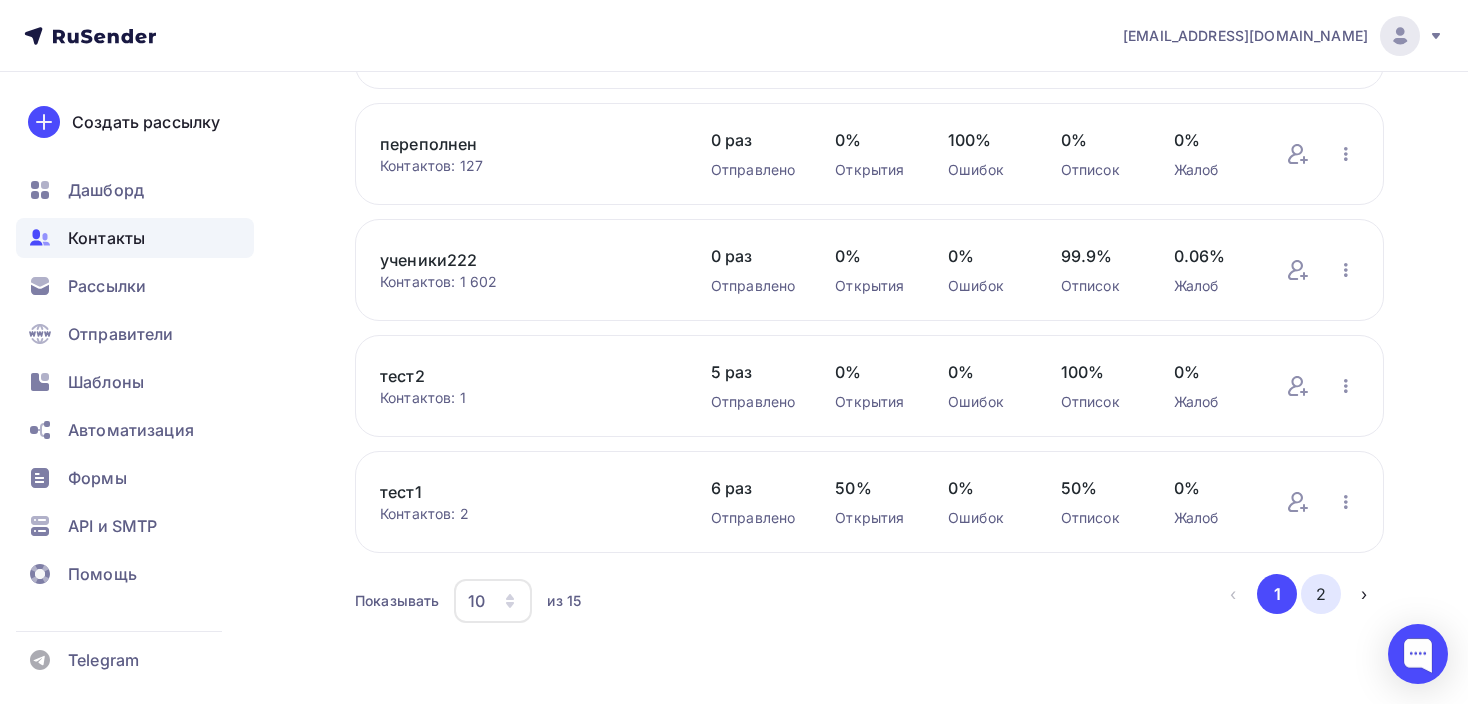 click on "2" at bounding box center (1321, 594) 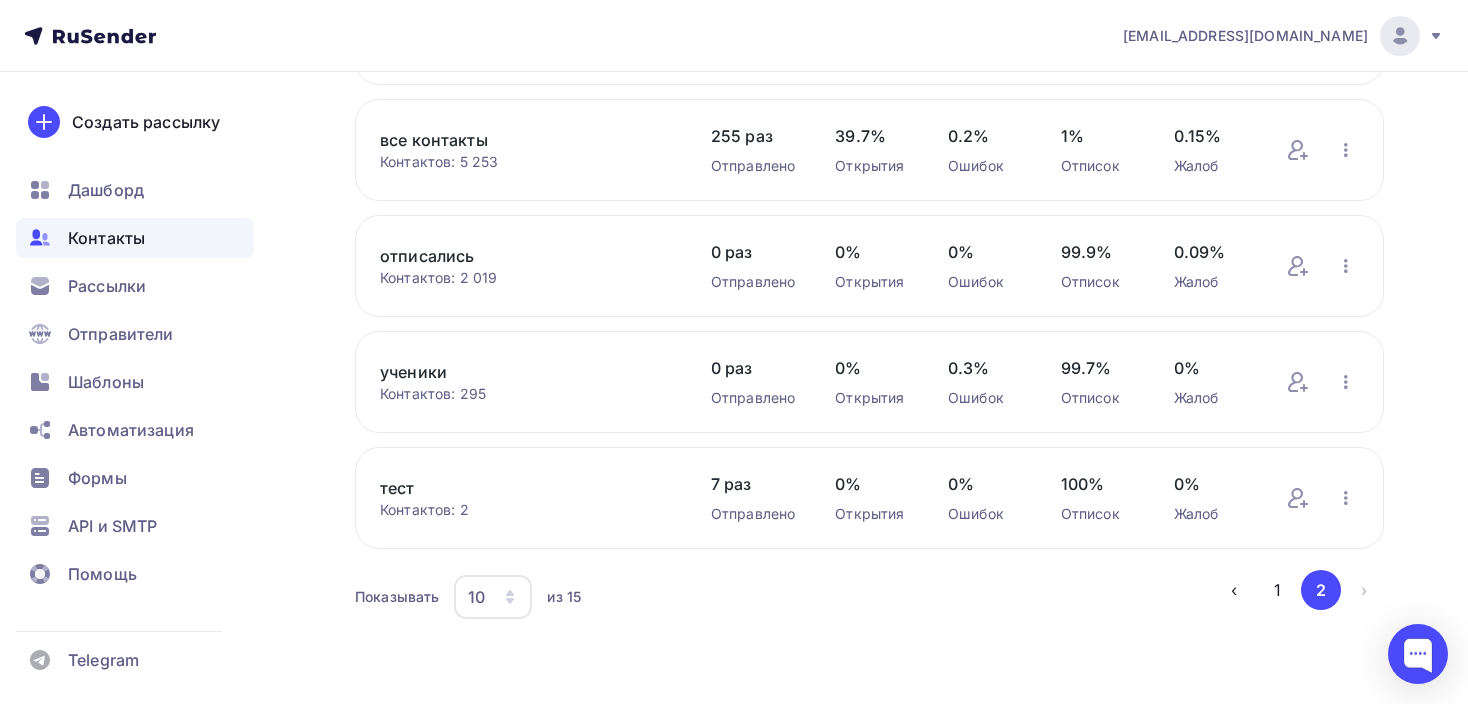 scroll, scrollTop: 264, scrollLeft: 0, axis: vertical 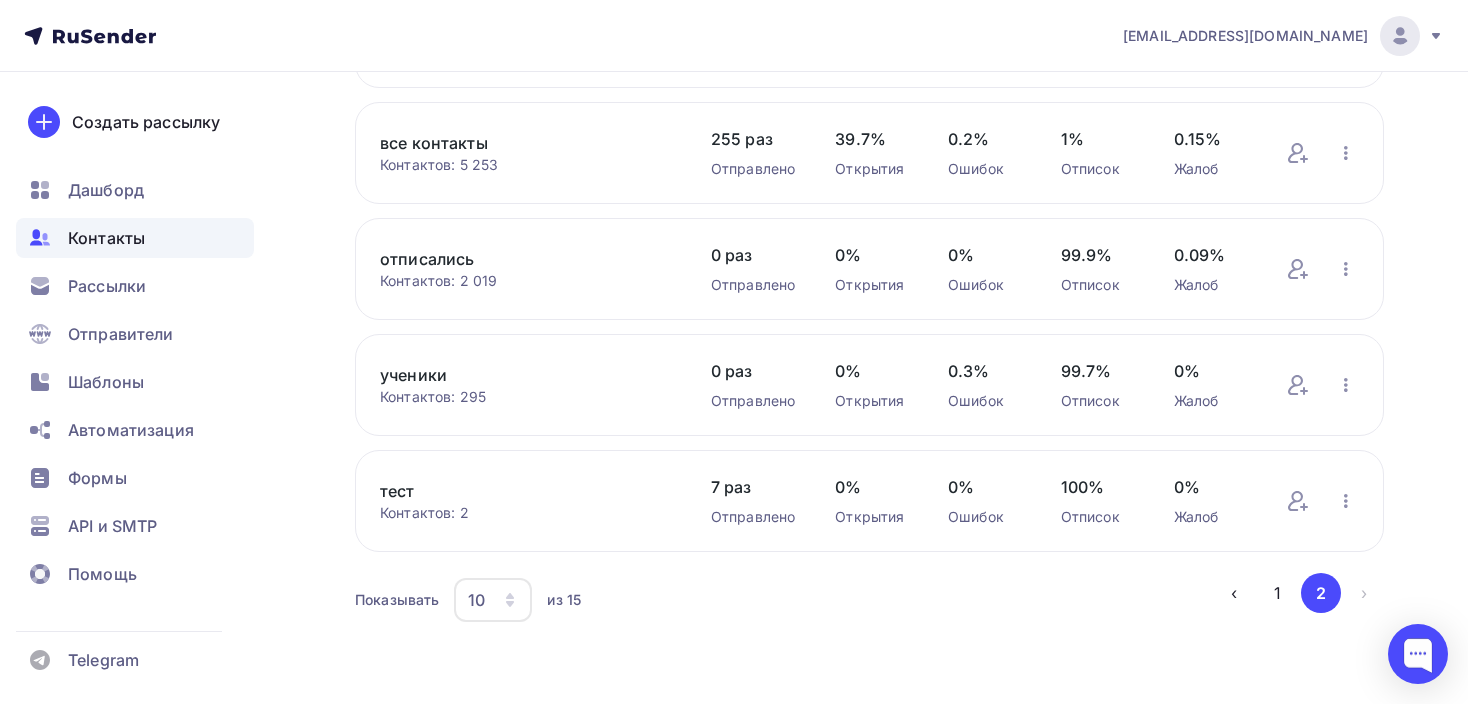 click on "тест" at bounding box center (525, 491) 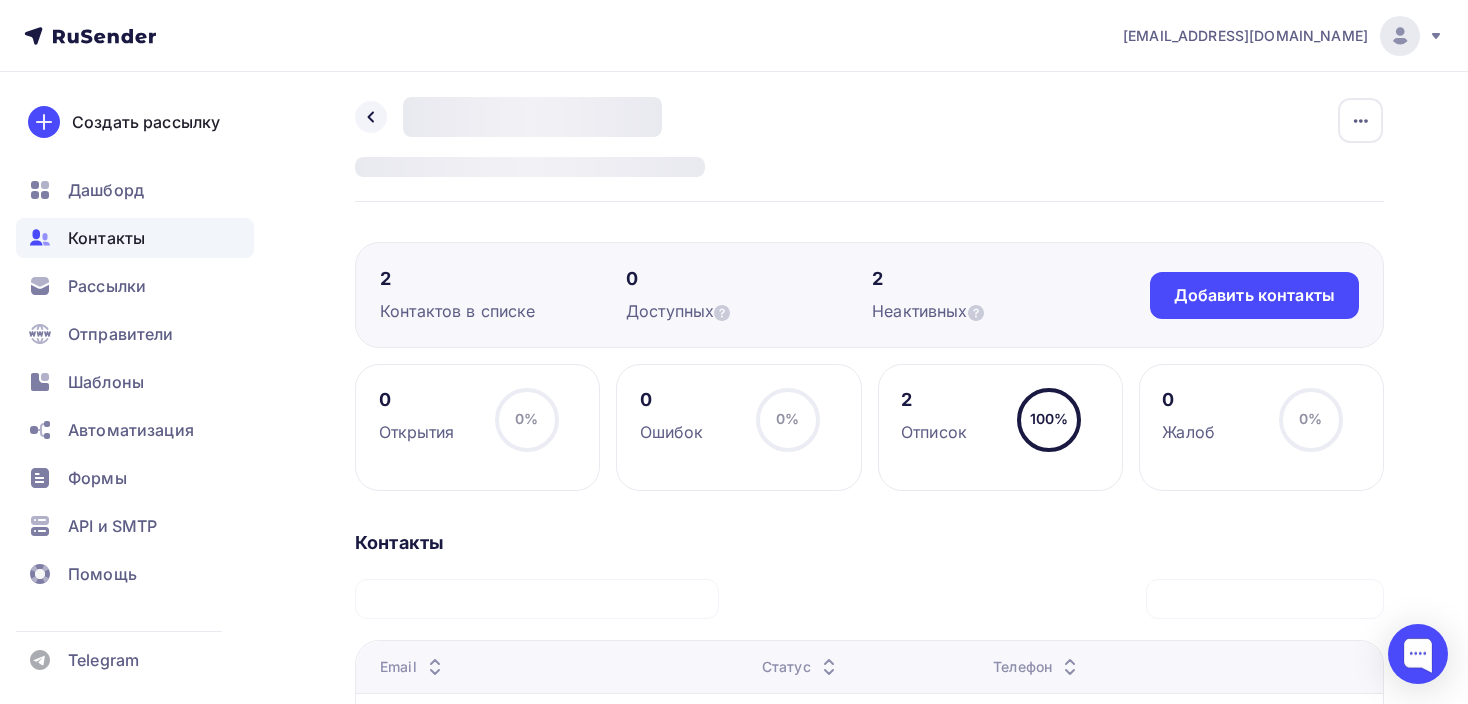 scroll, scrollTop: 0, scrollLeft: 0, axis: both 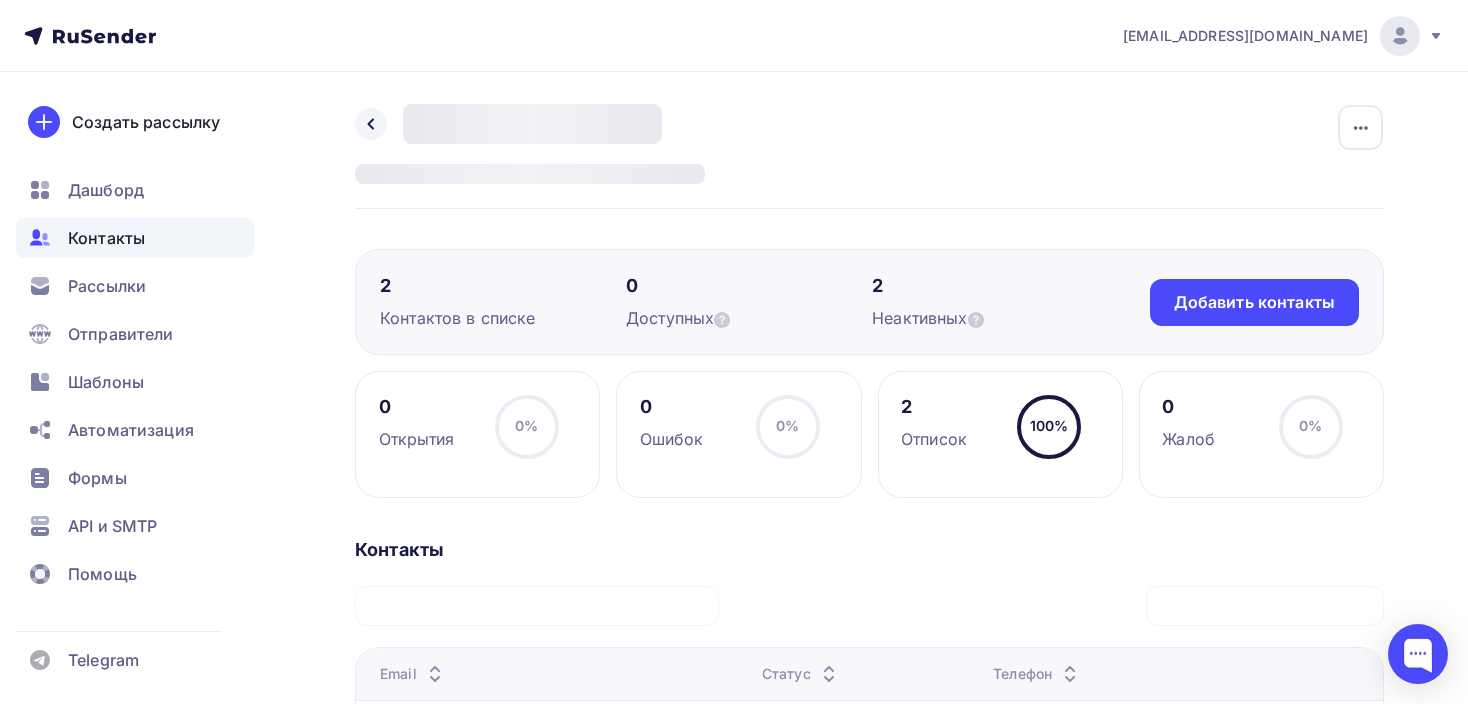 click on "Контакты" at bounding box center [106, 238] 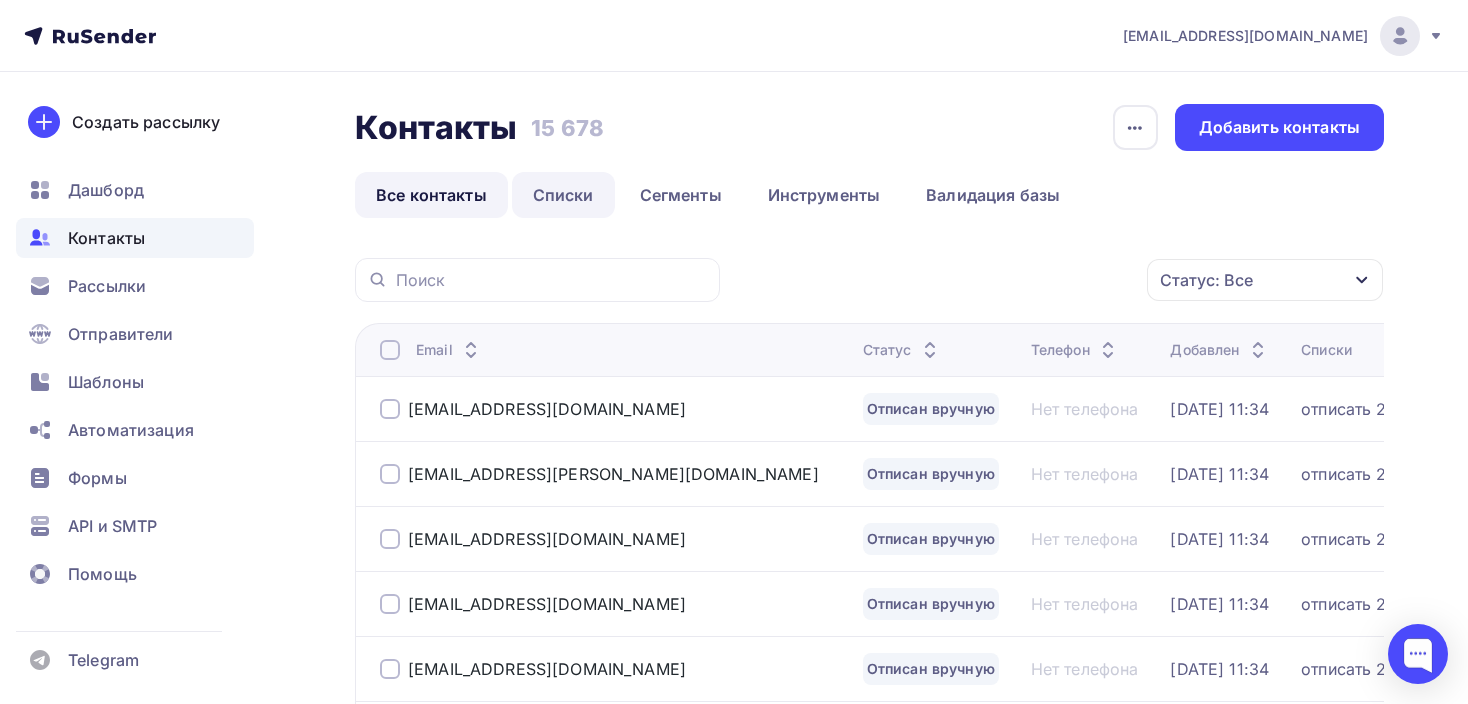 click on "Списки" at bounding box center [563, 195] 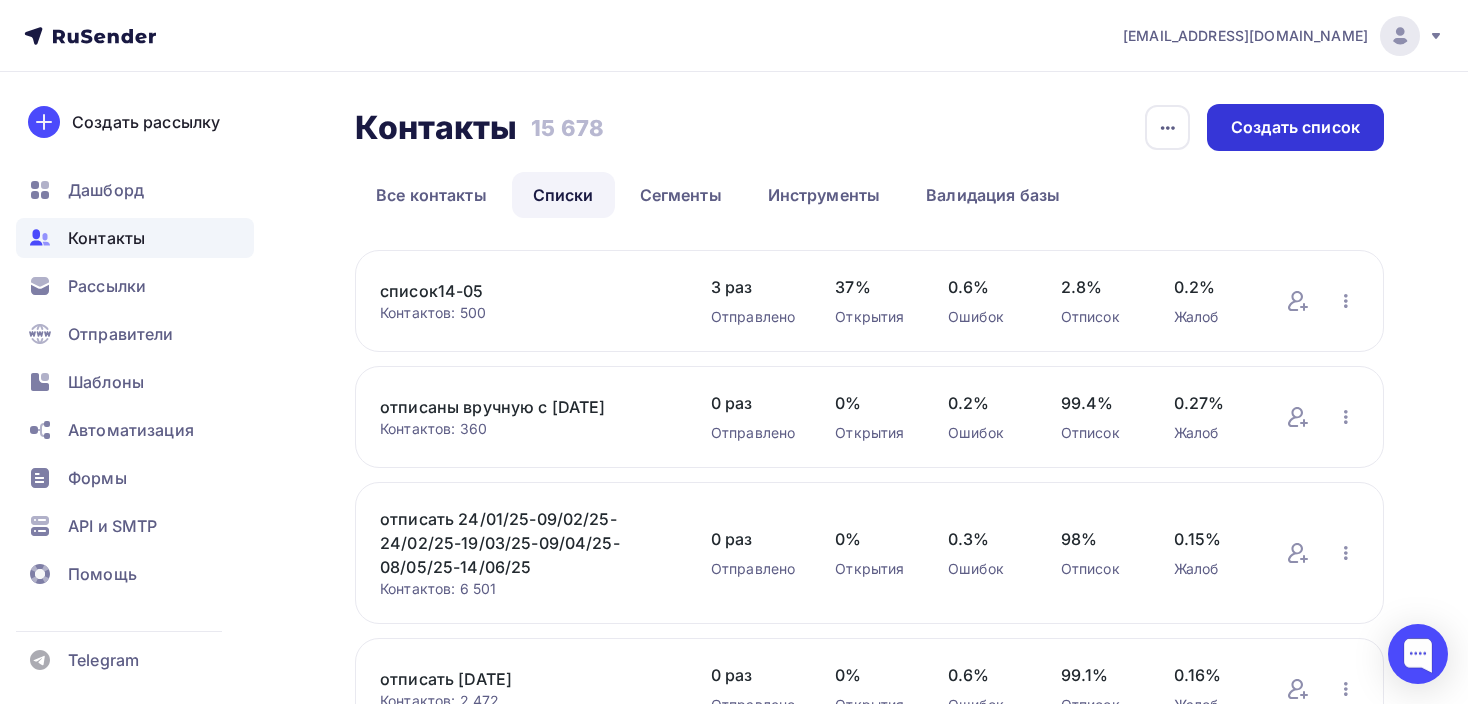 click on "Создать список" at bounding box center (1295, 127) 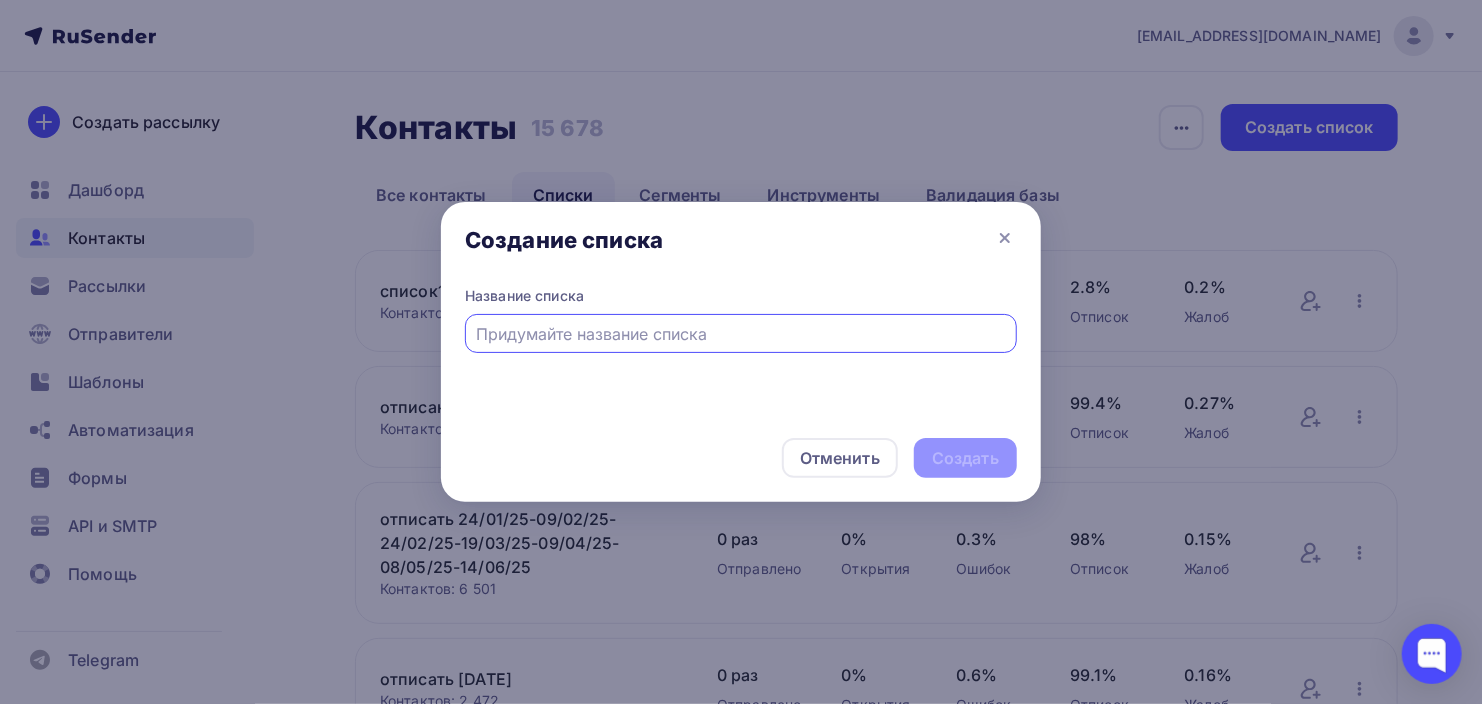 click at bounding box center [741, 334] 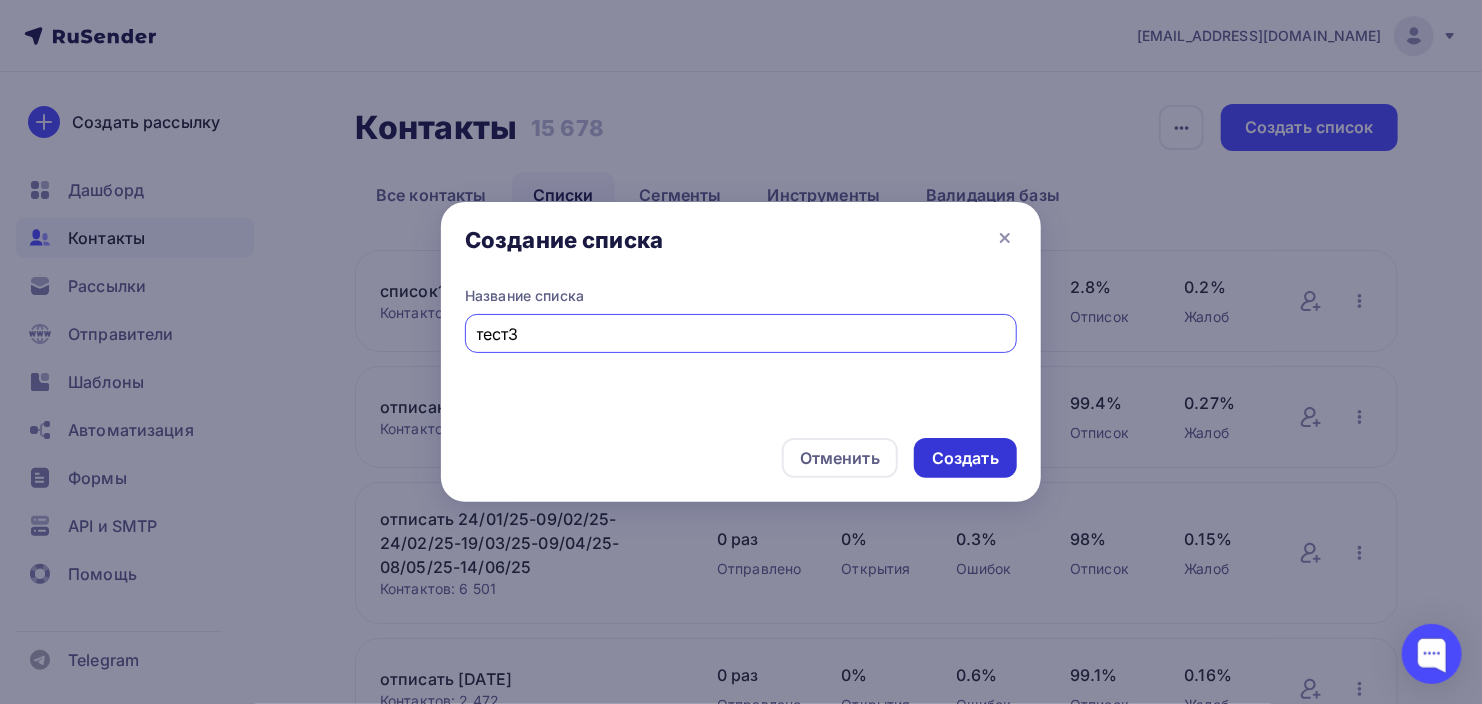 type on "тест3" 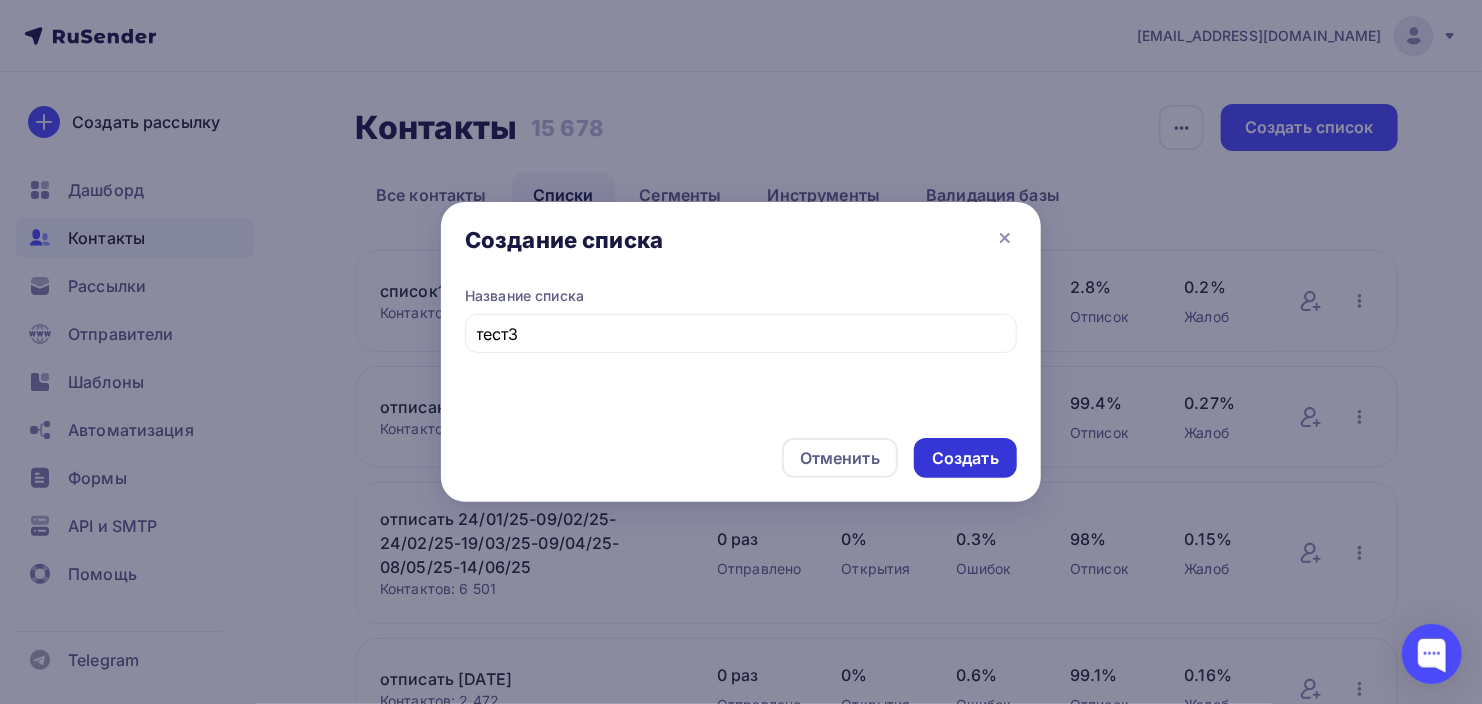 click on "Создать" at bounding box center [965, 458] 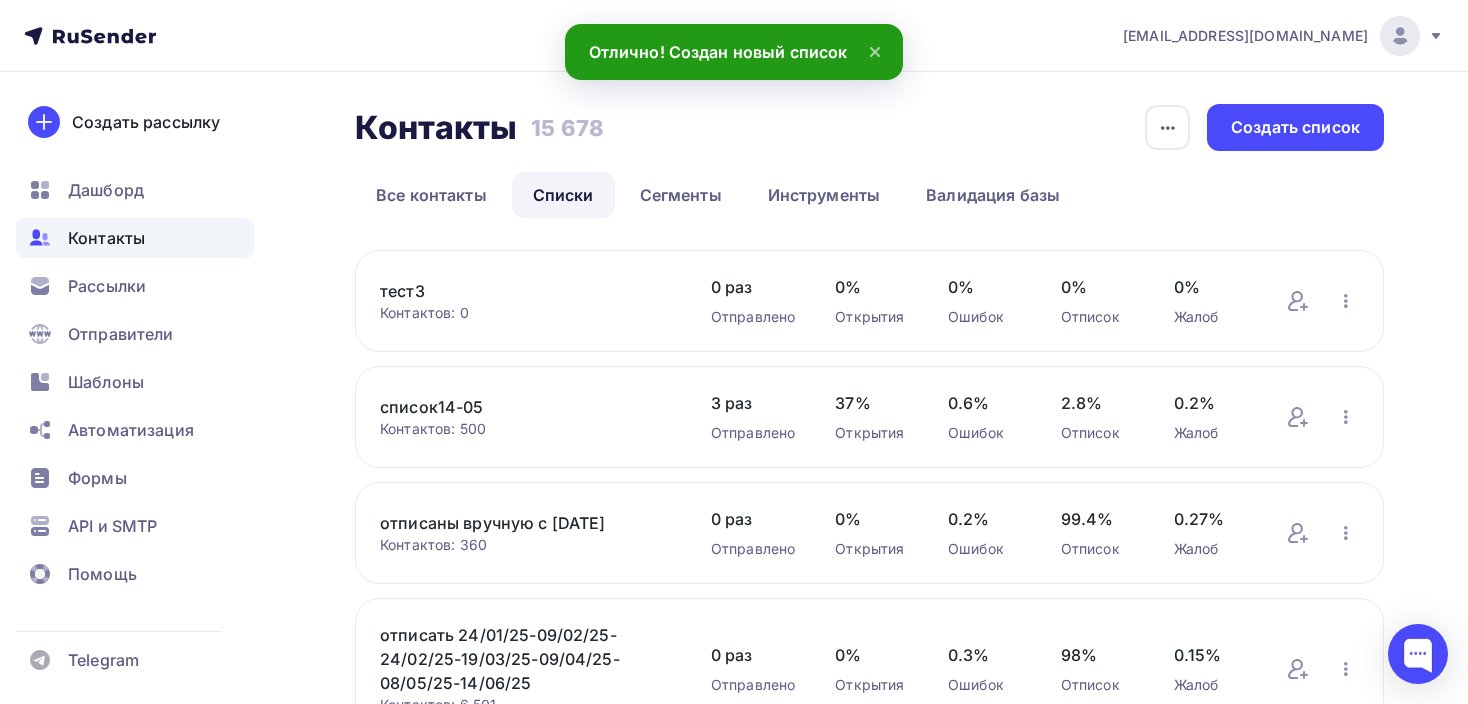 click on "тест3" at bounding box center (525, 291) 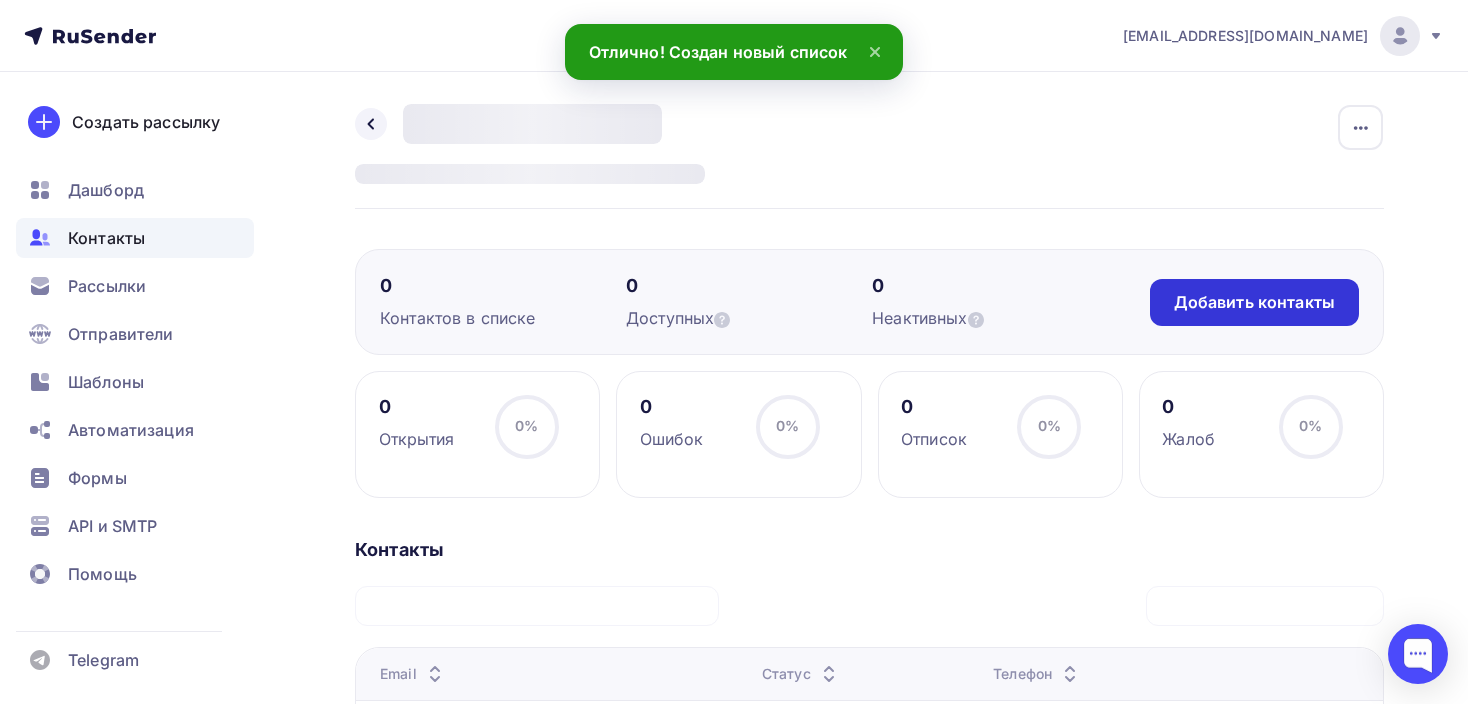 click on "Добавить контакты" at bounding box center [1254, 302] 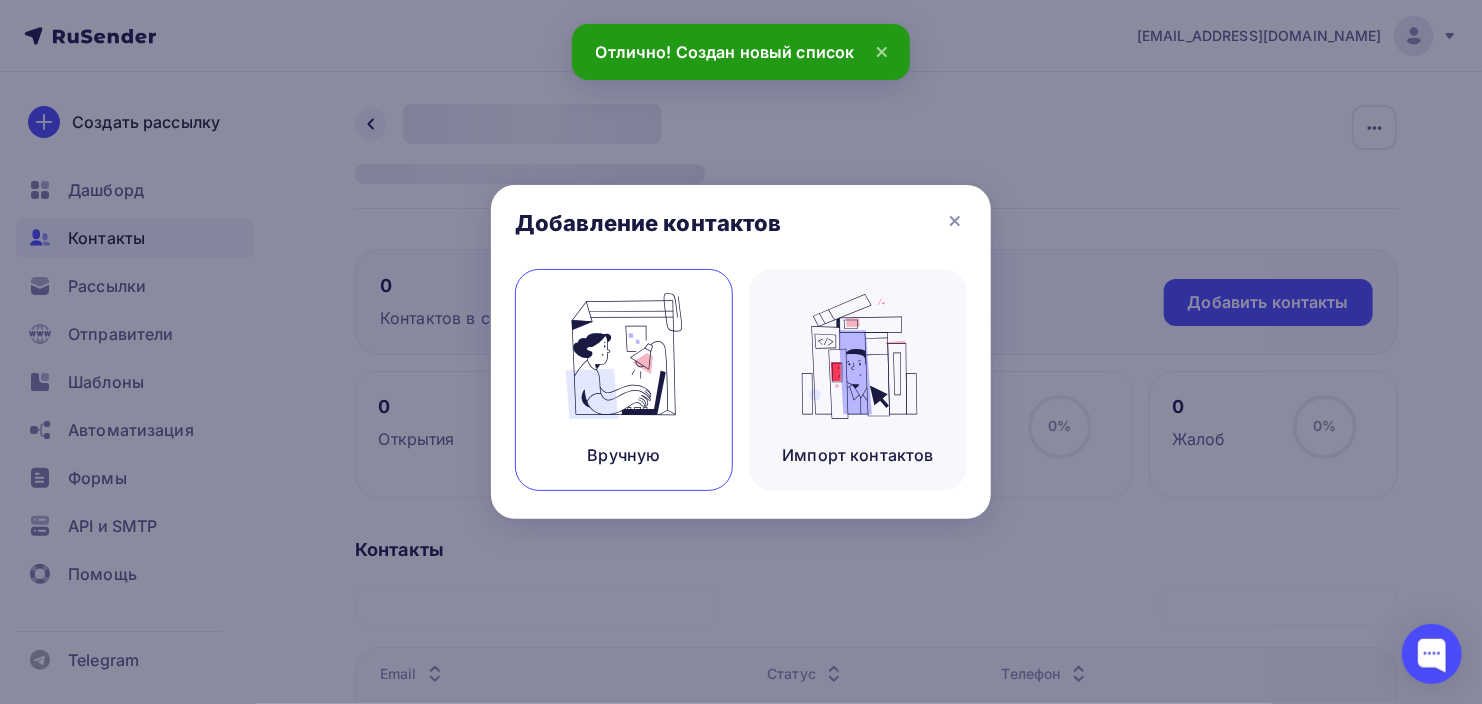 click at bounding box center [624, 356] 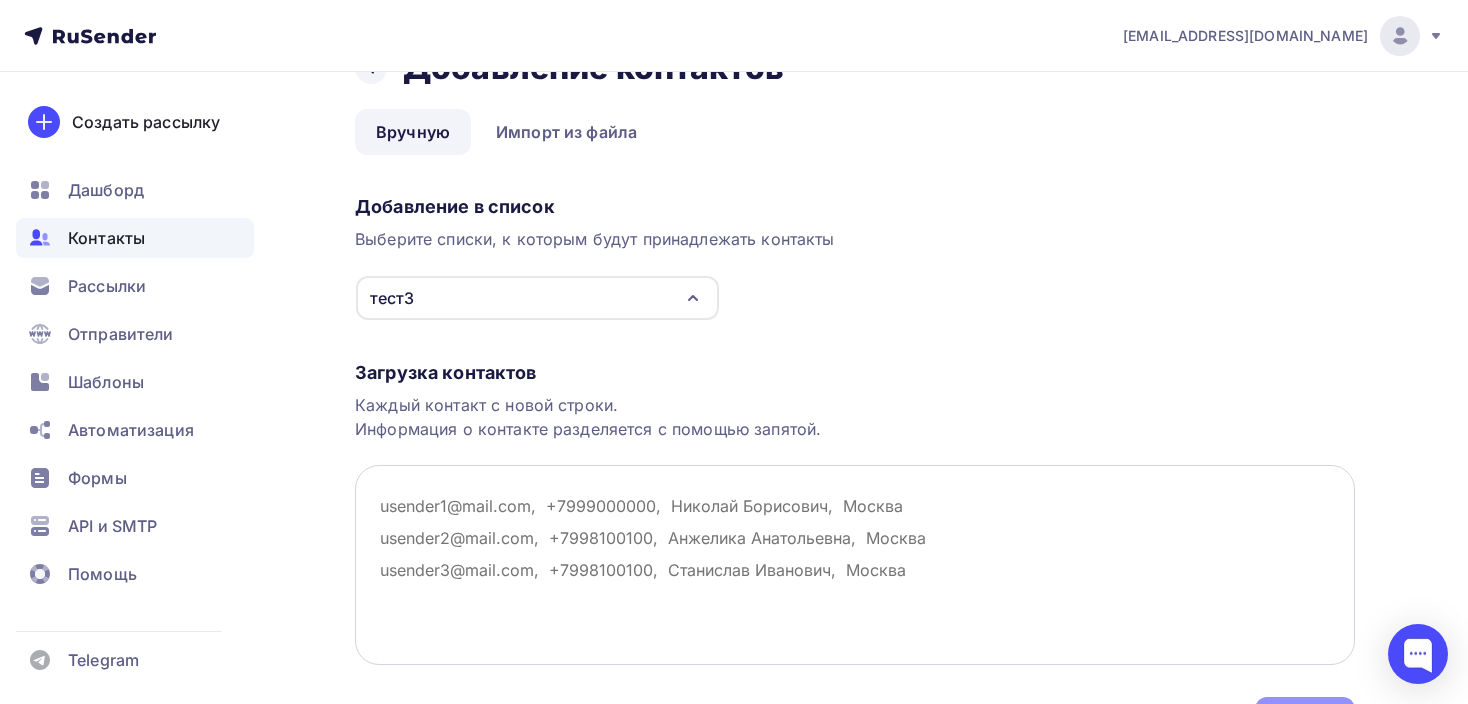 scroll, scrollTop: 66, scrollLeft: 0, axis: vertical 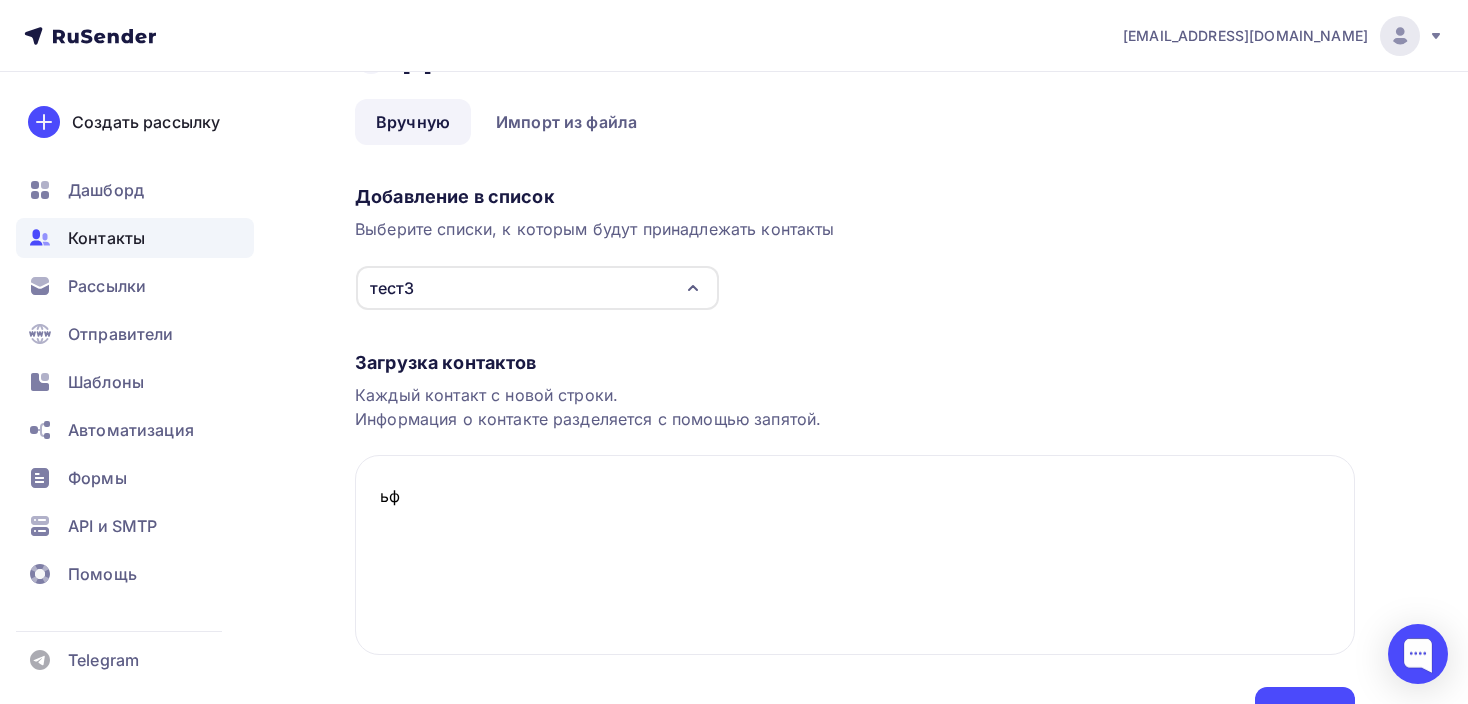 type on "ь" 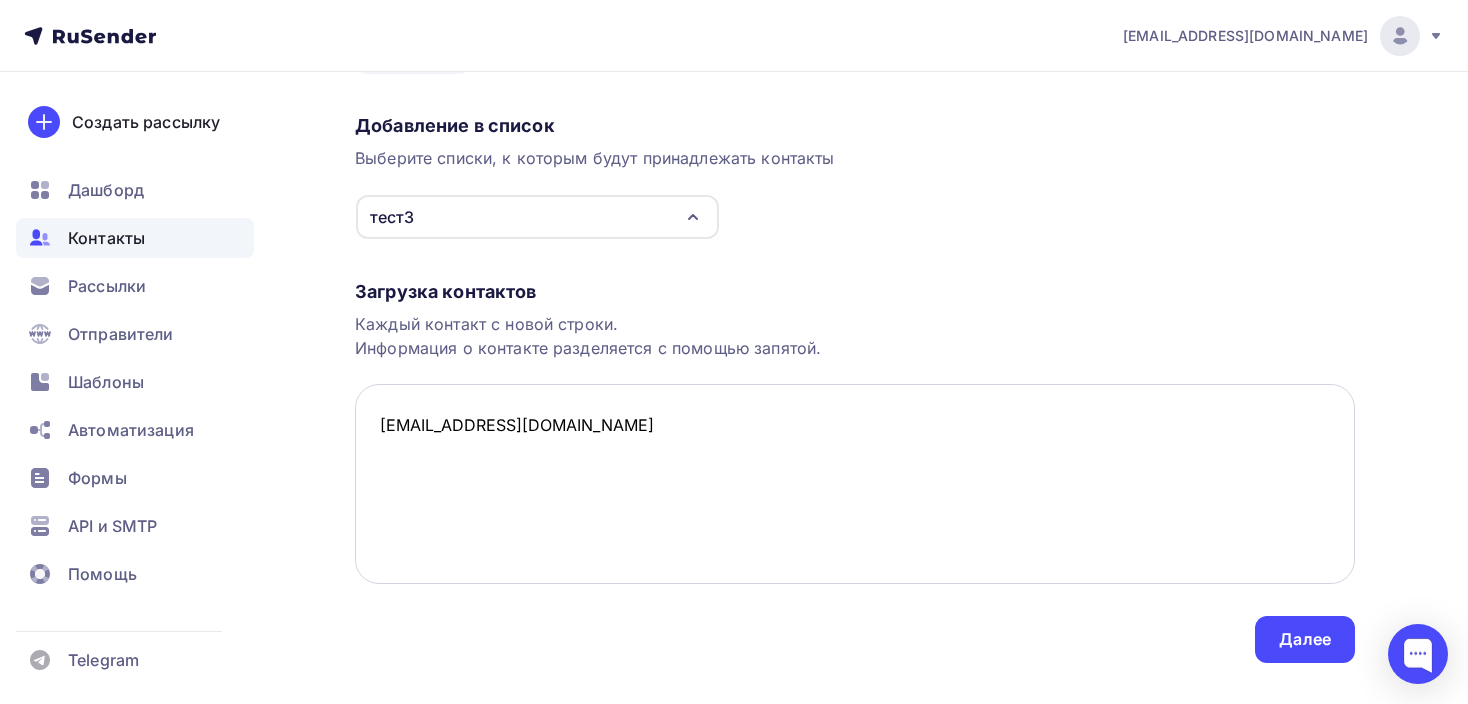 scroll, scrollTop: 175, scrollLeft: 0, axis: vertical 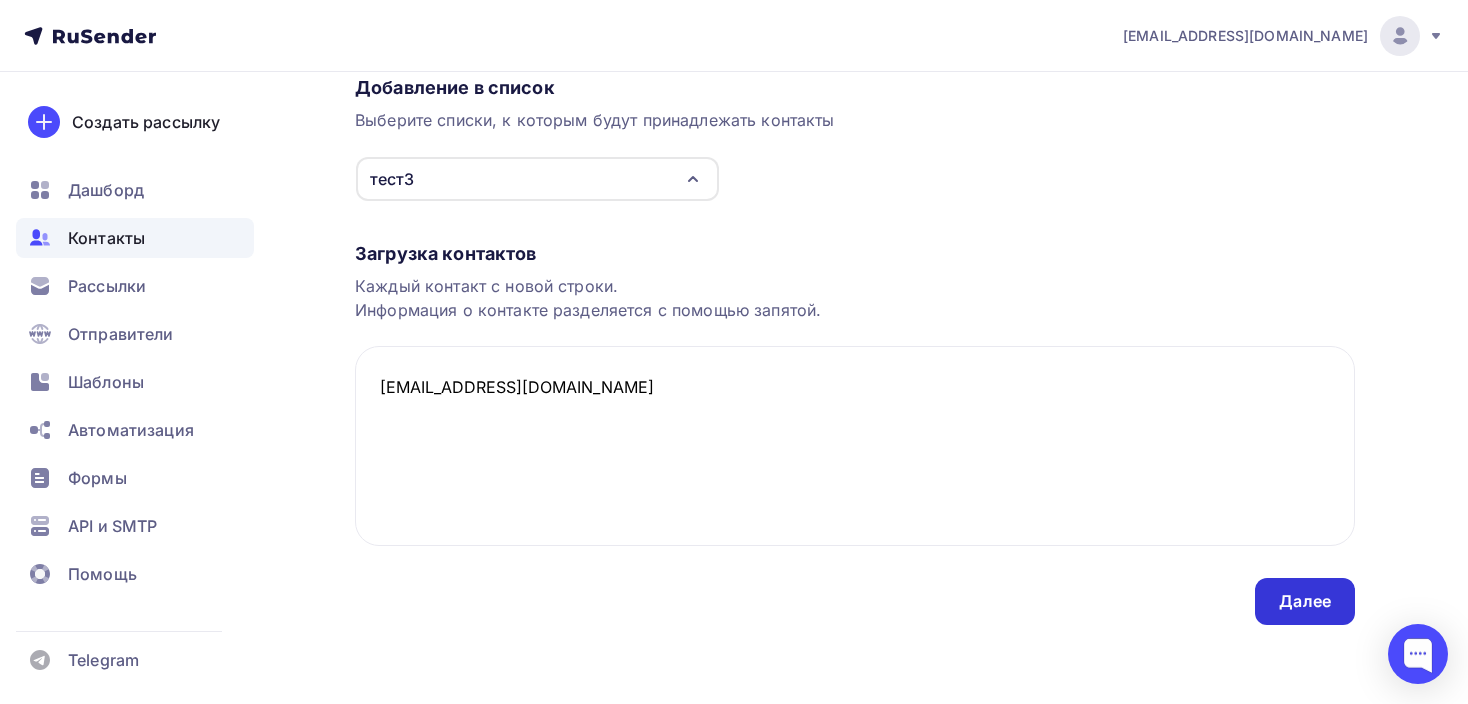 type on "[EMAIL_ADDRESS][DOMAIN_NAME]" 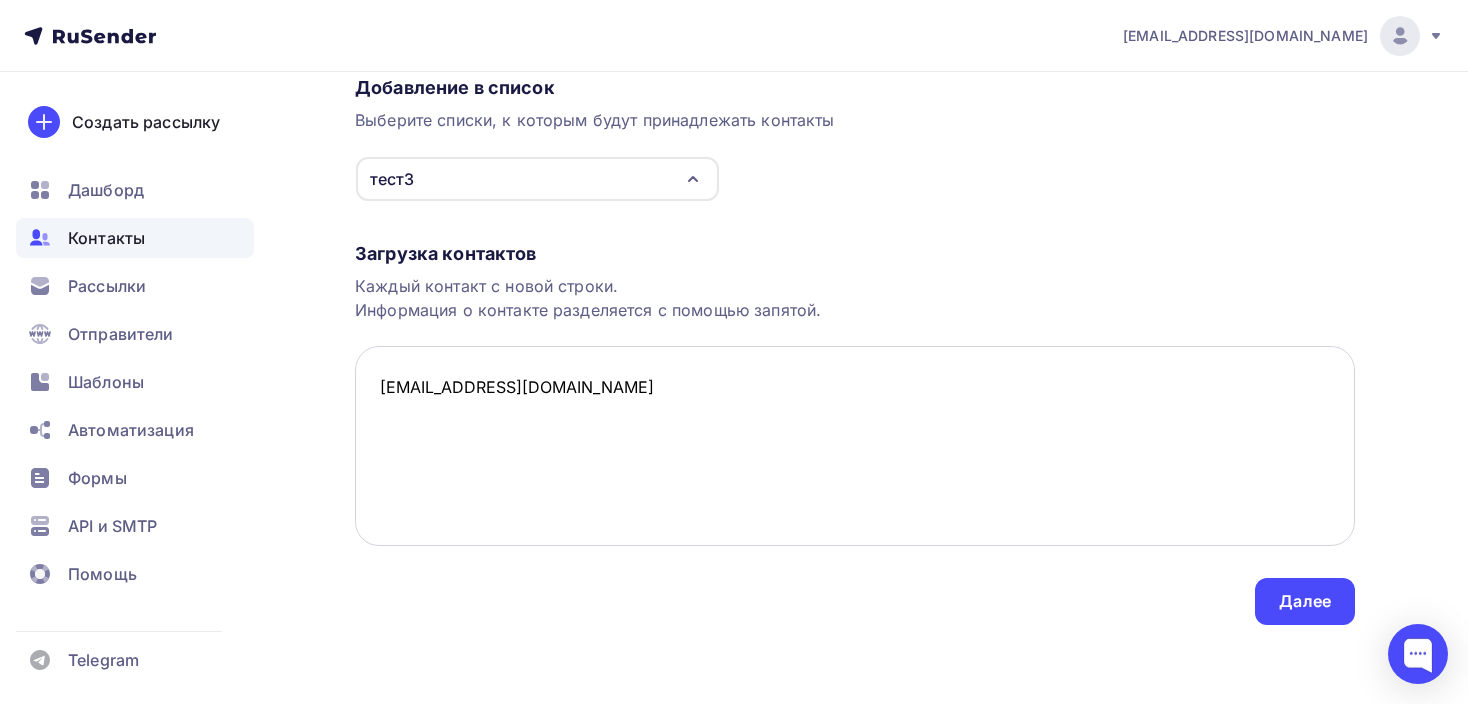 scroll, scrollTop: 0, scrollLeft: 0, axis: both 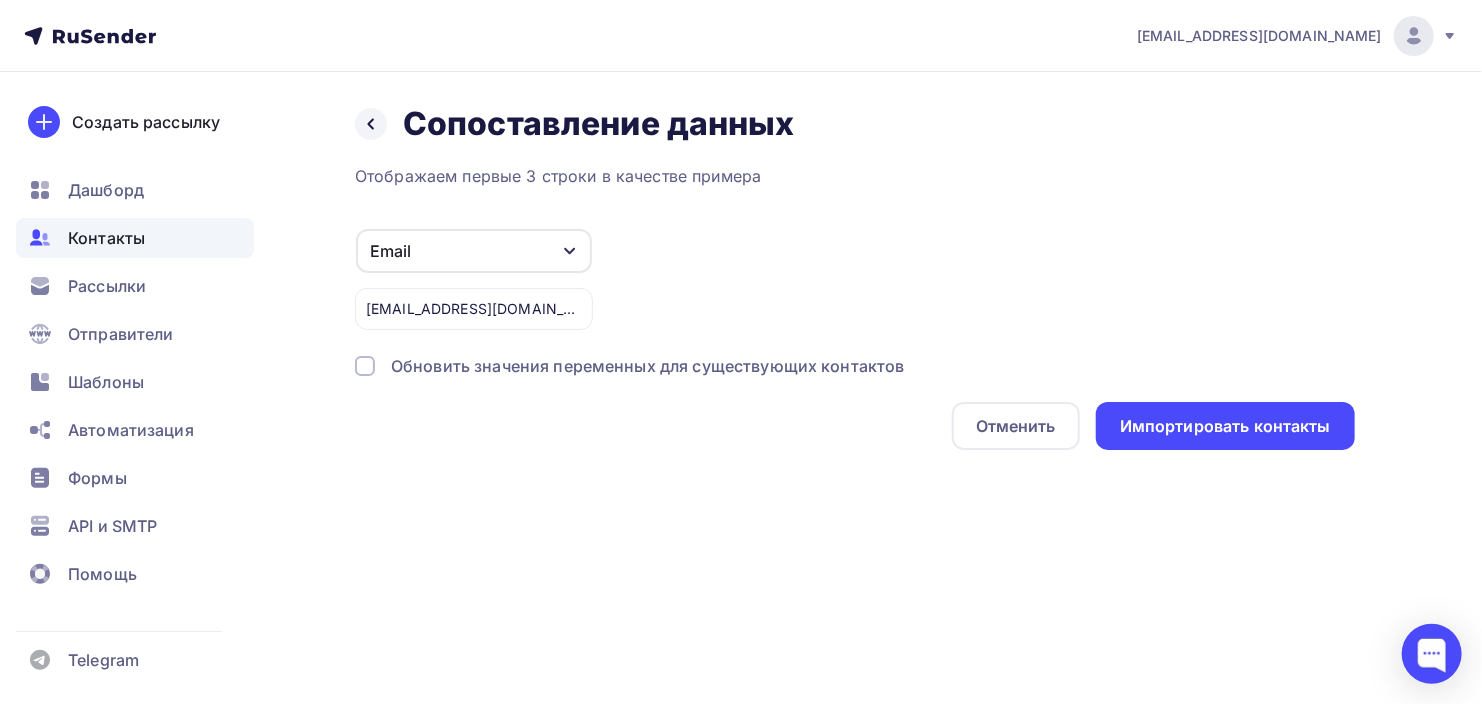 click on "Обновить значения переменных для существующих контактов" at bounding box center [648, 366] 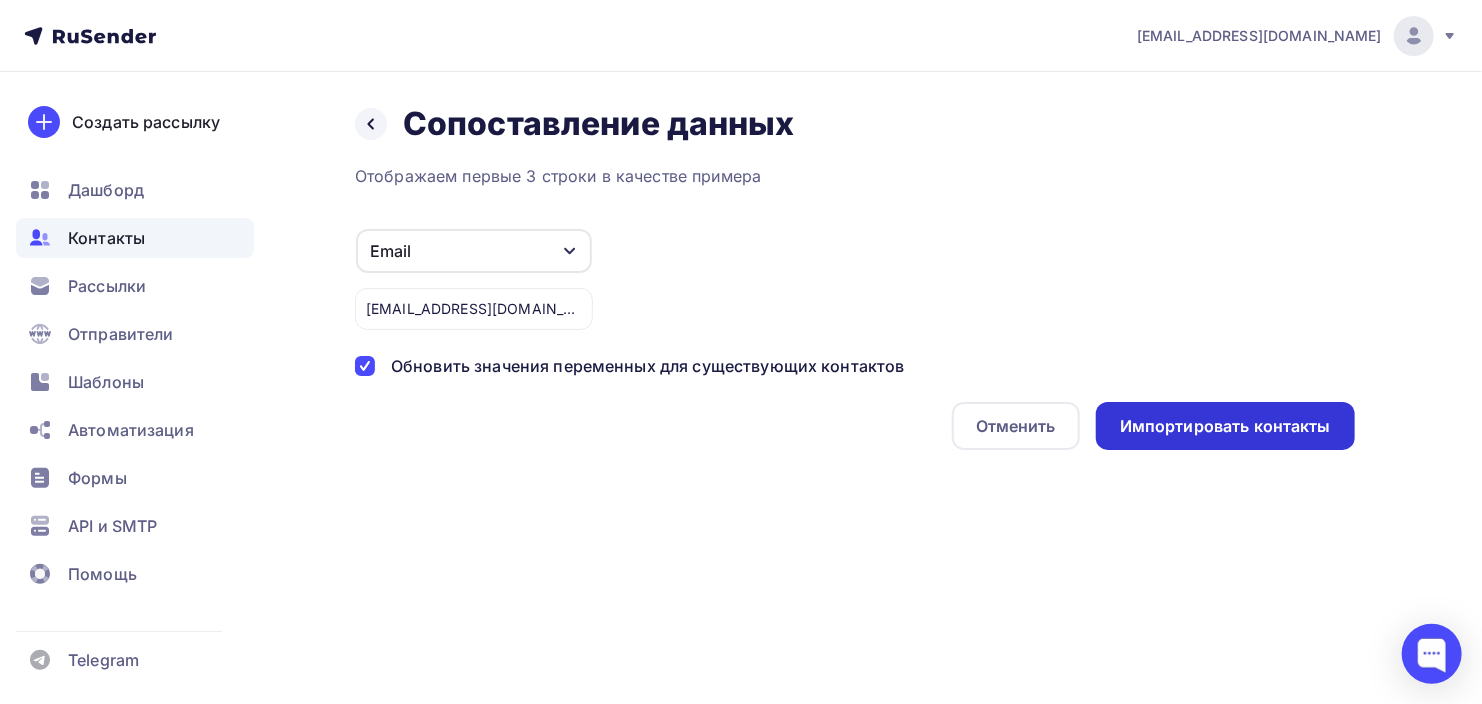 click on "Импортировать контакты" at bounding box center [1225, 426] 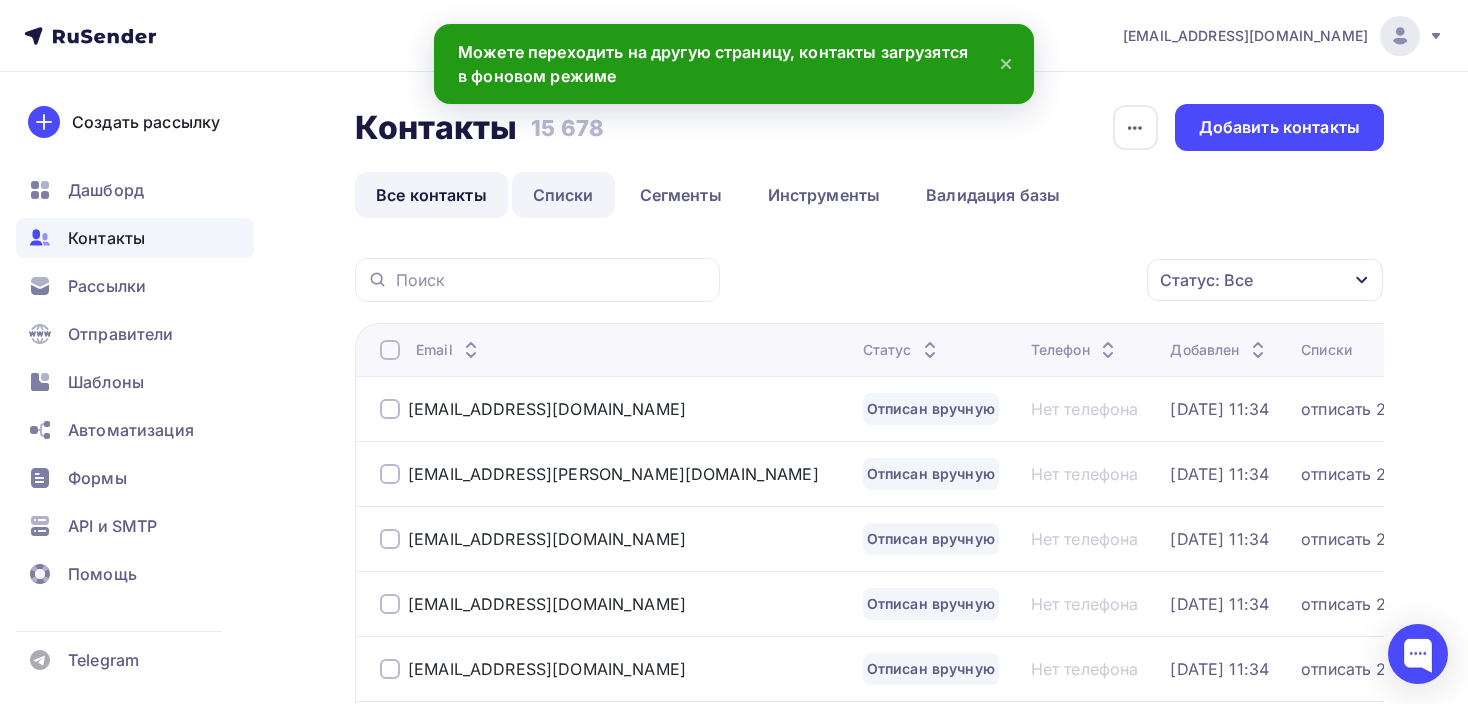 click on "Списки" at bounding box center (563, 195) 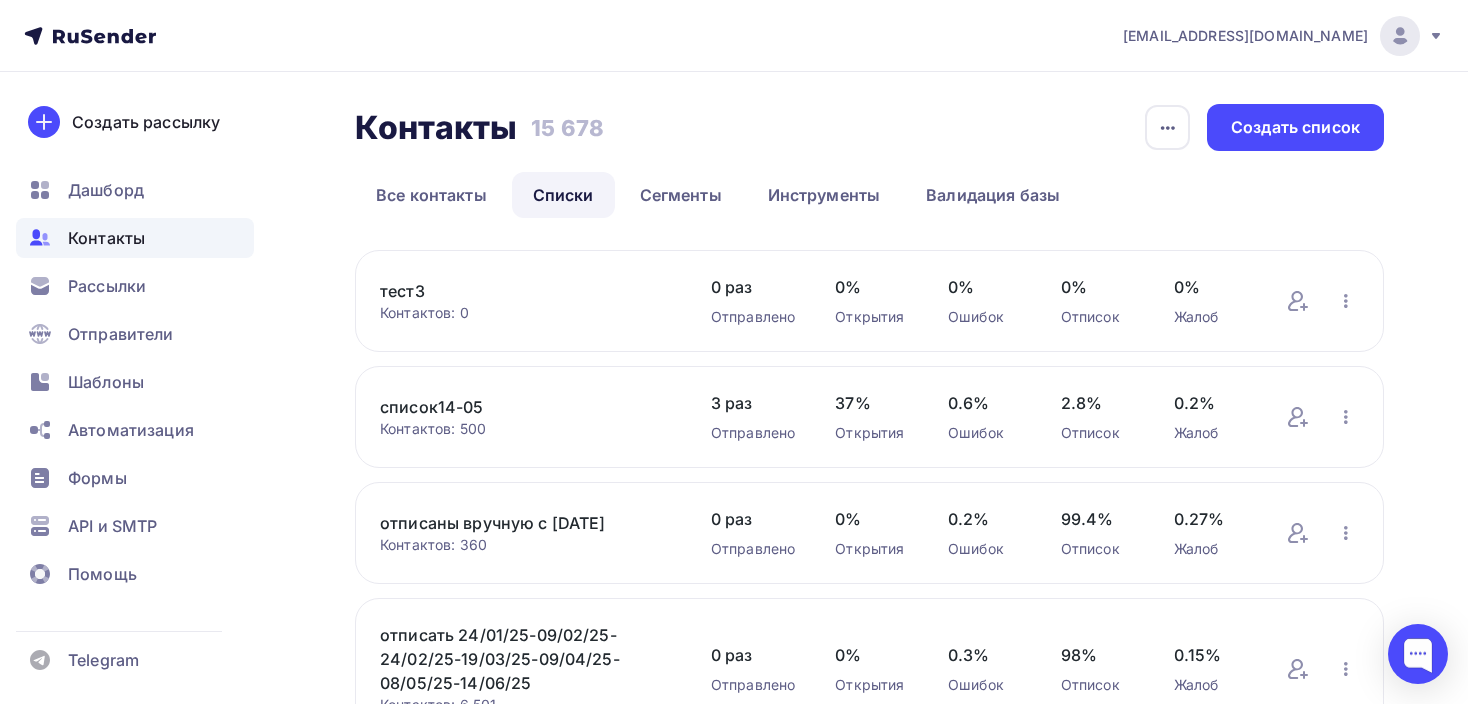 click on "тест3" at bounding box center [525, 291] 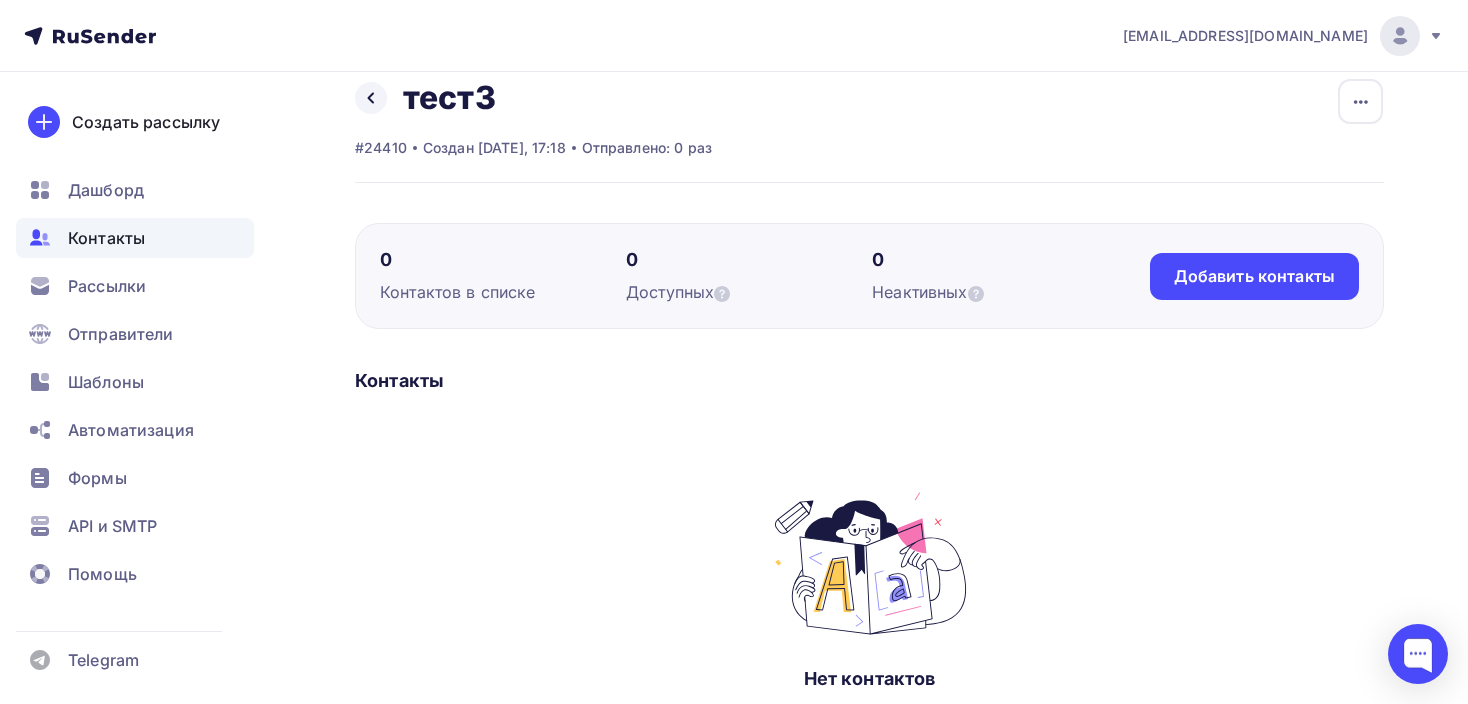 scroll, scrollTop: 0, scrollLeft: 0, axis: both 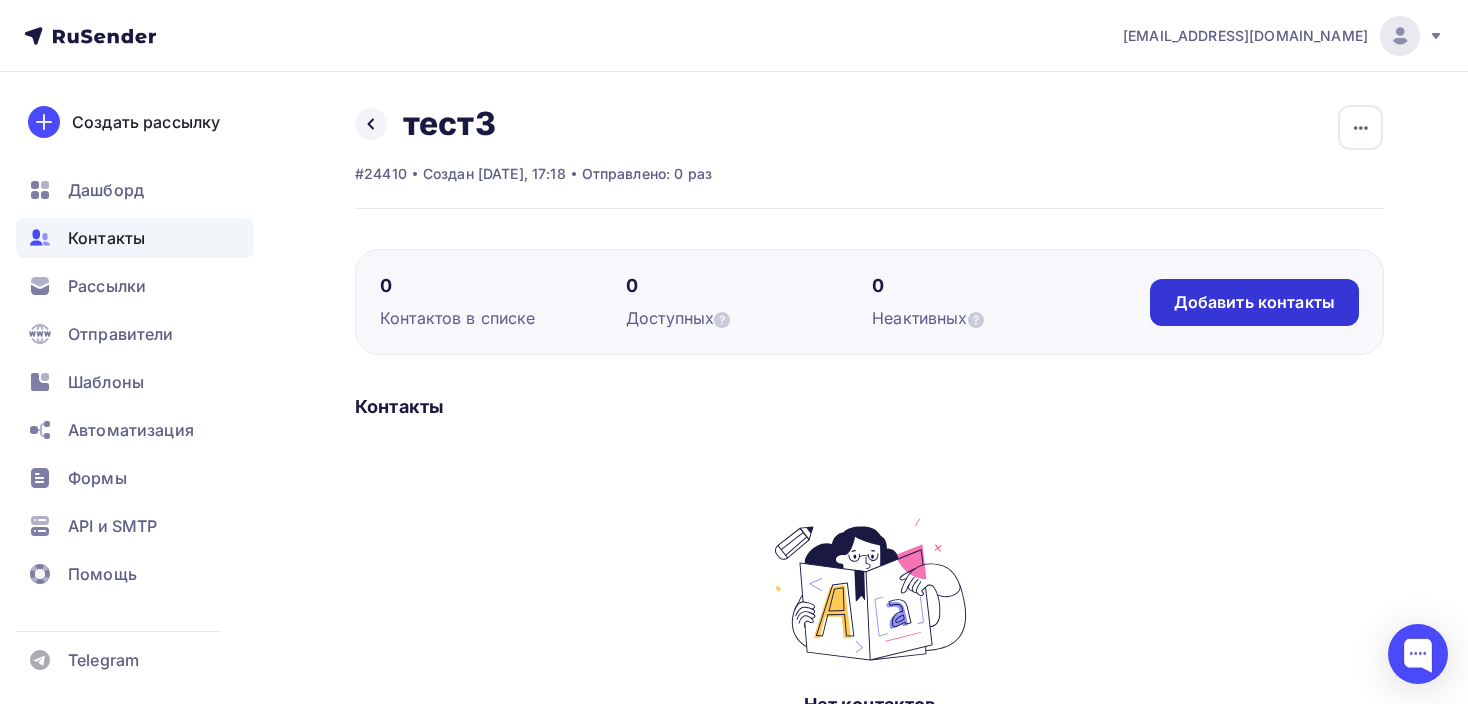 click on "Добавить контакты" at bounding box center [1254, 302] 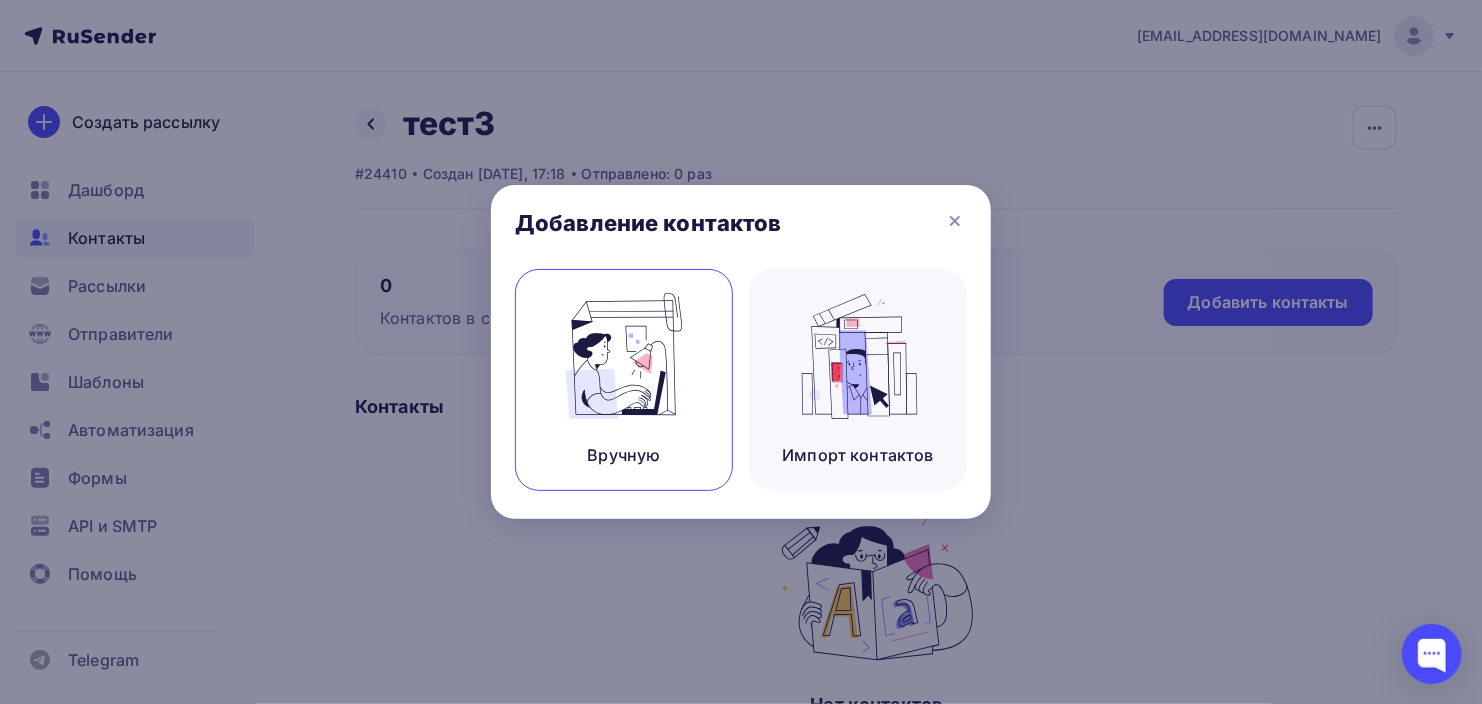 click at bounding box center [624, 356] 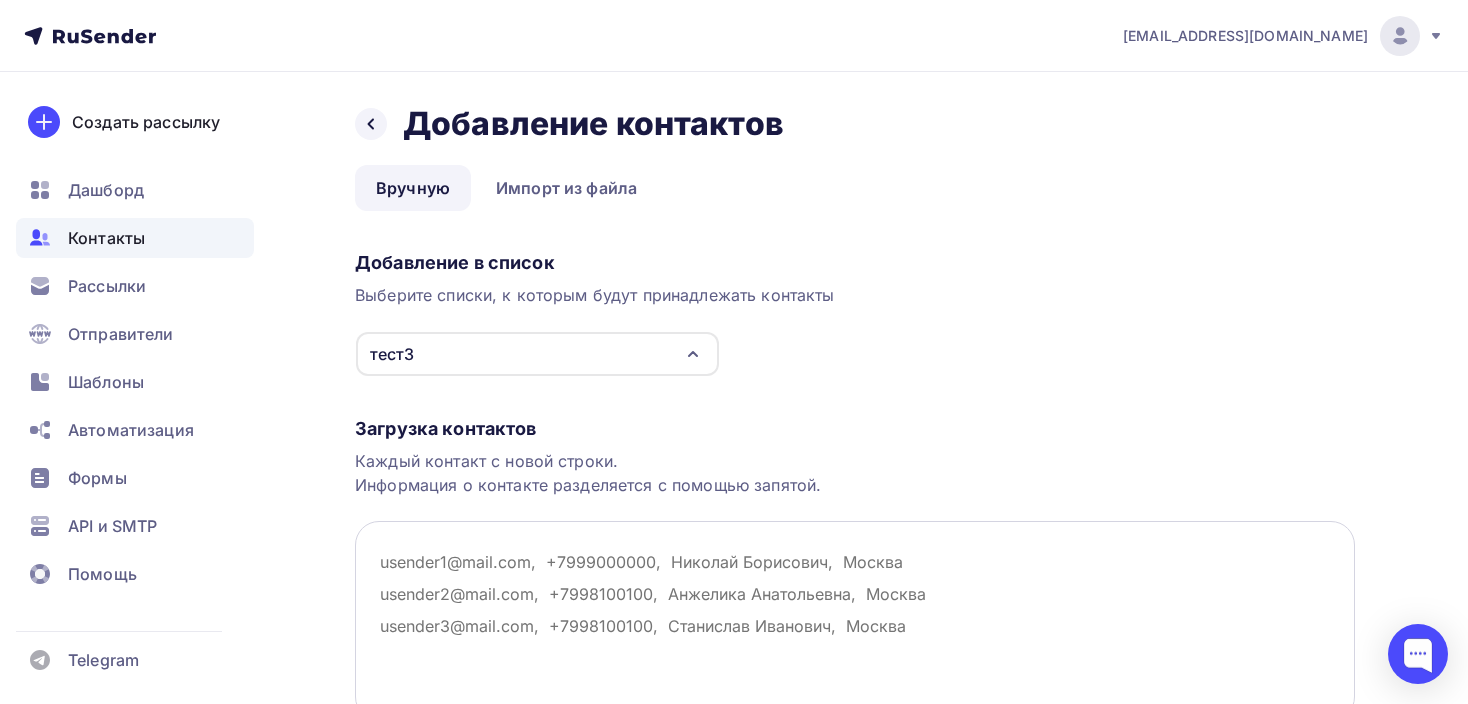 click at bounding box center (855, 621) 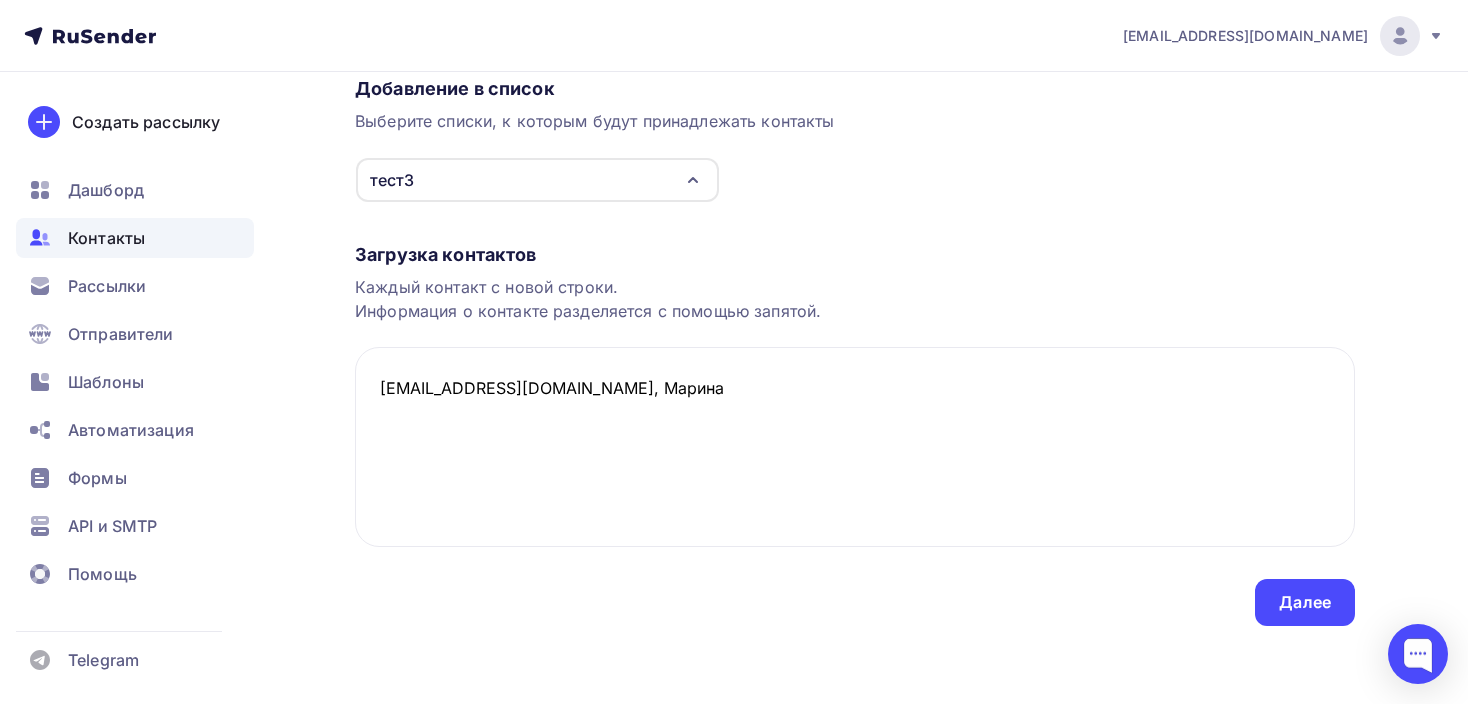 scroll, scrollTop: 175, scrollLeft: 0, axis: vertical 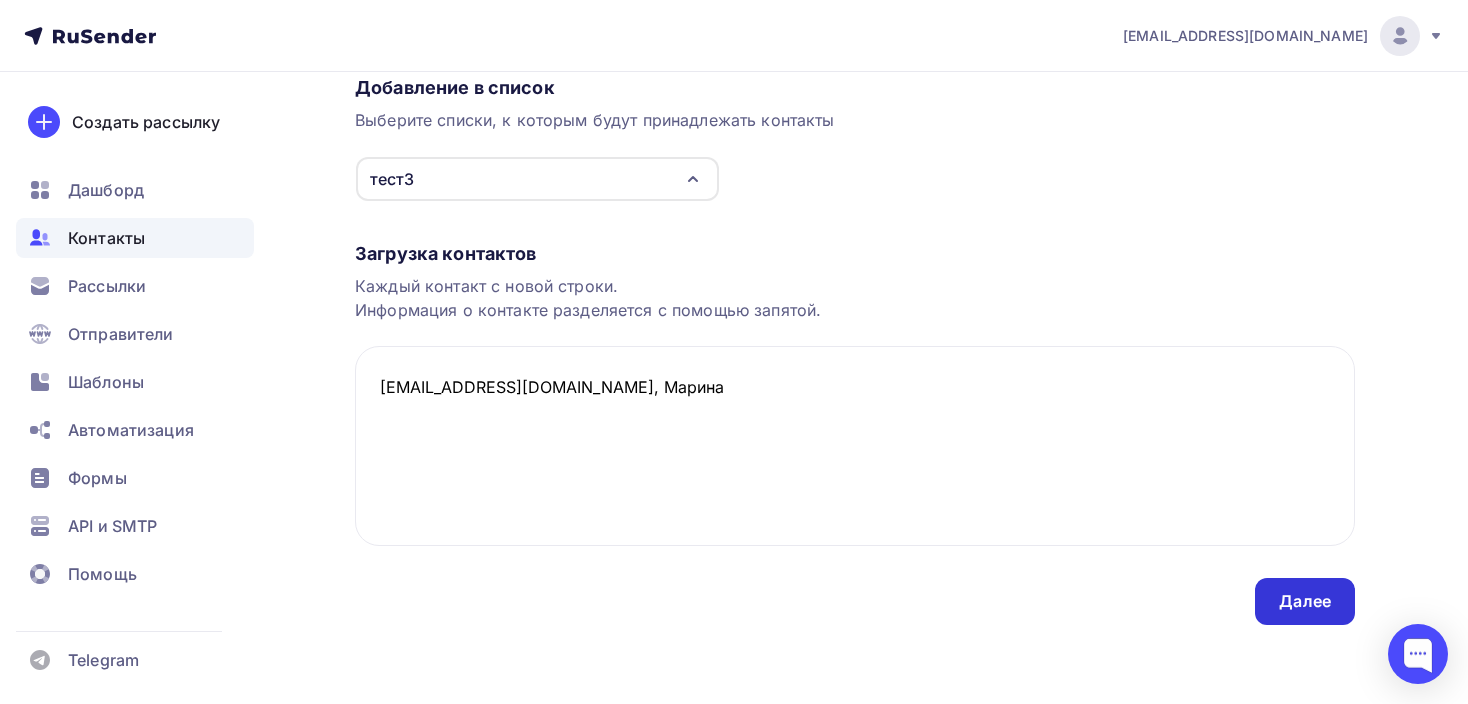 type on "[EMAIL_ADDRESS][DOMAIN_NAME], Марина" 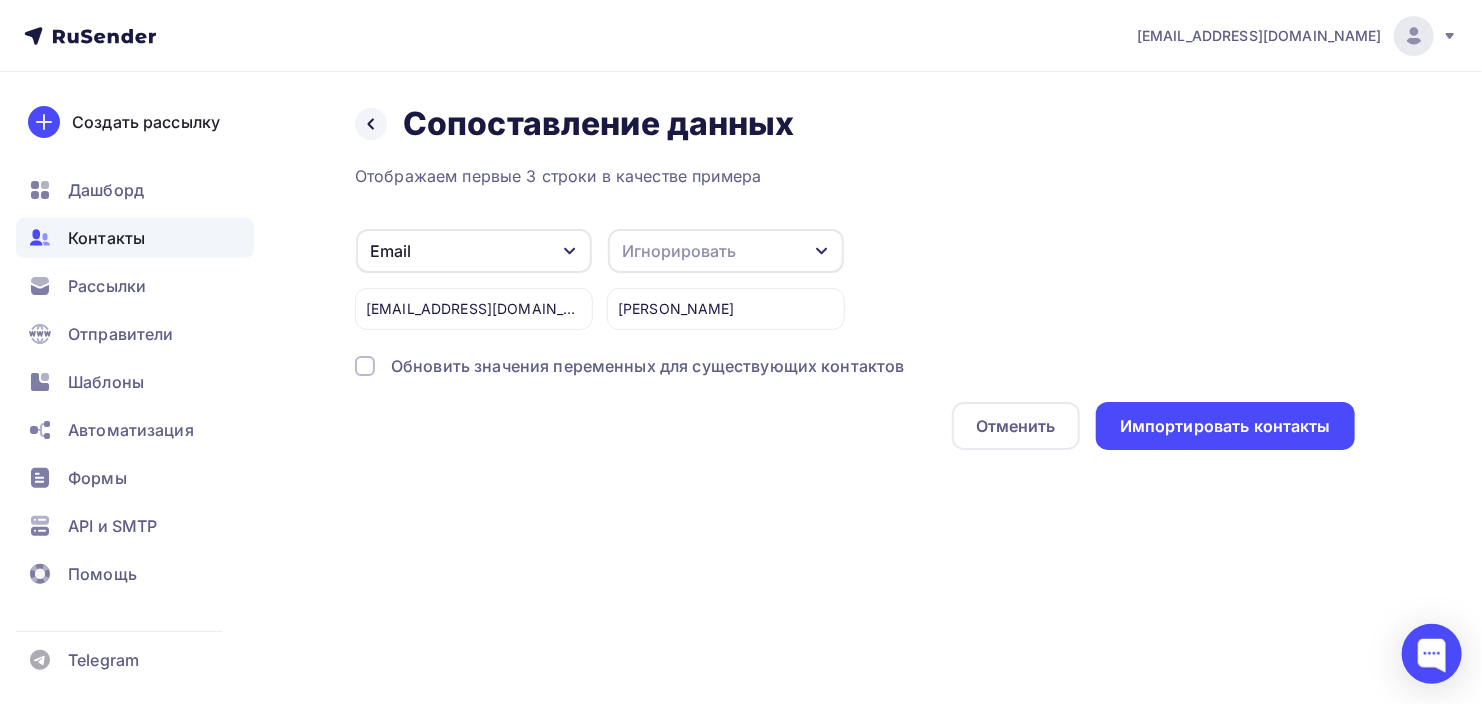 click on "Игнорировать" at bounding box center (679, 251) 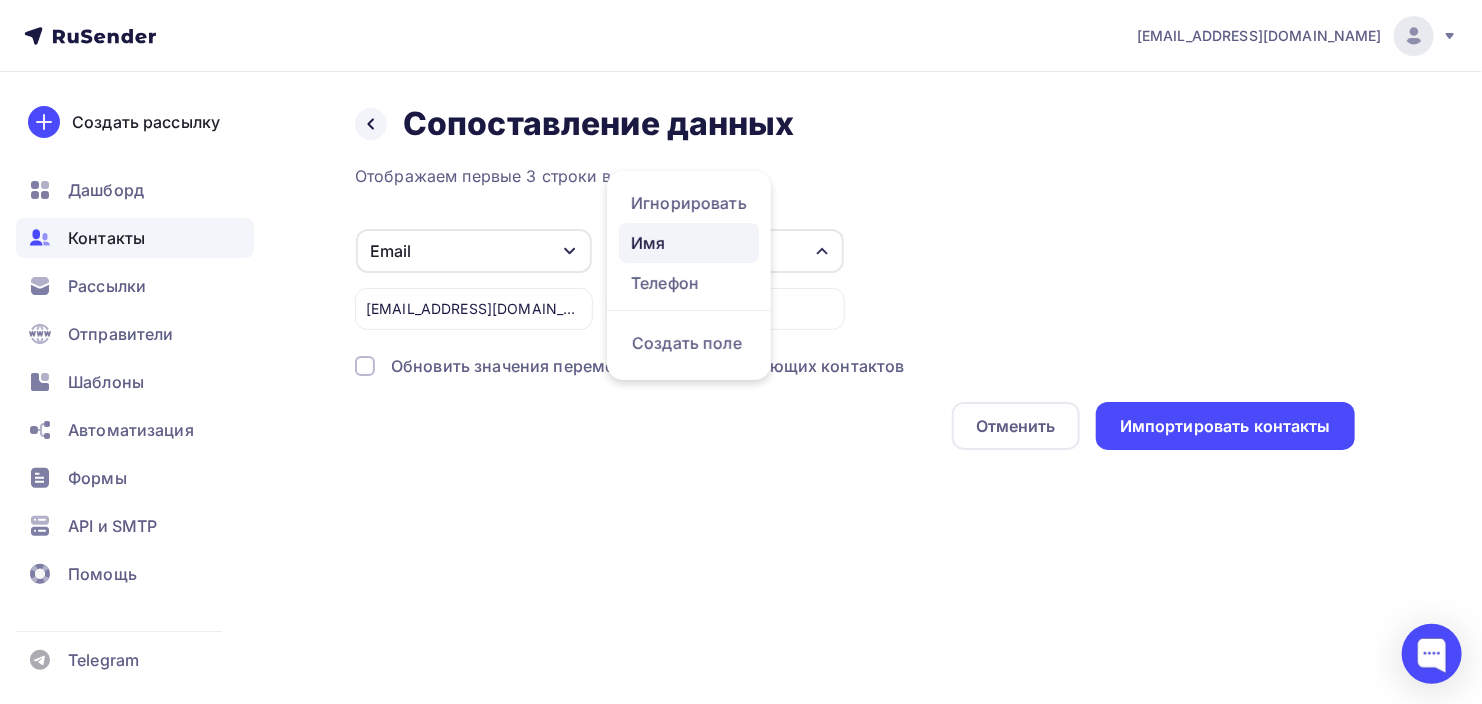 click on "Имя" at bounding box center (689, 243) 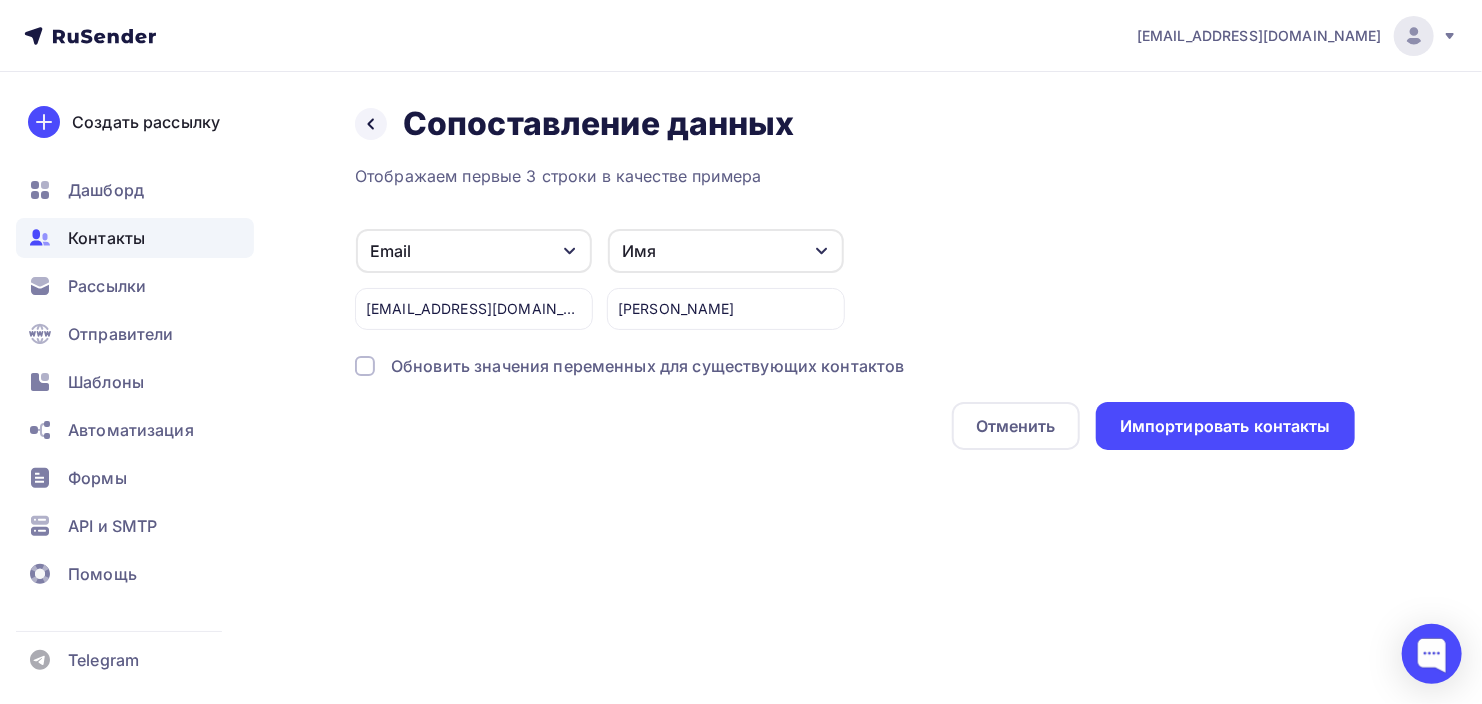 click on "Обновить значения переменных для существующих контактов" at bounding box center [648, 366] 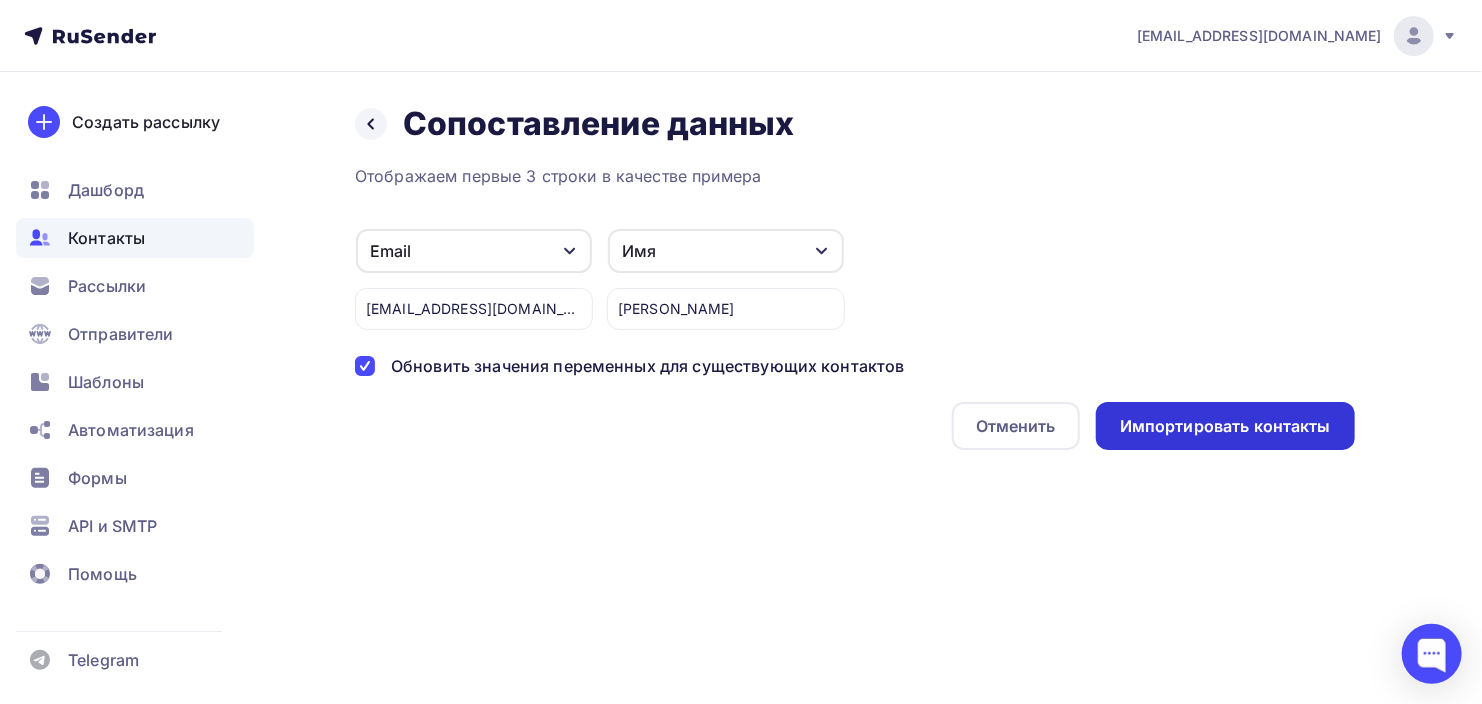 click on "Импортировать контакты" at bounding box center (1225, 426) 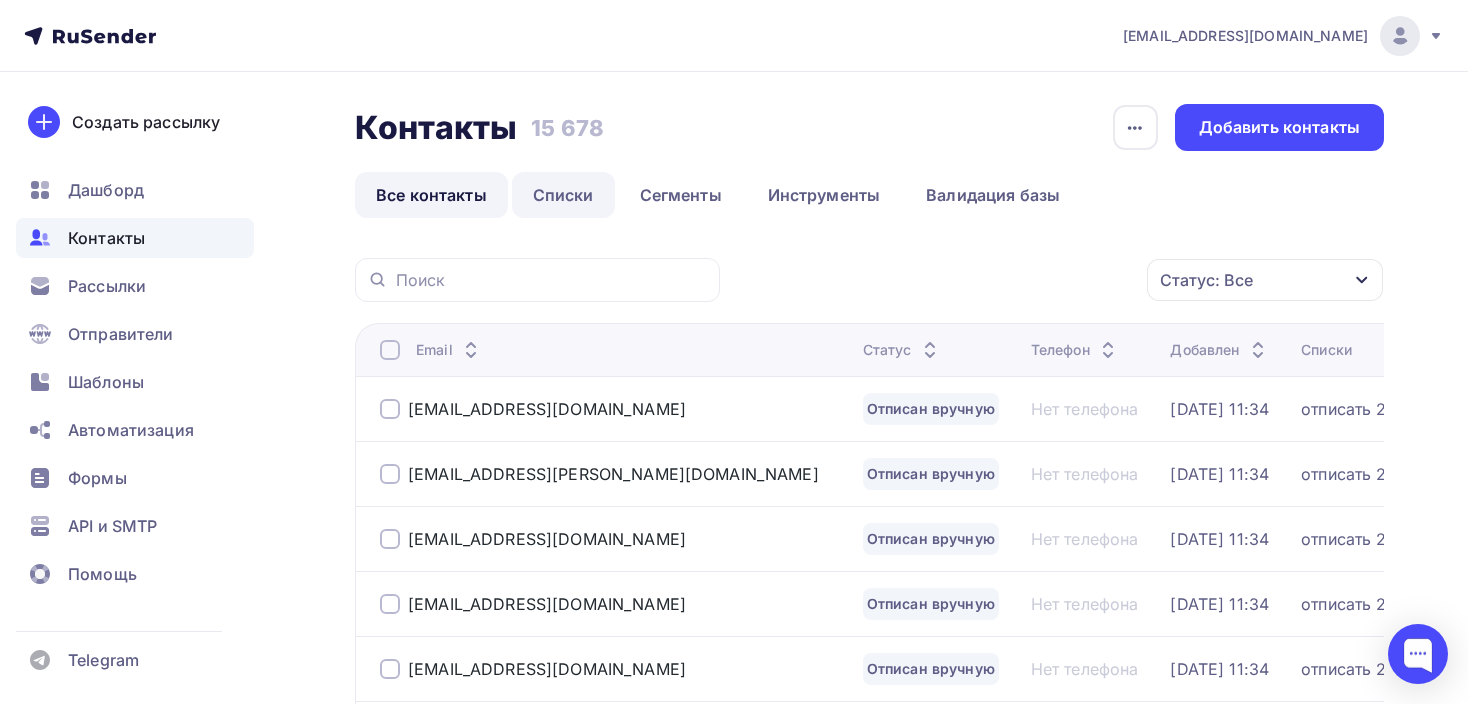 click on "Списки" at bounding box center (563, 195) 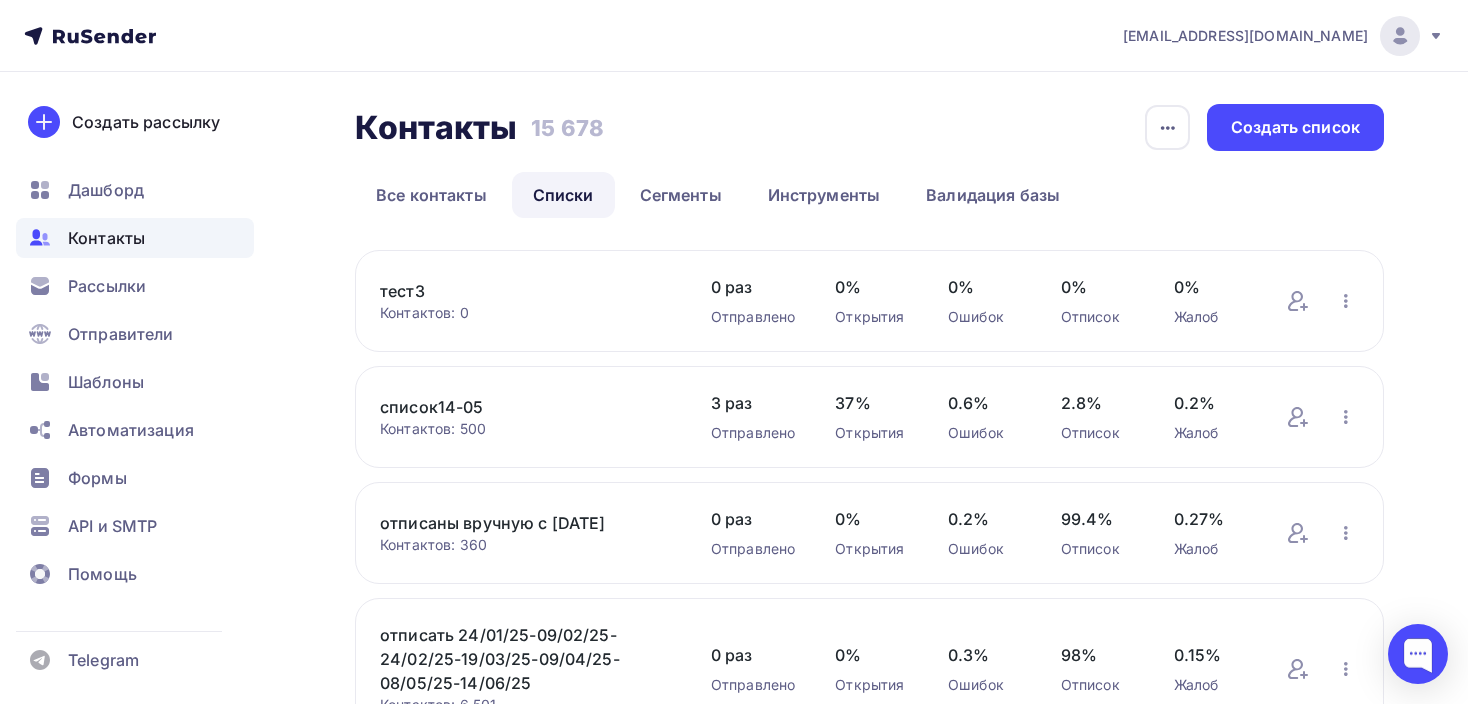 click on "тест3" at bounding box center [525, 291] 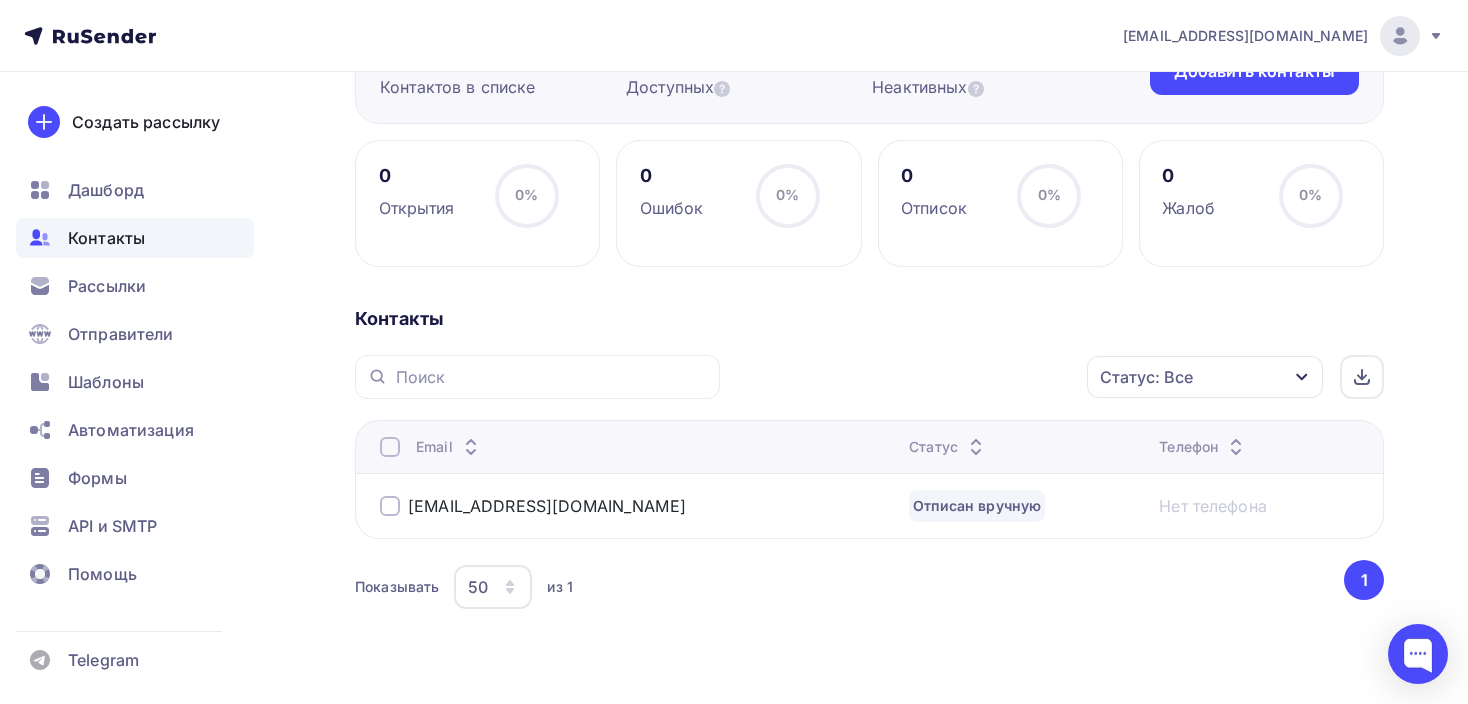 scroll, scrollTop: 233, scrollLeft: 0, axis: vertical 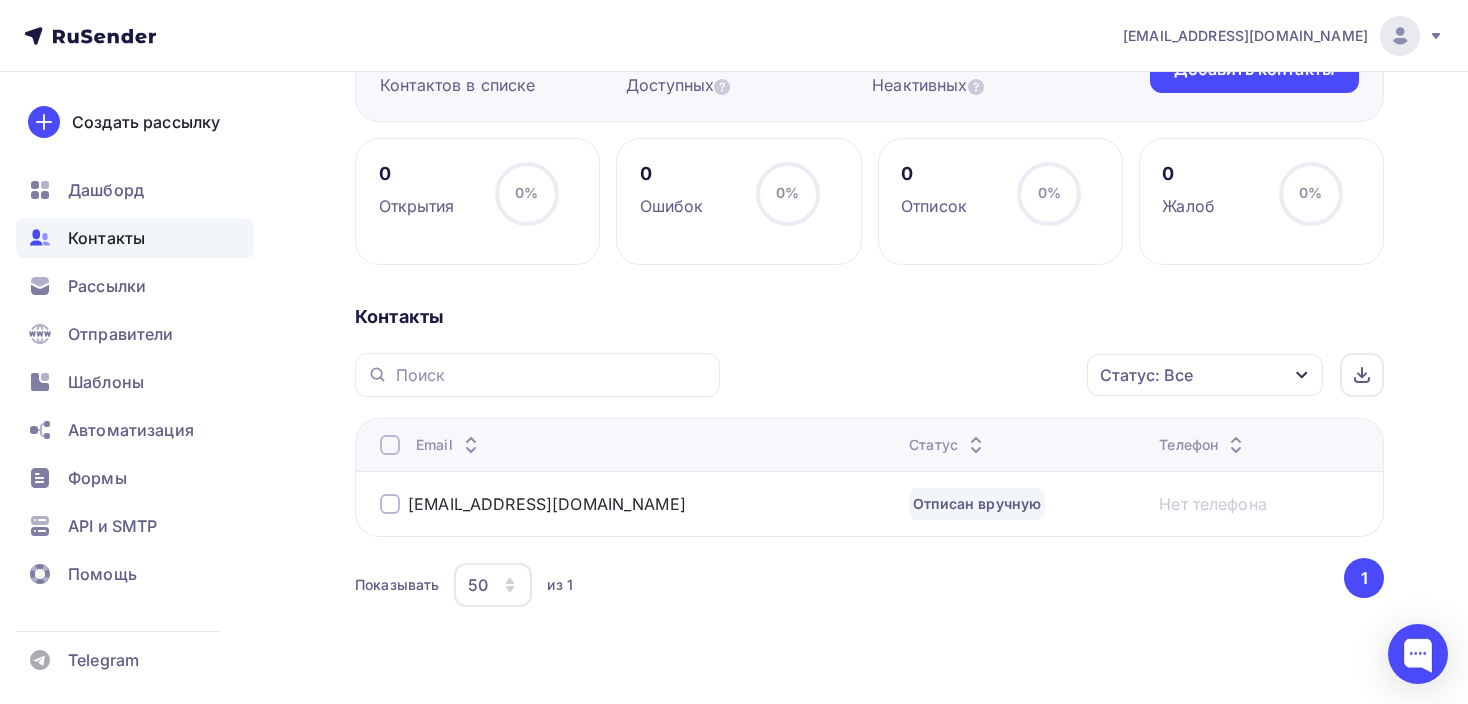 click at bounding box center (390, 504) 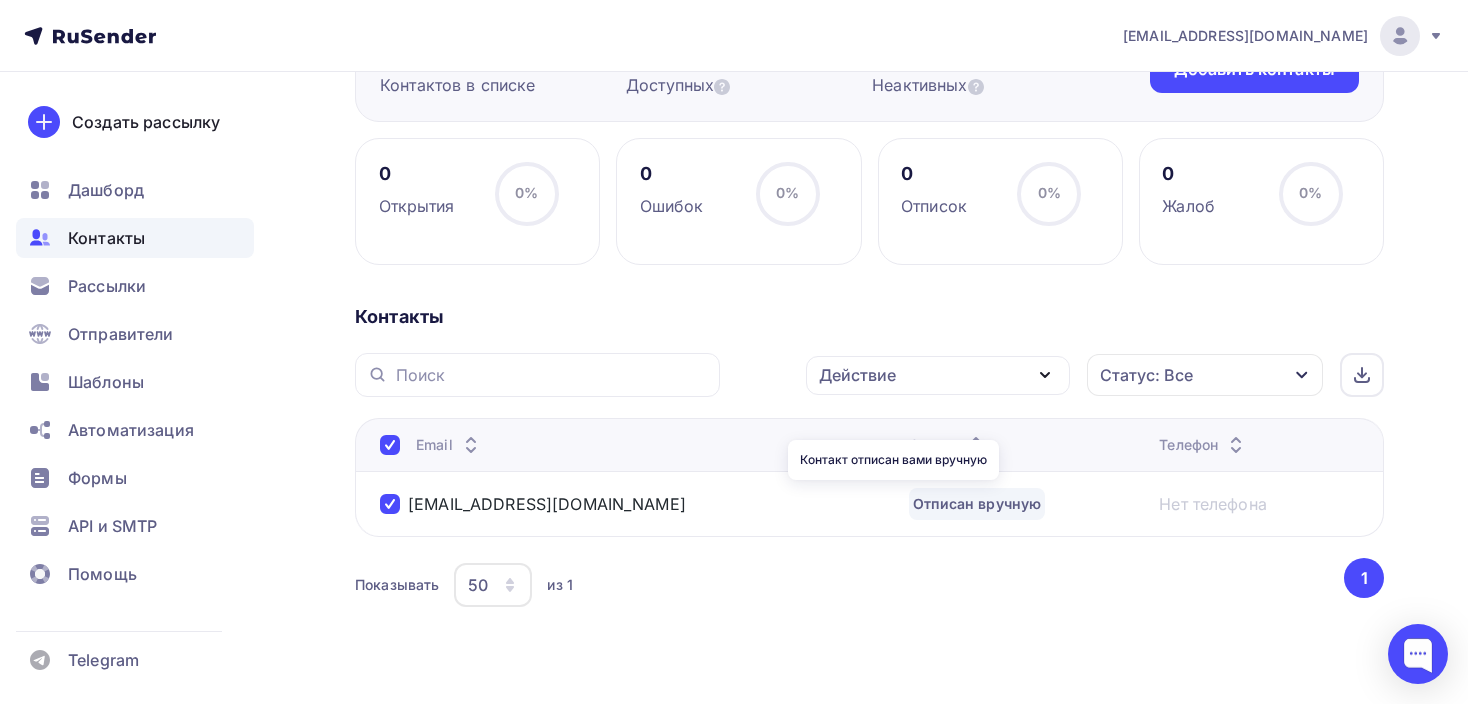 click on "Отписан вручную" at bounding box center (977, 504) 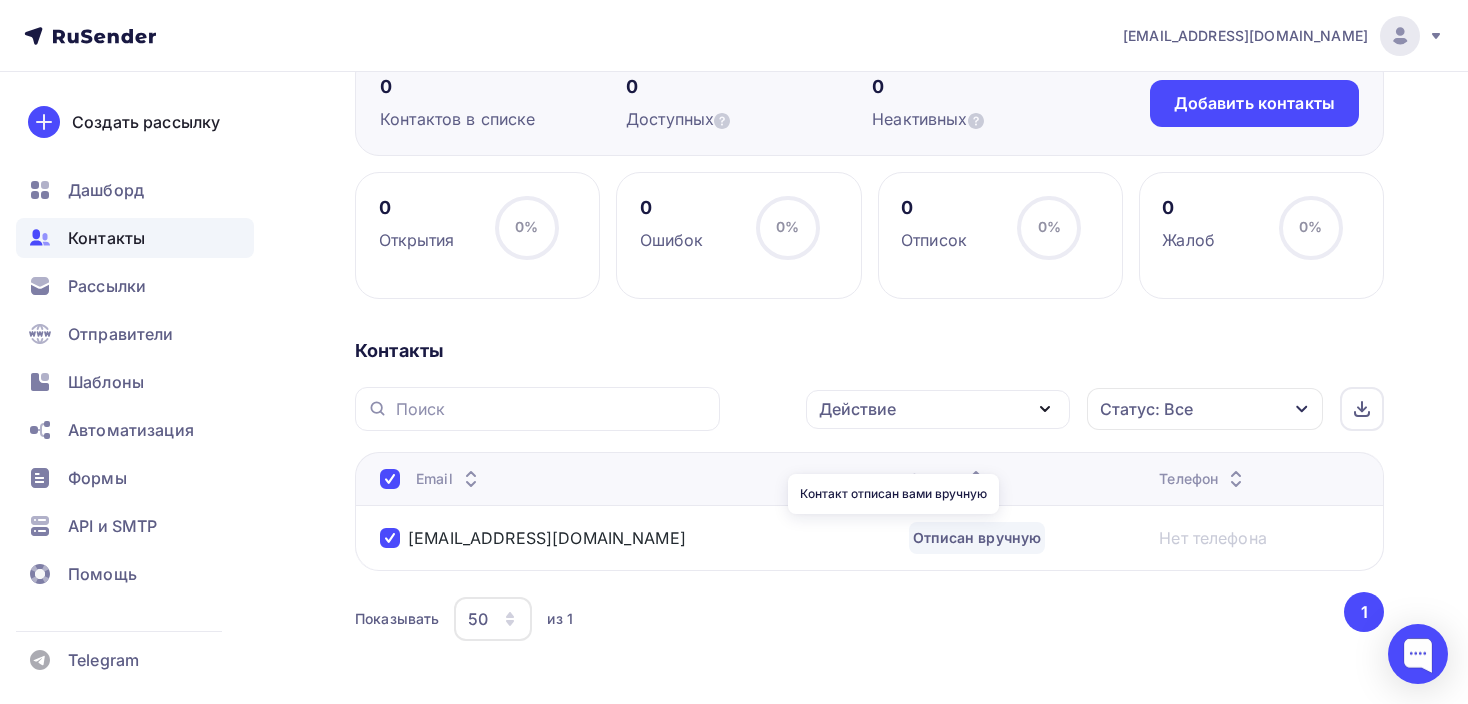 scroll, scrollTop: 100, scrollLeft: 0, axis: vertical 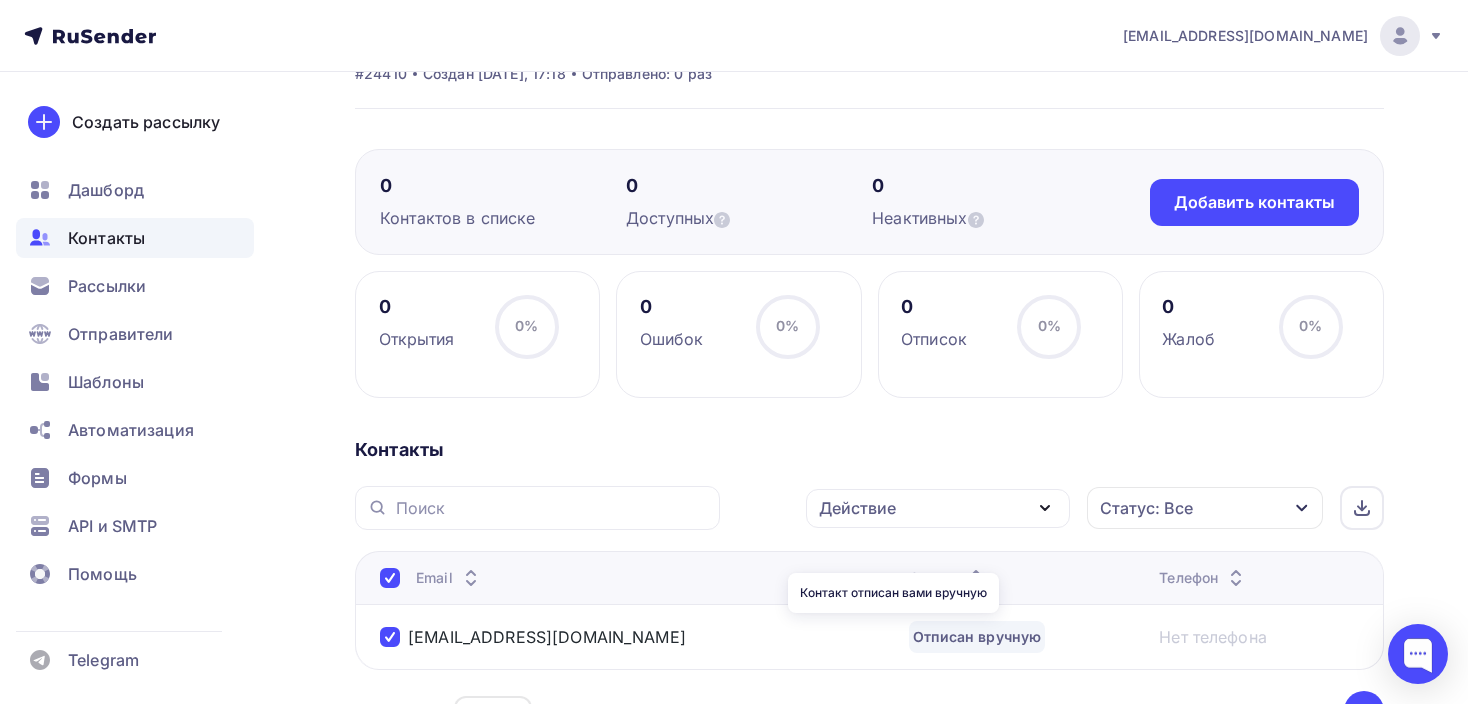 click on "[EMAIL_ADDRESS][DOMAIN_NAME]" at bounding box center [630, 637] 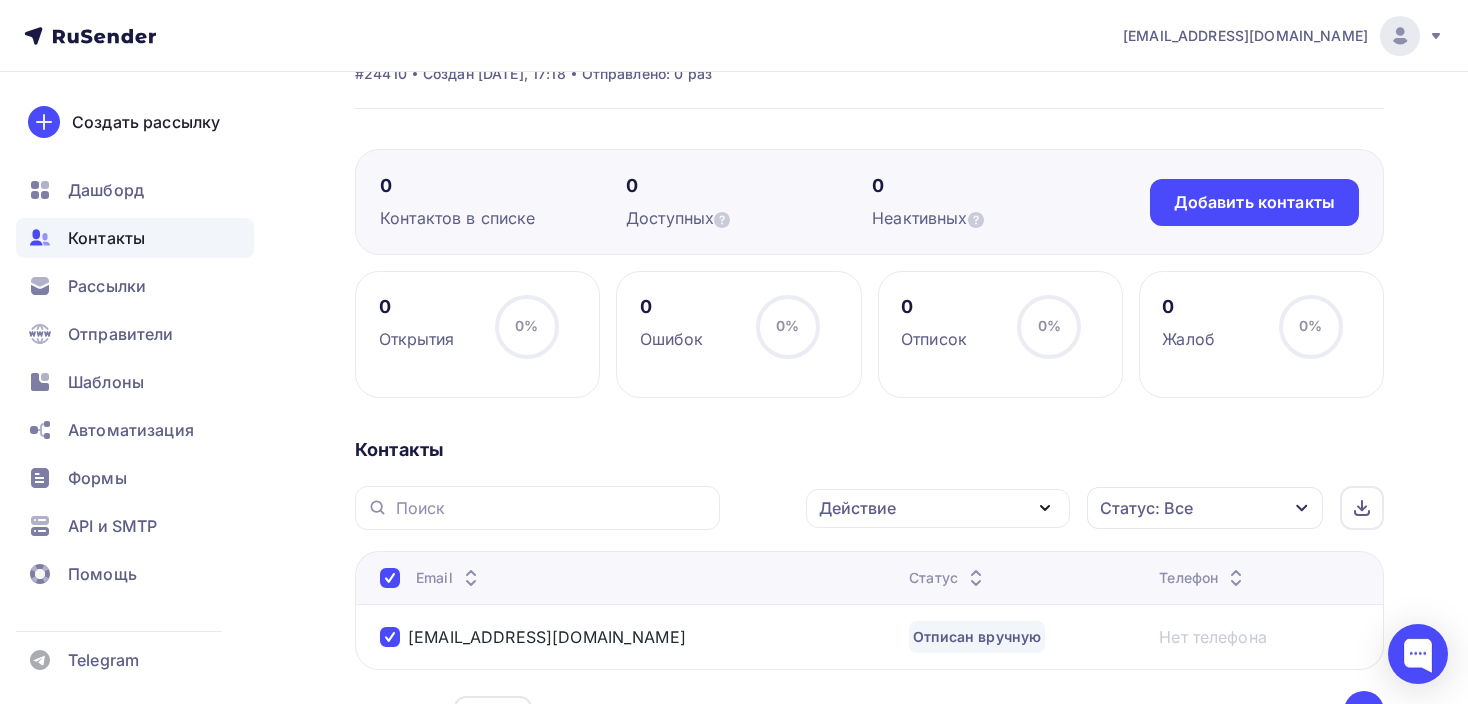 click at bounding box center (390, 637) 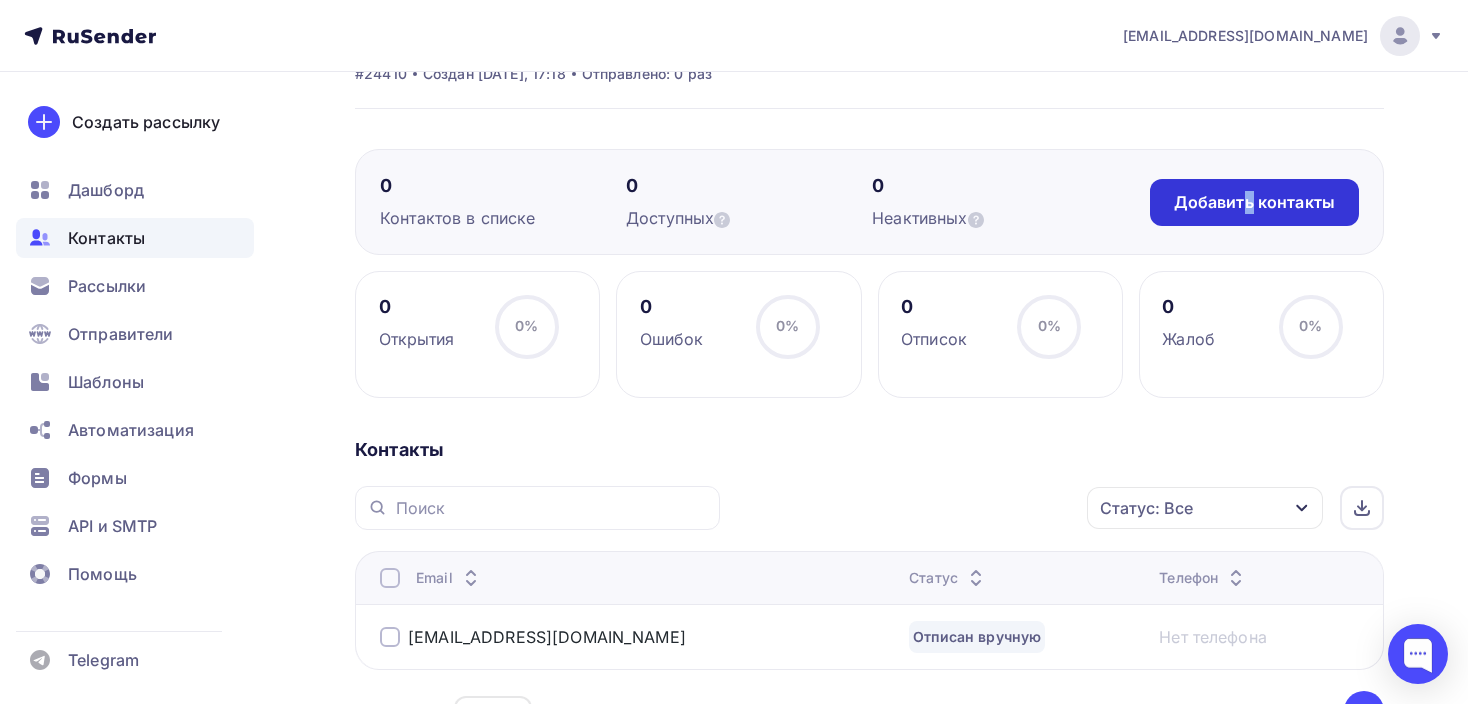 click on "Добавить контакты" at bounding box center (1254, 202) 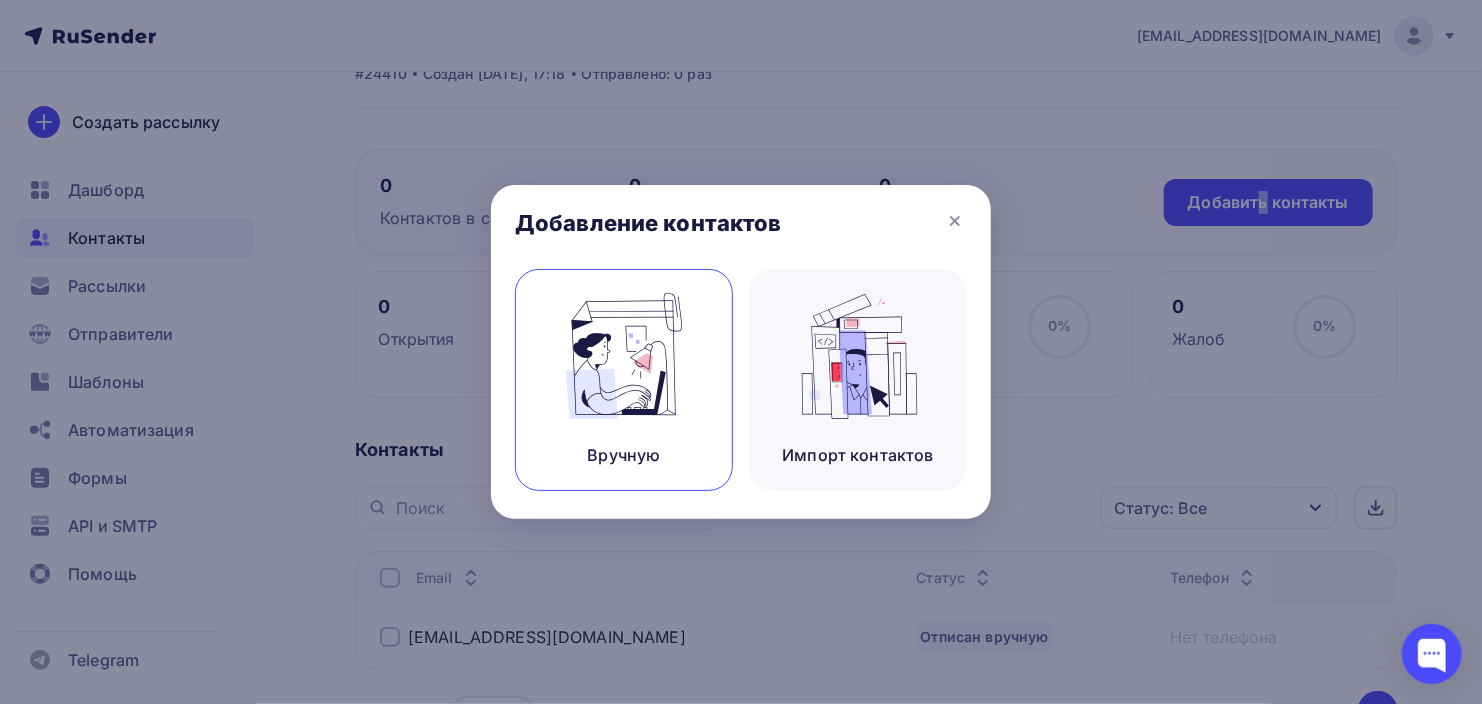 click at bounding box center [624, 356] 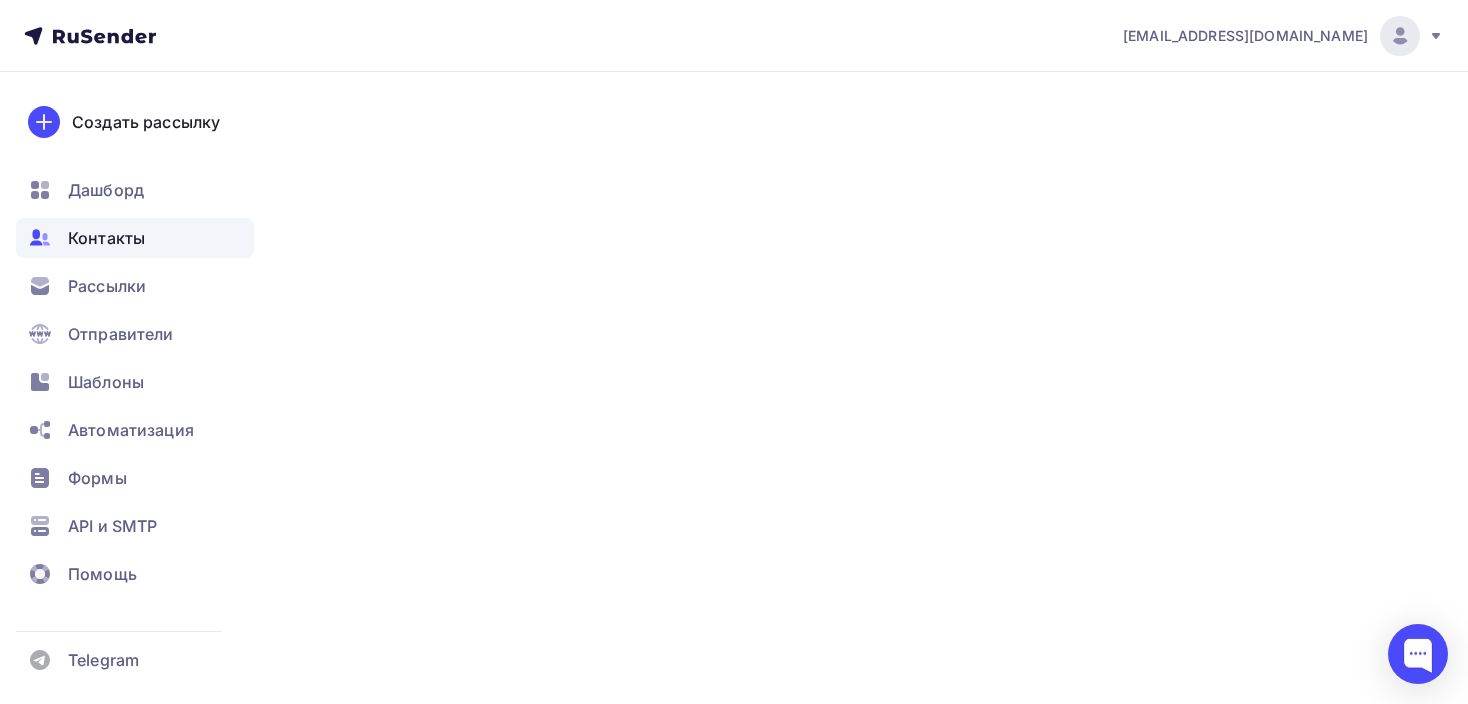 scroll, scrollTop: 0, scrollLeft: 0, axis: both 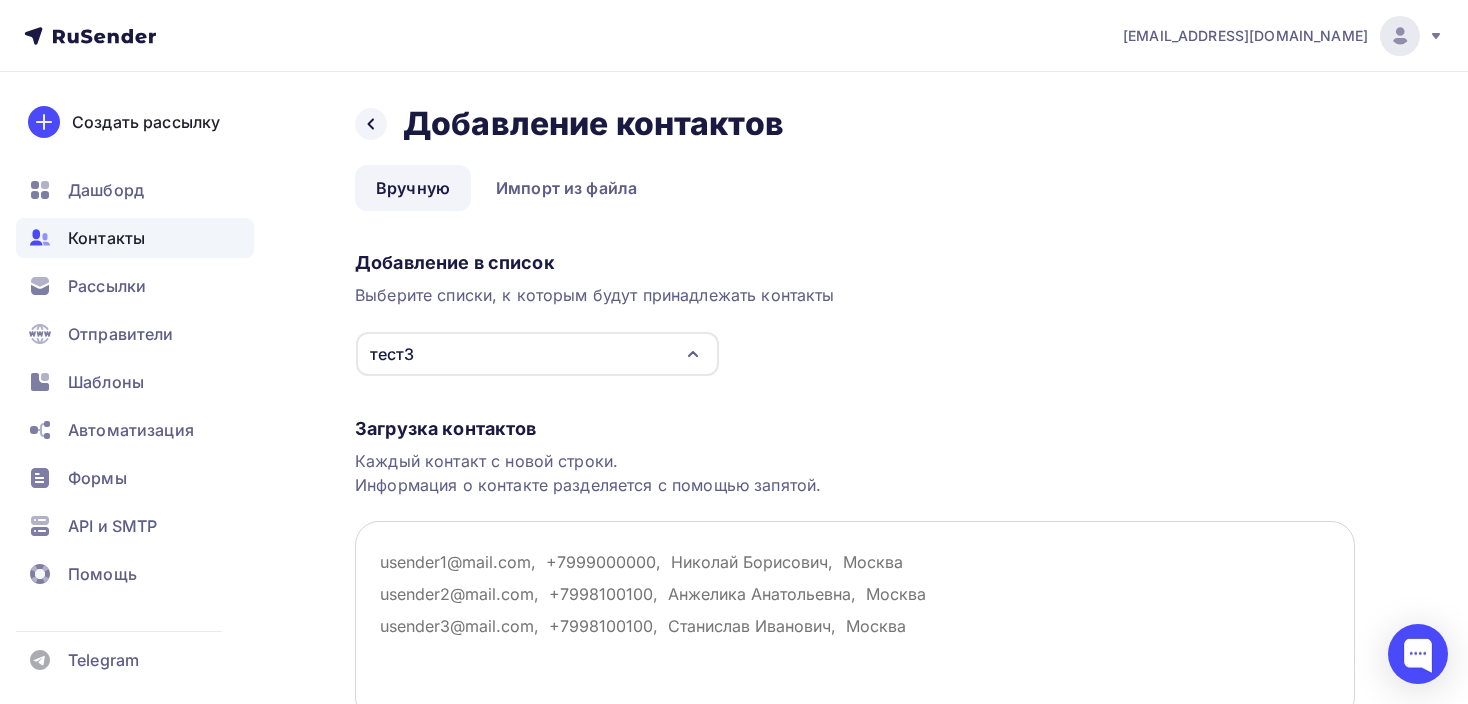 click at bounding box center [855, 621] 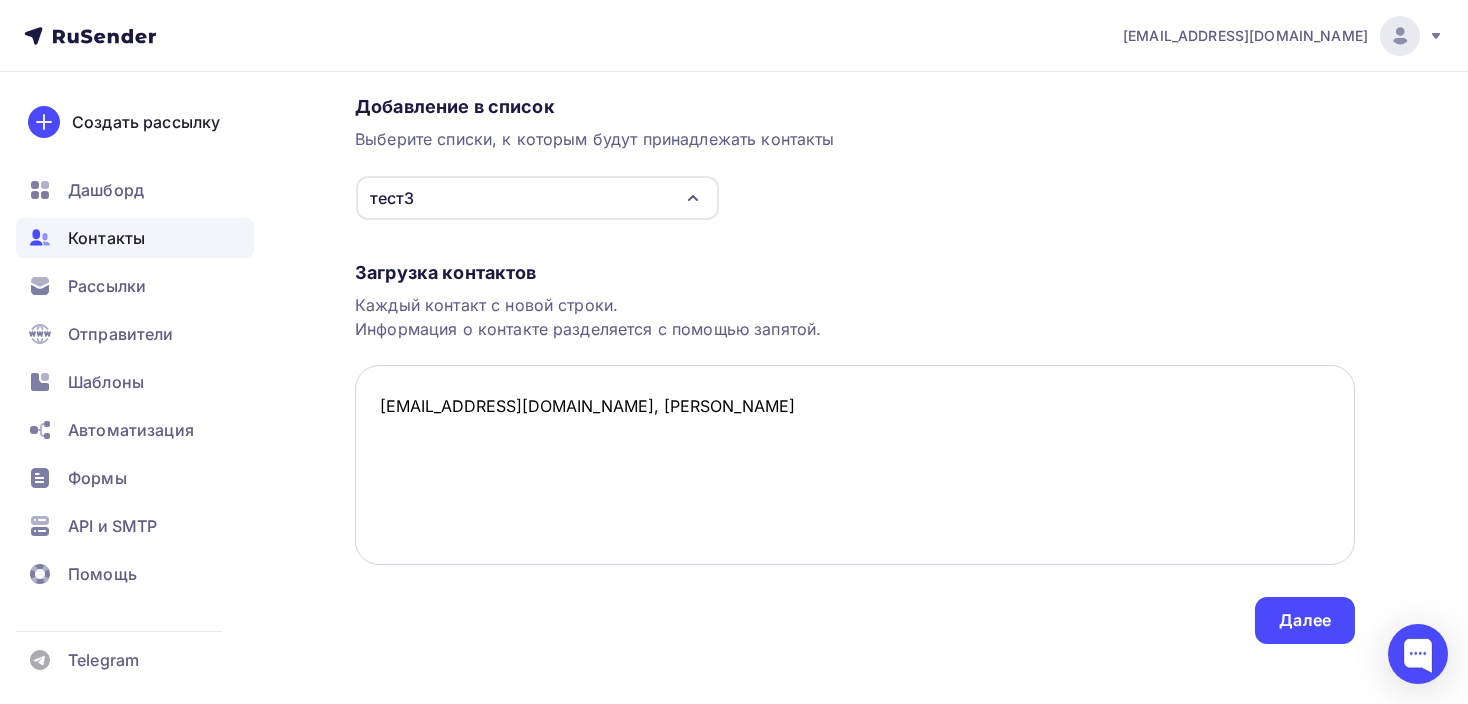 scroll, scrollTop: 175, scrollLeft: 0, axis: vertical 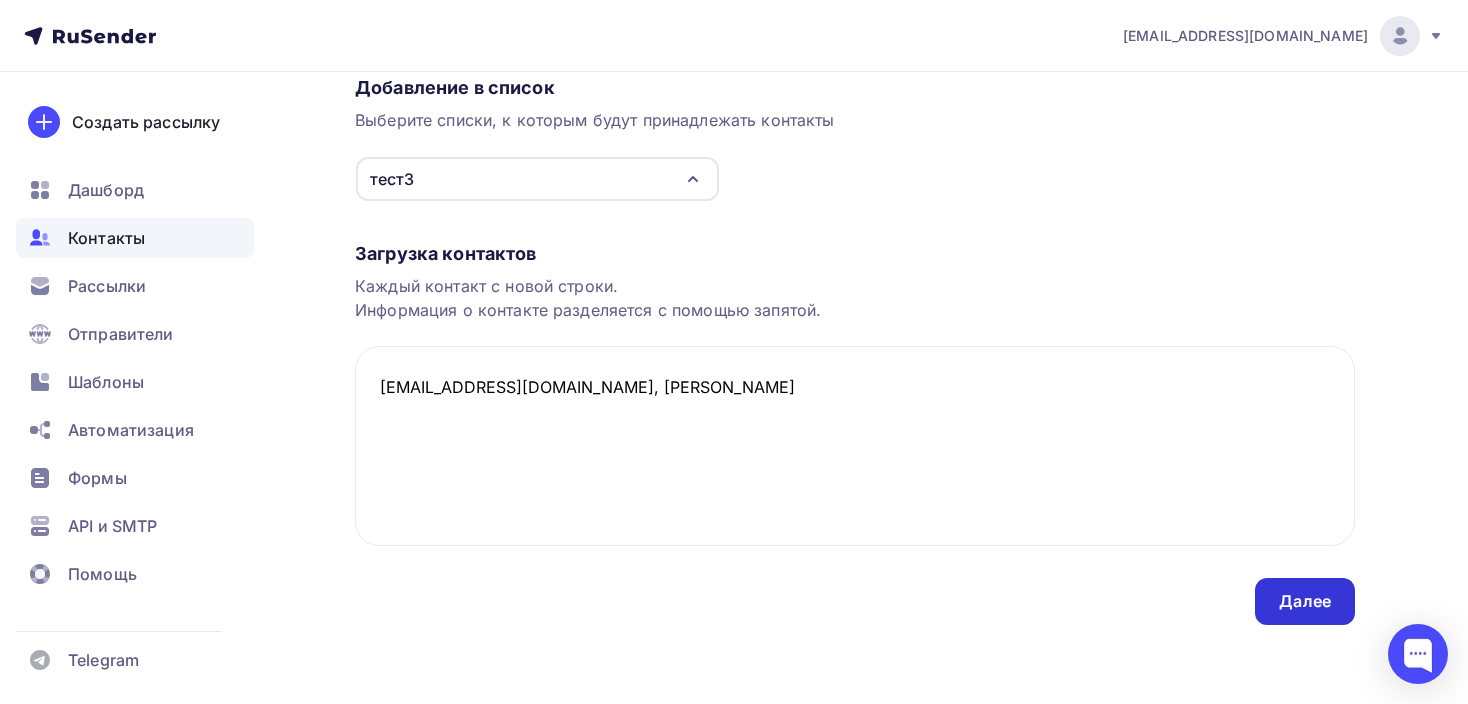type on "[EMAIL_ADDRESS][DOMAIN_NAME], [PERSON_NAME]" 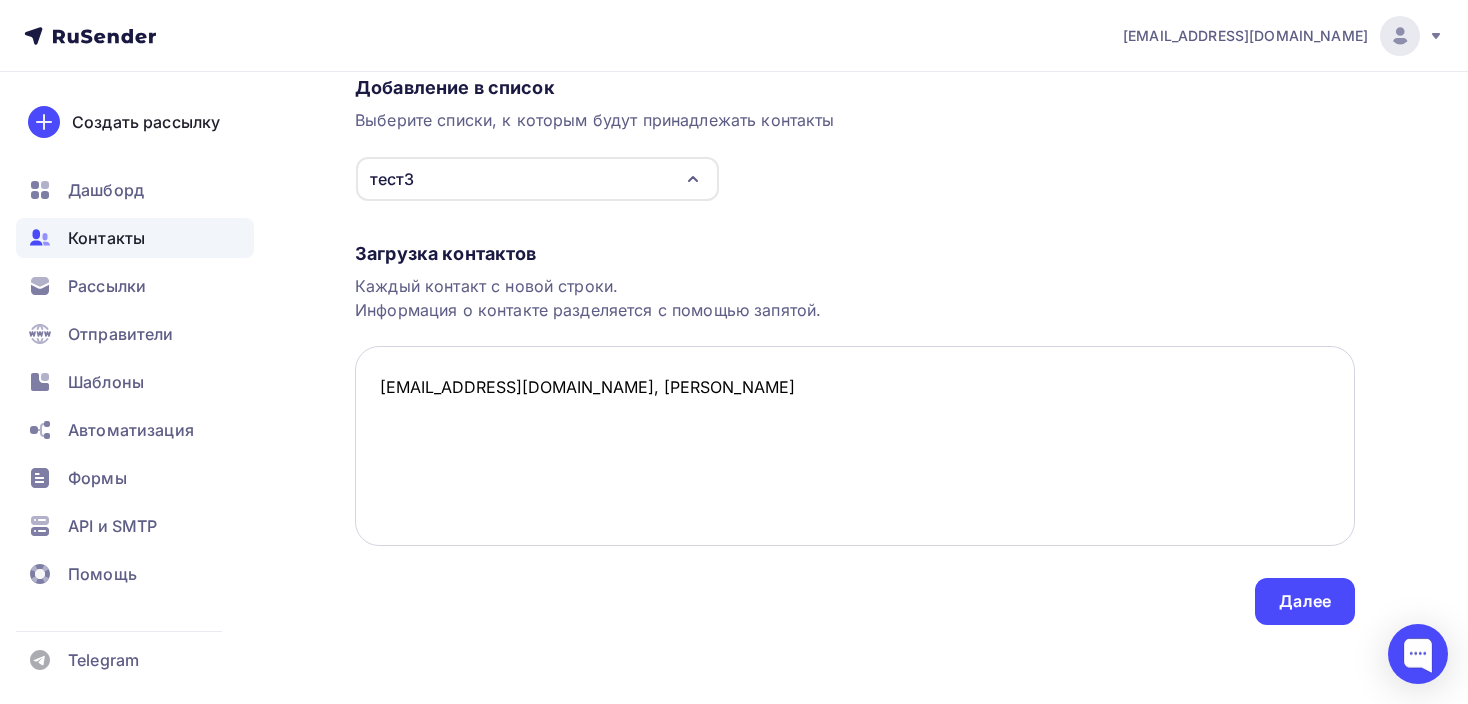 scroll, scrollTop: 0, scrollLeft: 0, axis: both 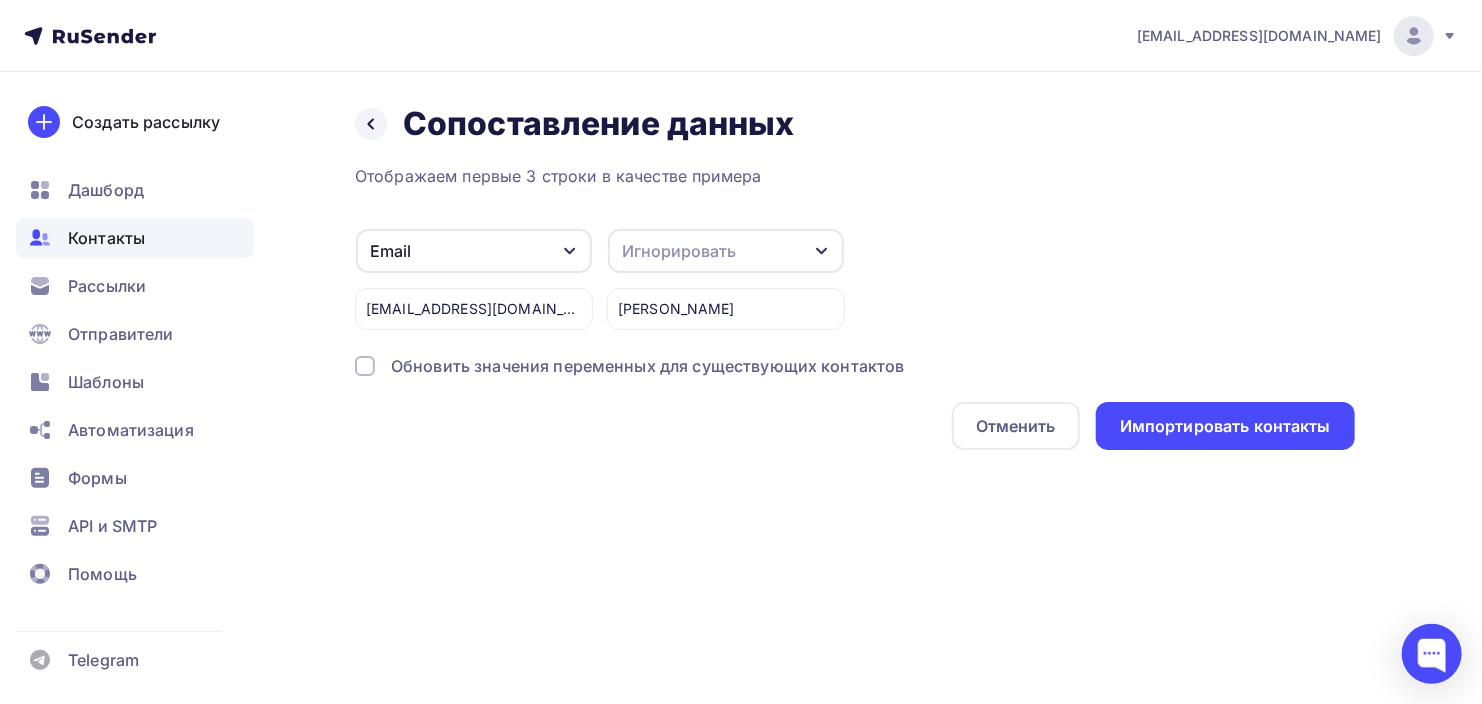 click on "Игнорировать" at bounding box center [679, 251] 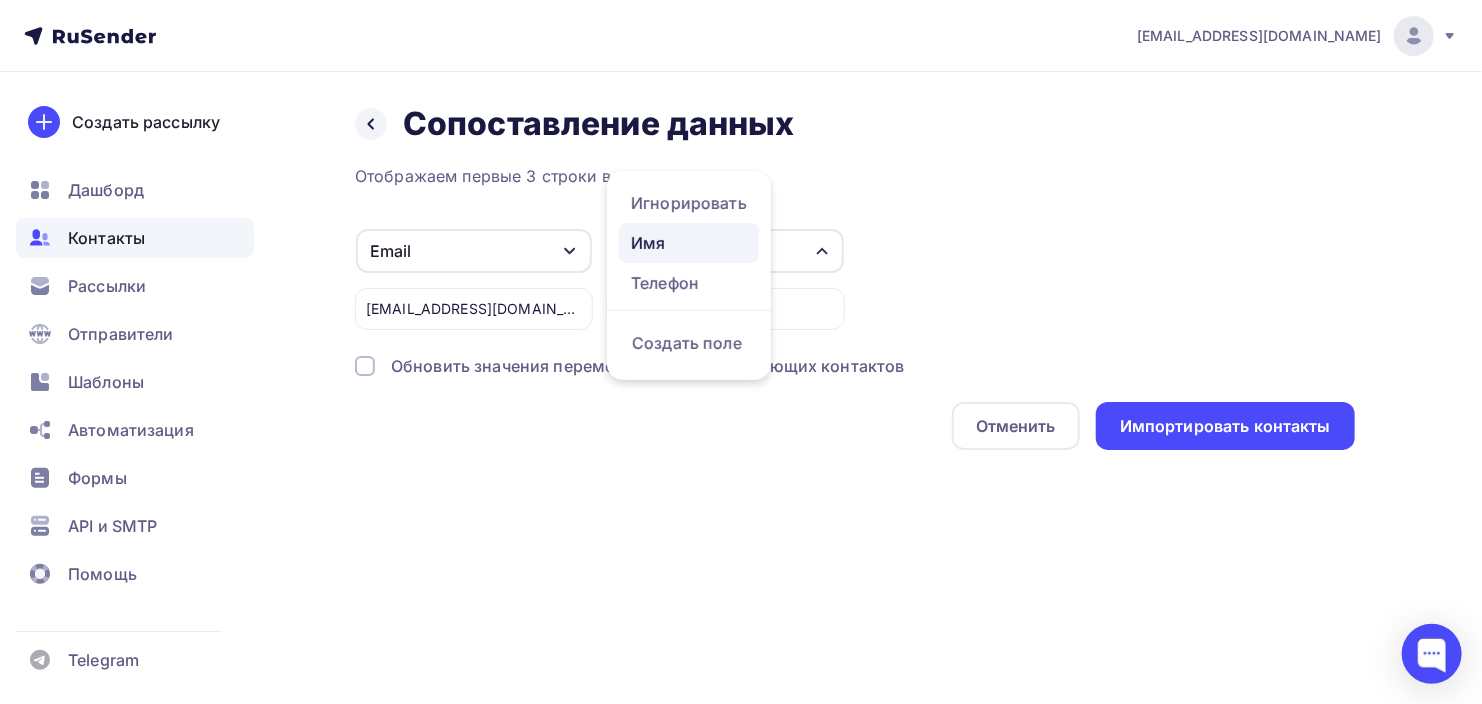 click on "Имя" at bounding box center (689, 243) 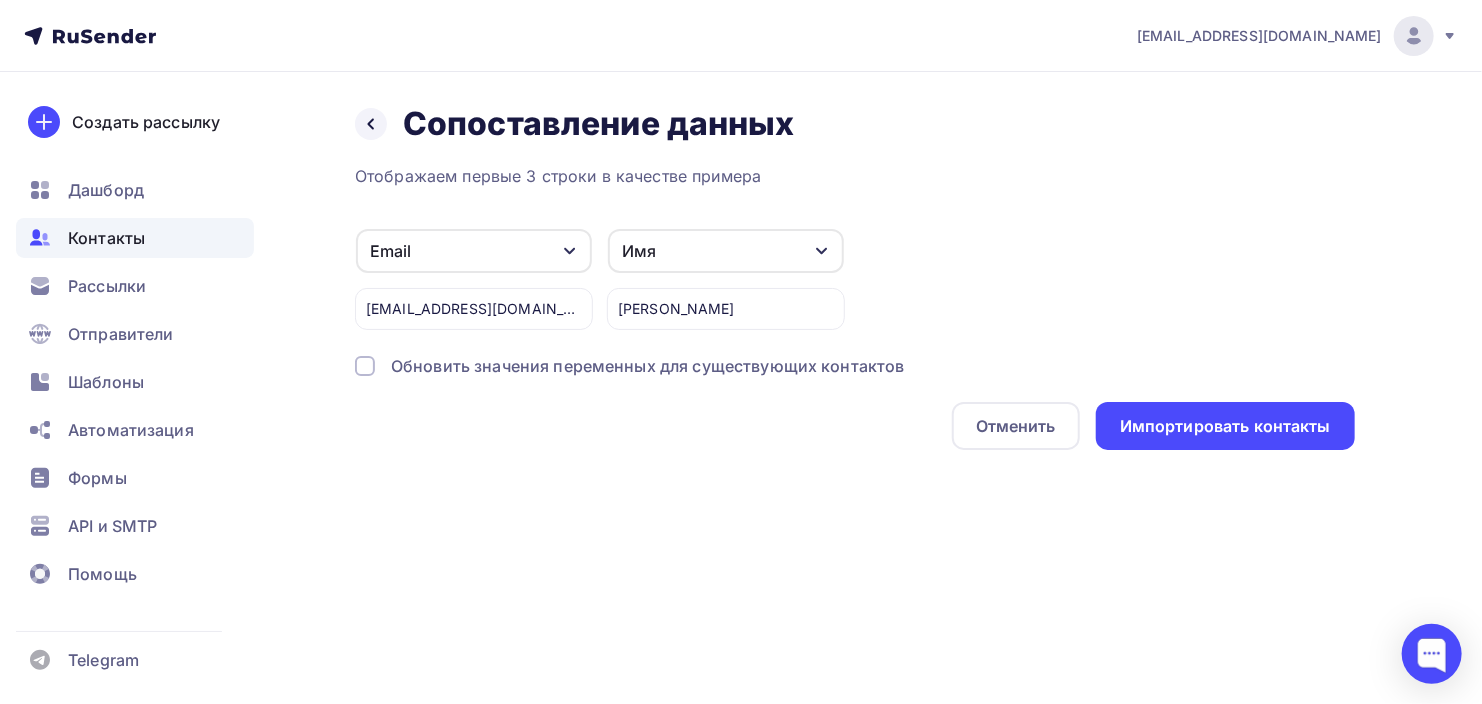 click on "Обновить значения переменных для существующих контактов" at bounding box center (648, 366) 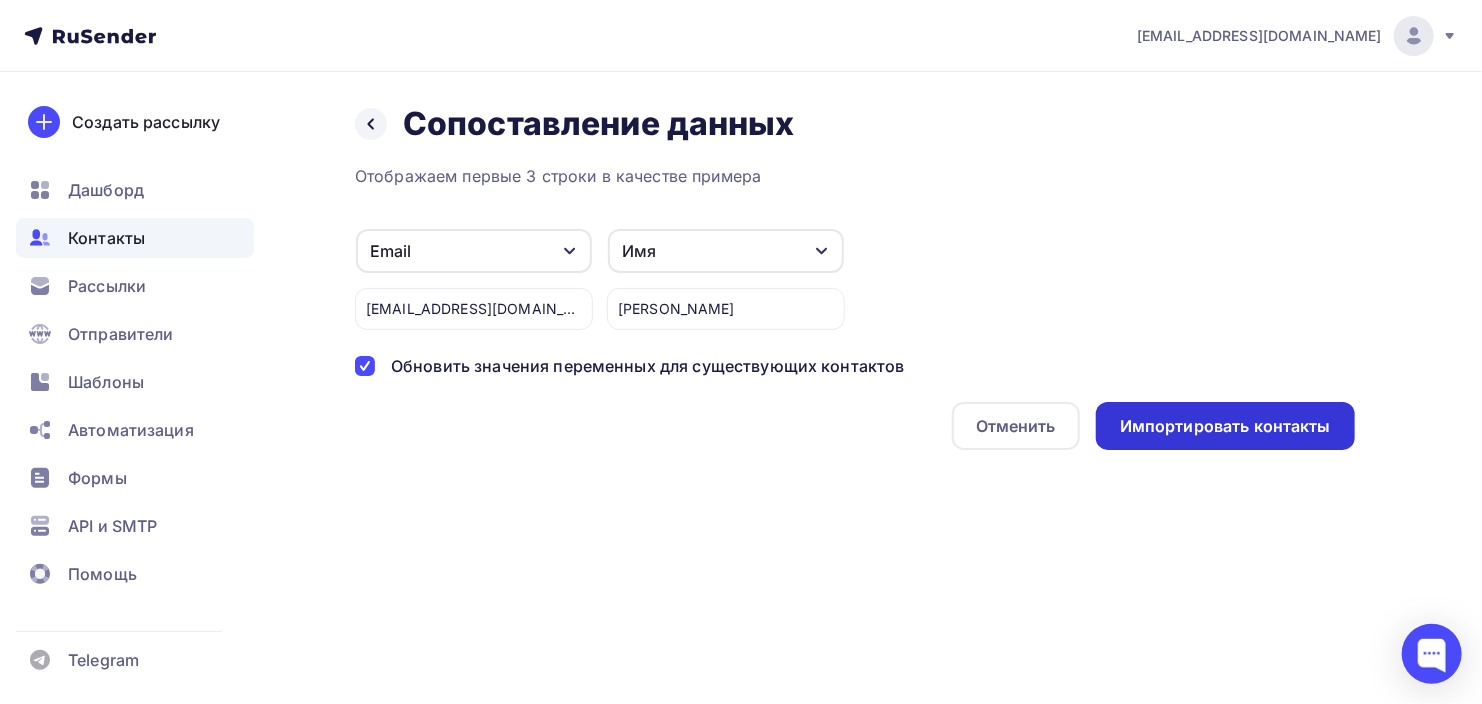 click on "Импортировать контакты" at bounding box center [1225, 426] 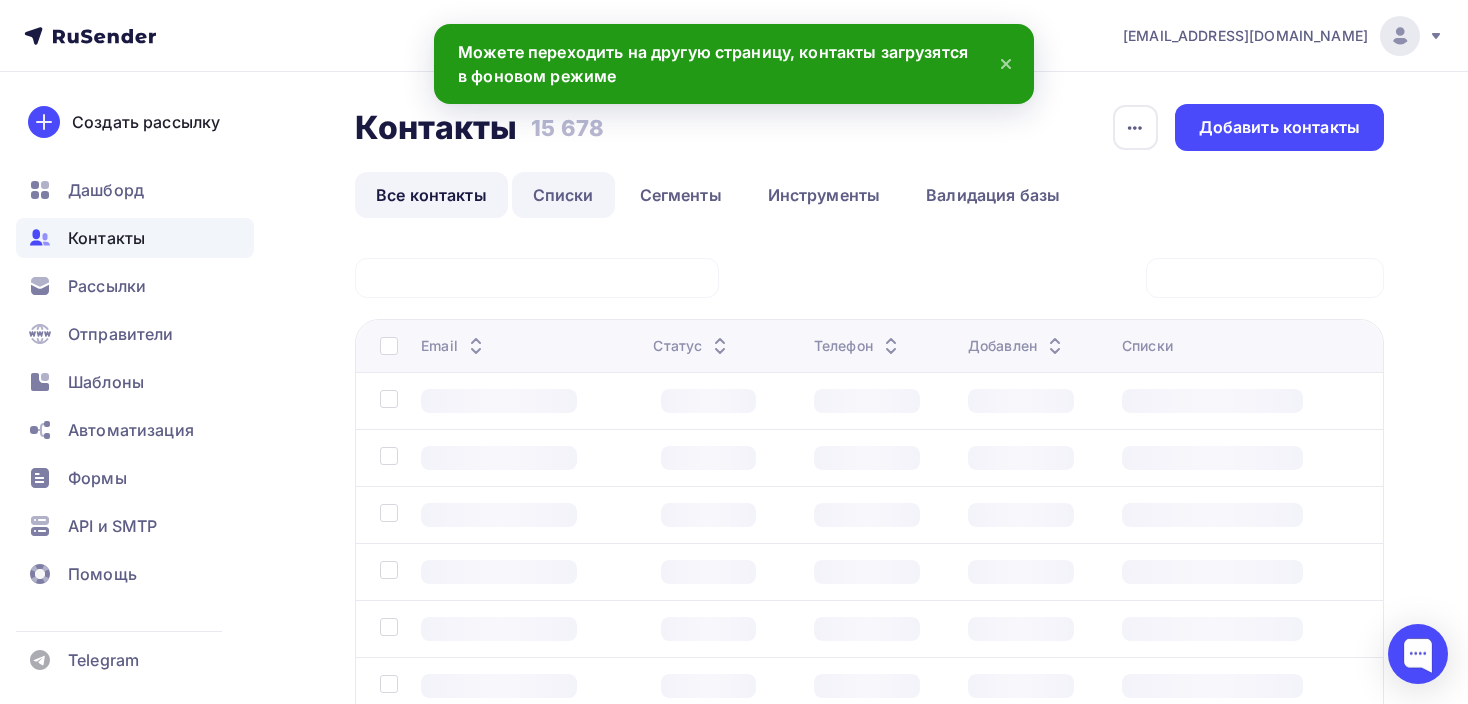 click on "Списки" at bounding box center (563, 195) 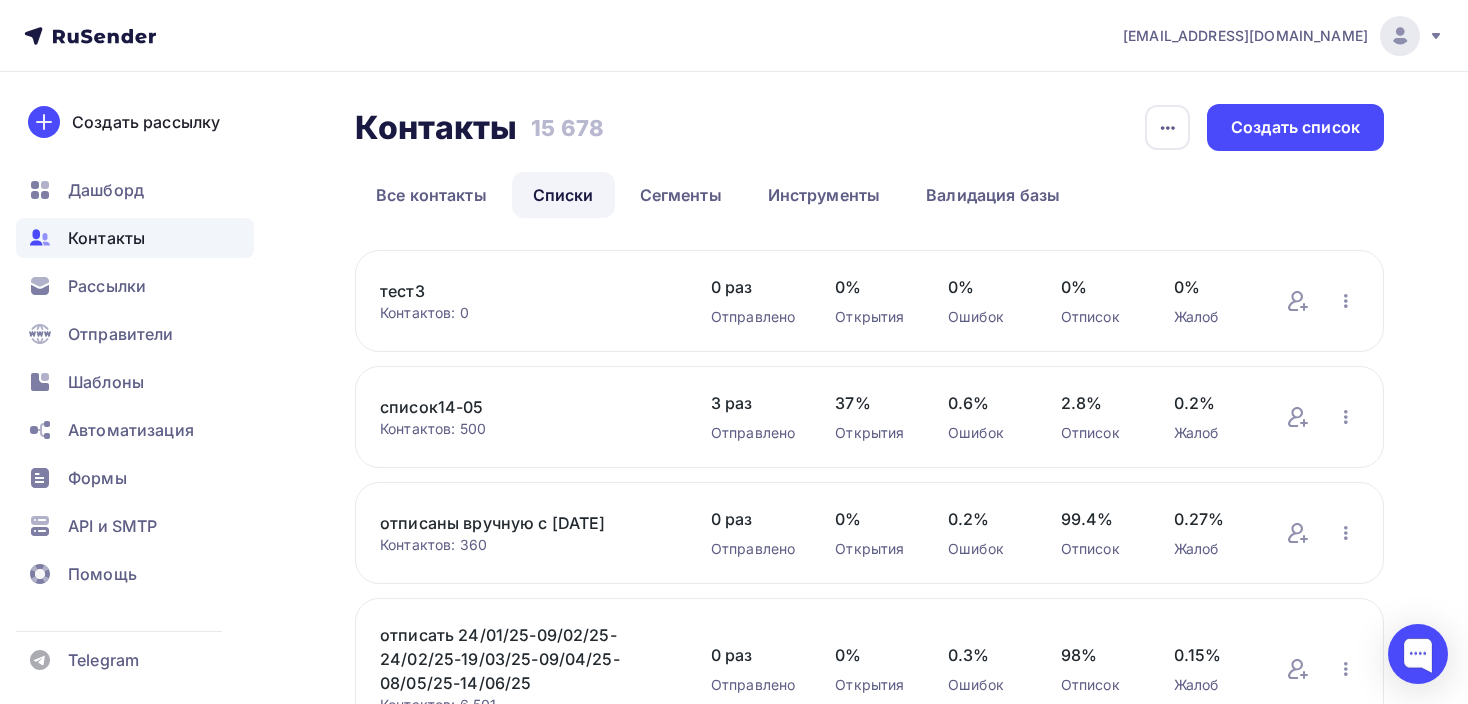 click on "тест3" at bounding box center [525, 291] 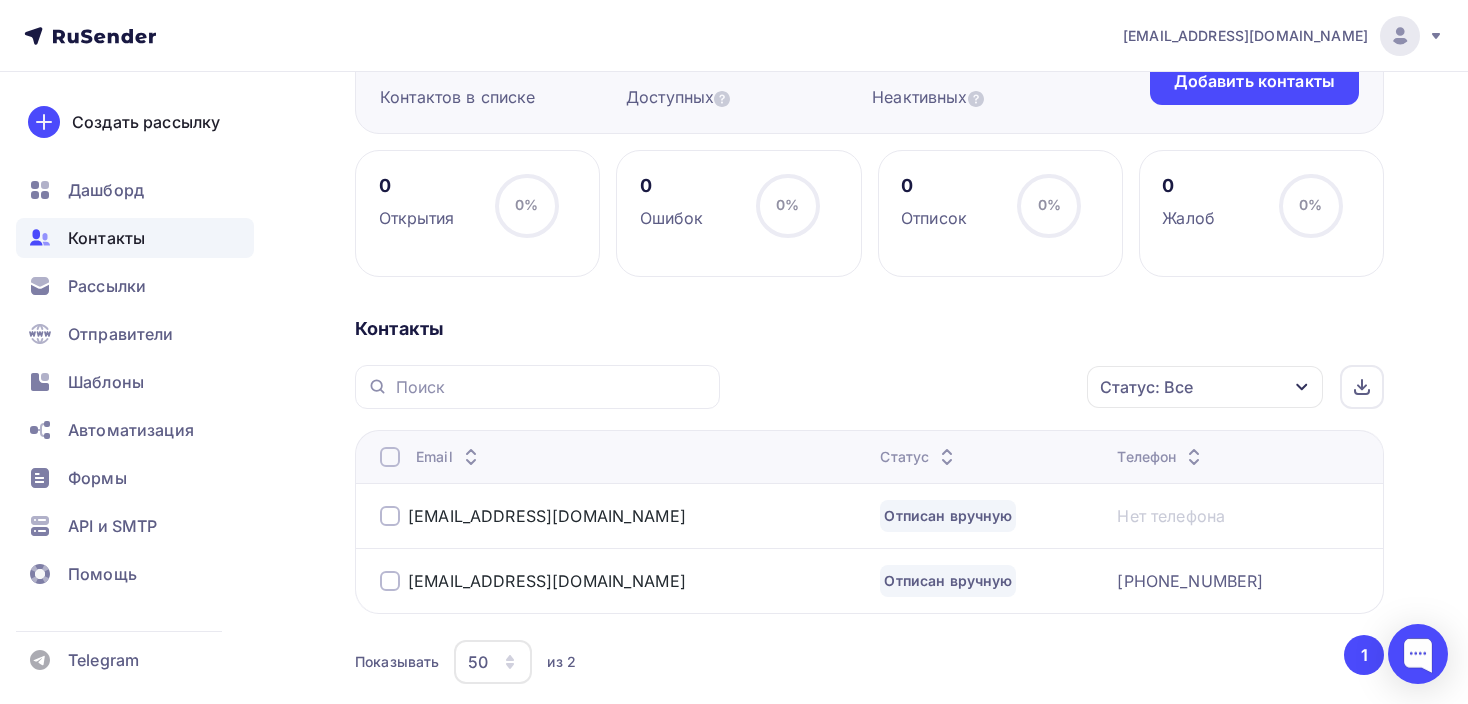 scroll, scrollTop: 233, scrollLeft: 0, axis: vertical 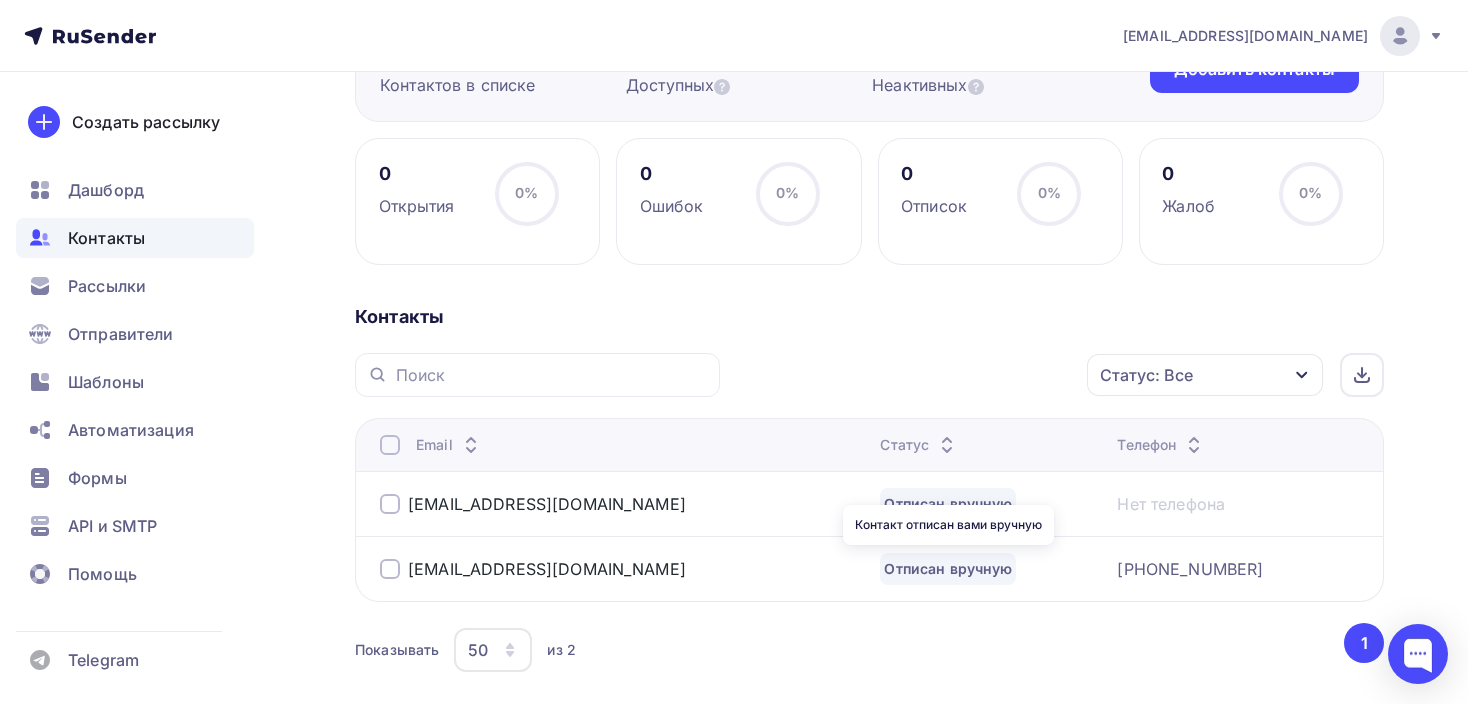 click on "Отписан вручную" at bounding box center [948, 569] 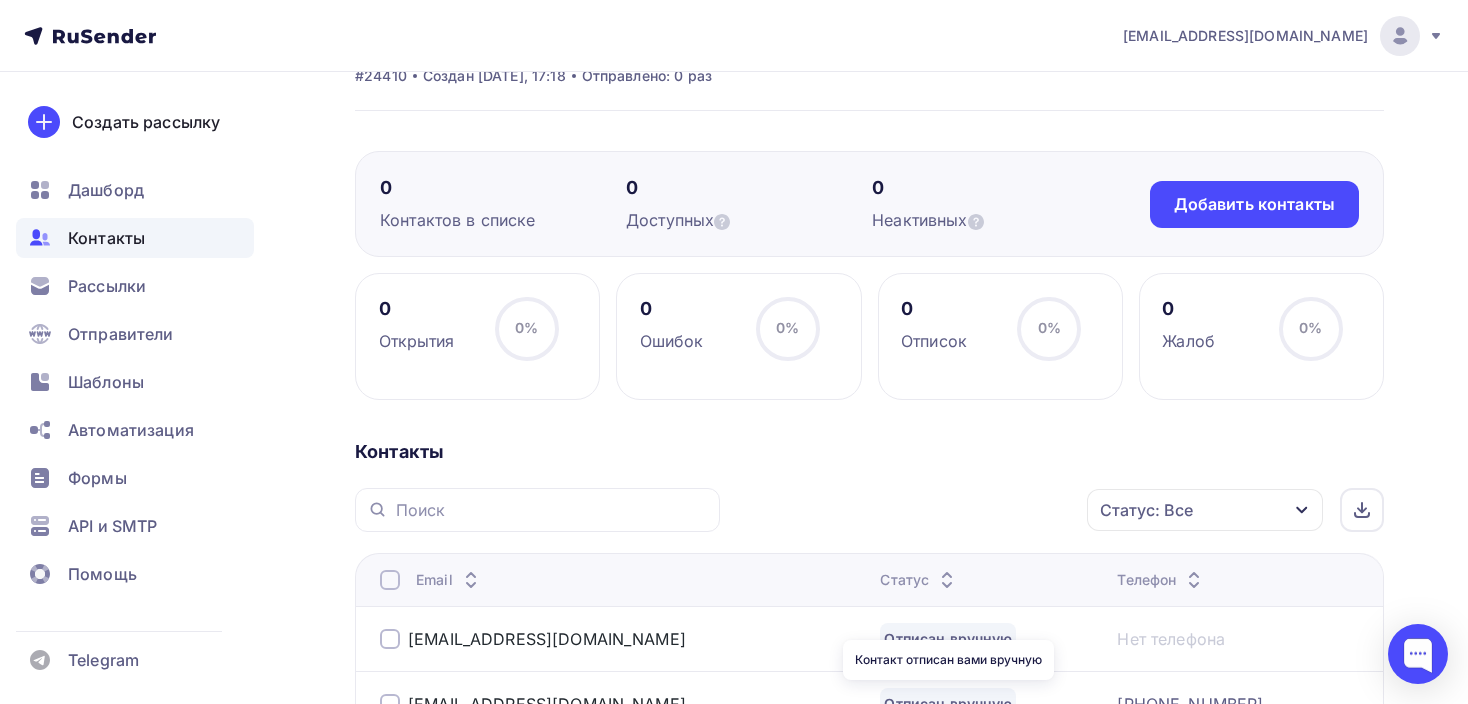 scroll, scrollTop: 0, scrollLeft: 0, axis: both 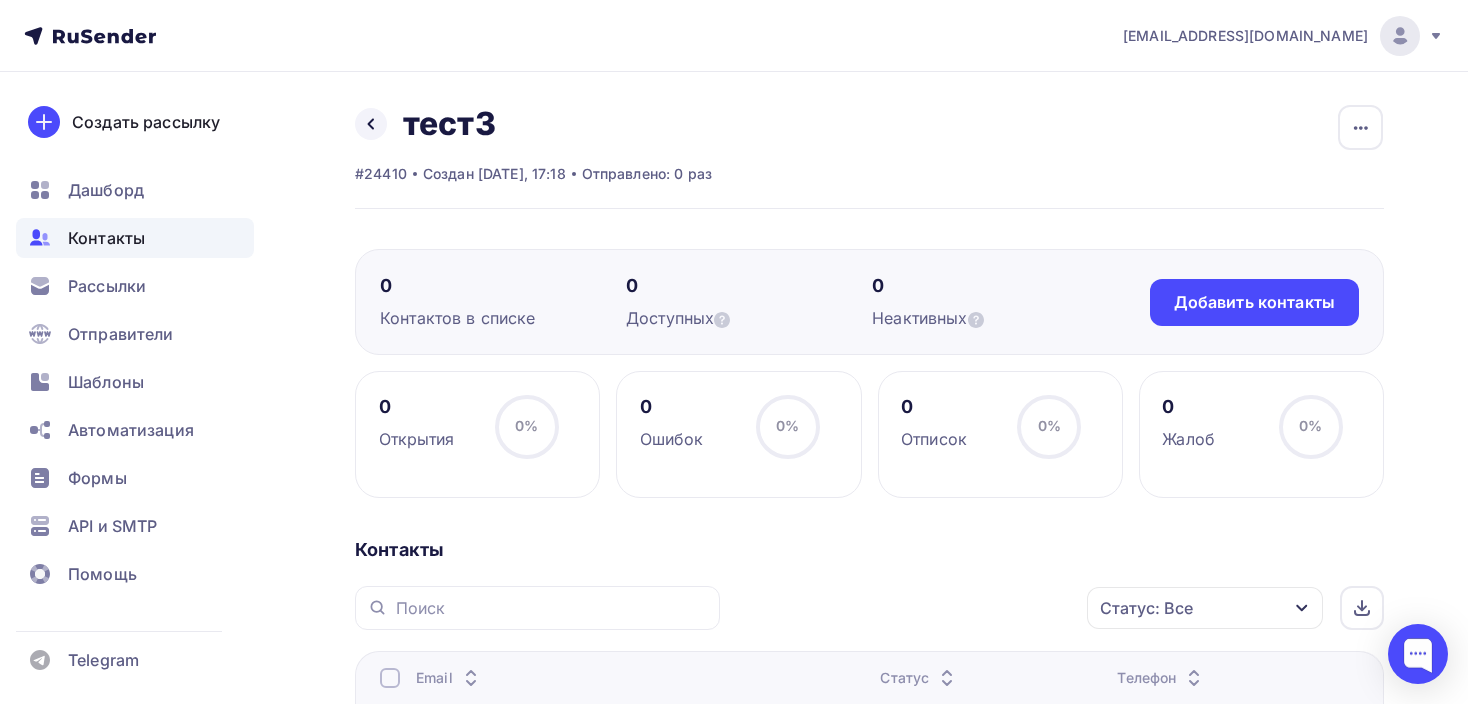 click on "Контакты" at bounding box center [106, 238] 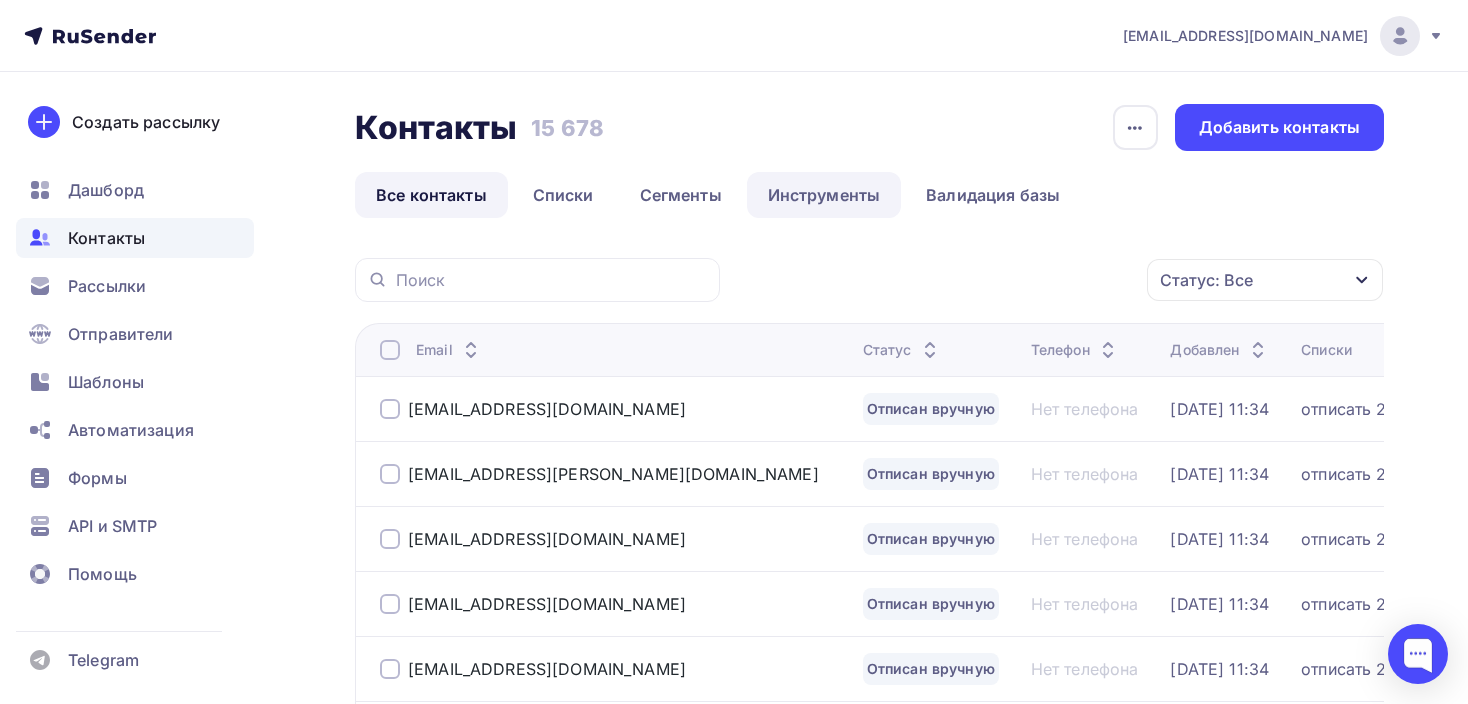 click on "Инструменты" at bounding box center (824, 195) 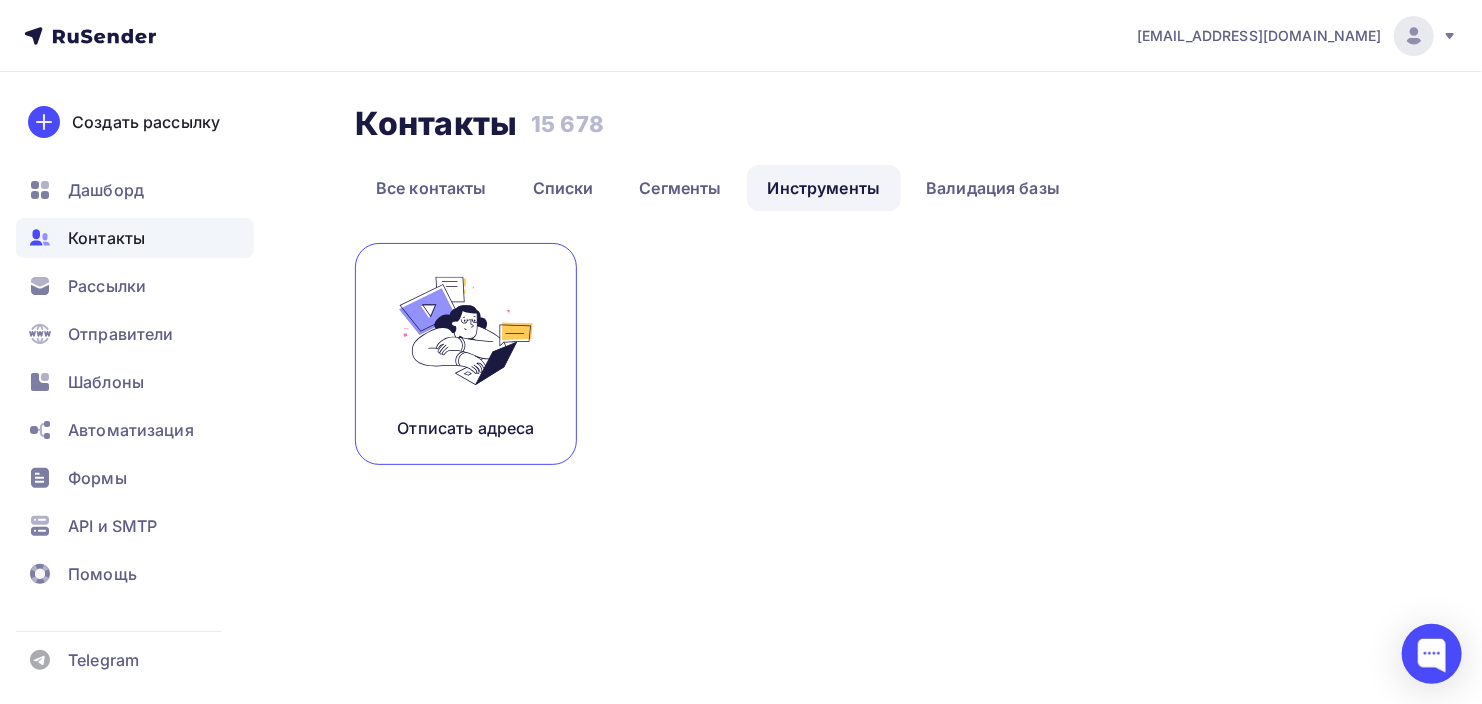 click at bounding box center [466, 331] 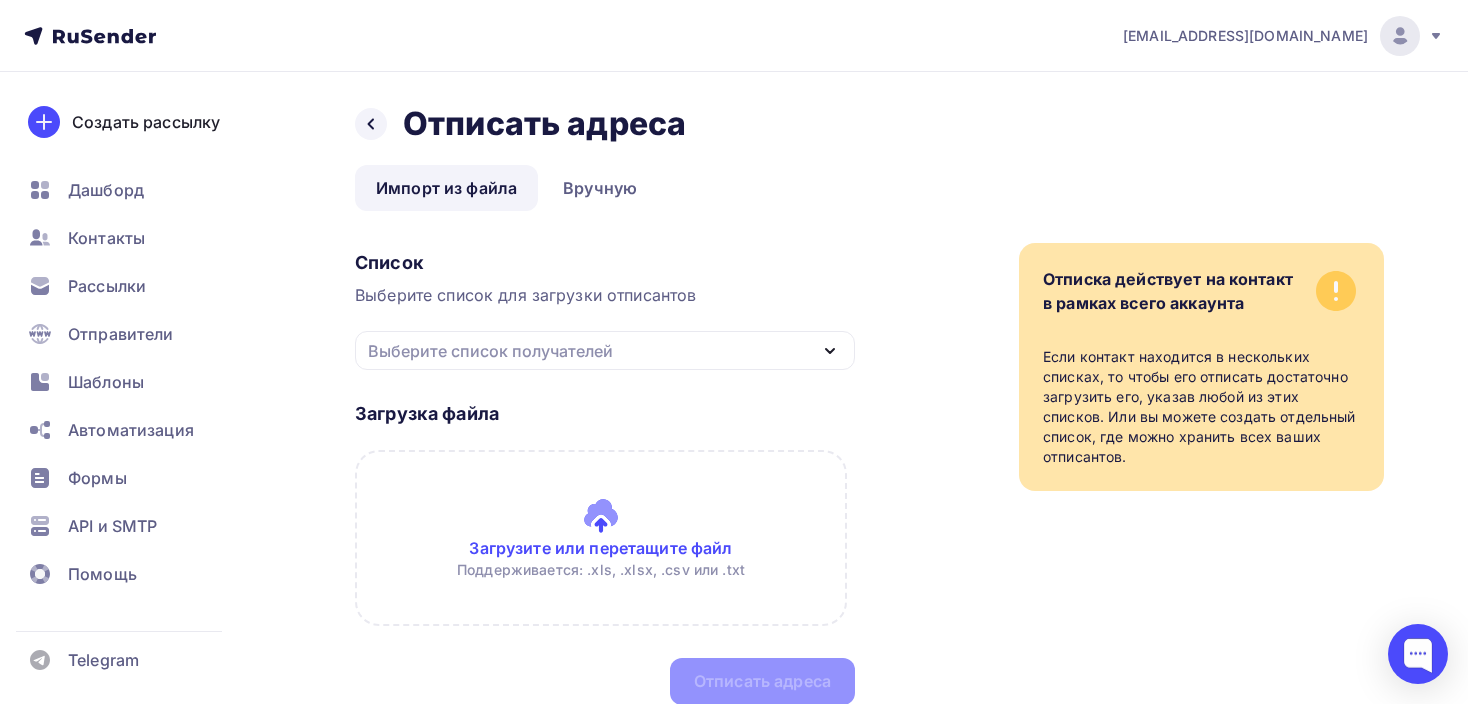 scroll, scrollTop: 0, scrollLeft: 0, axis: both 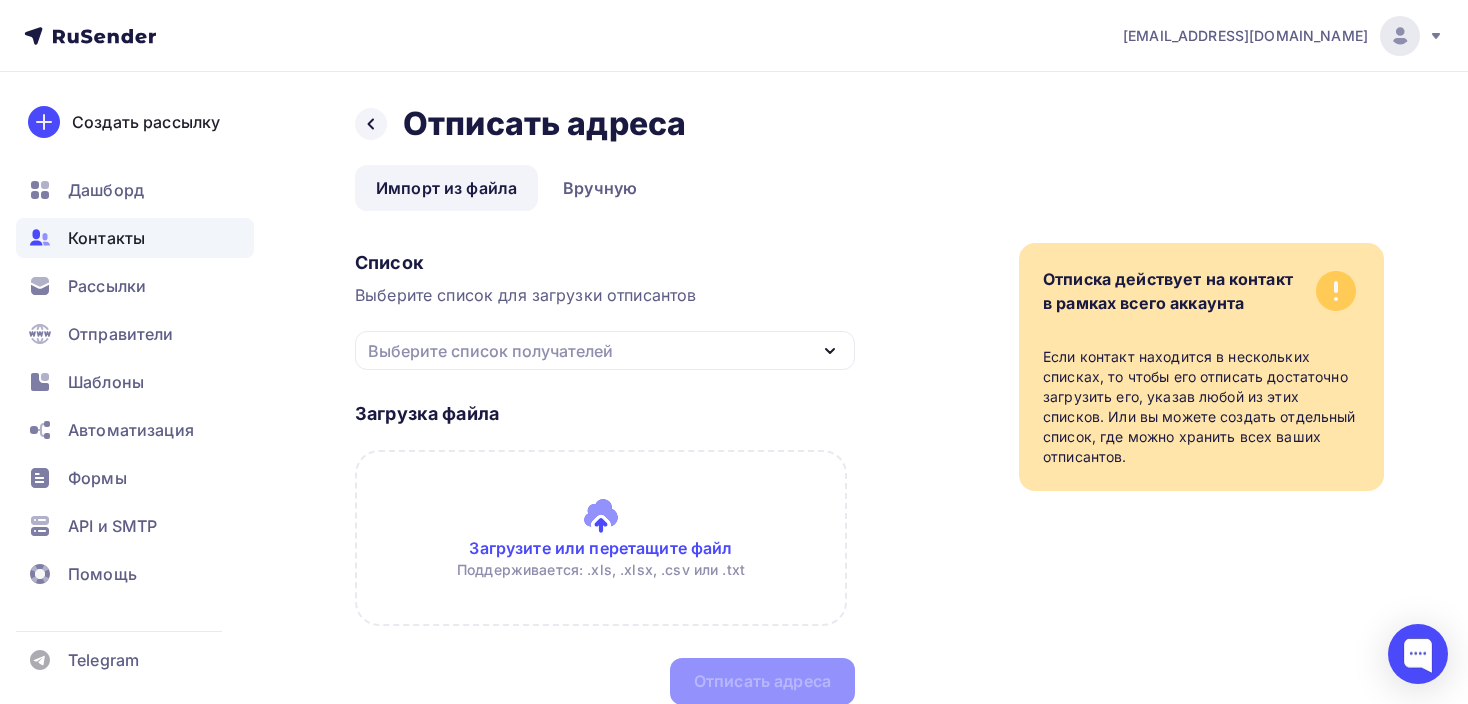 click on "Контакты" at bounding box center (106, 238) 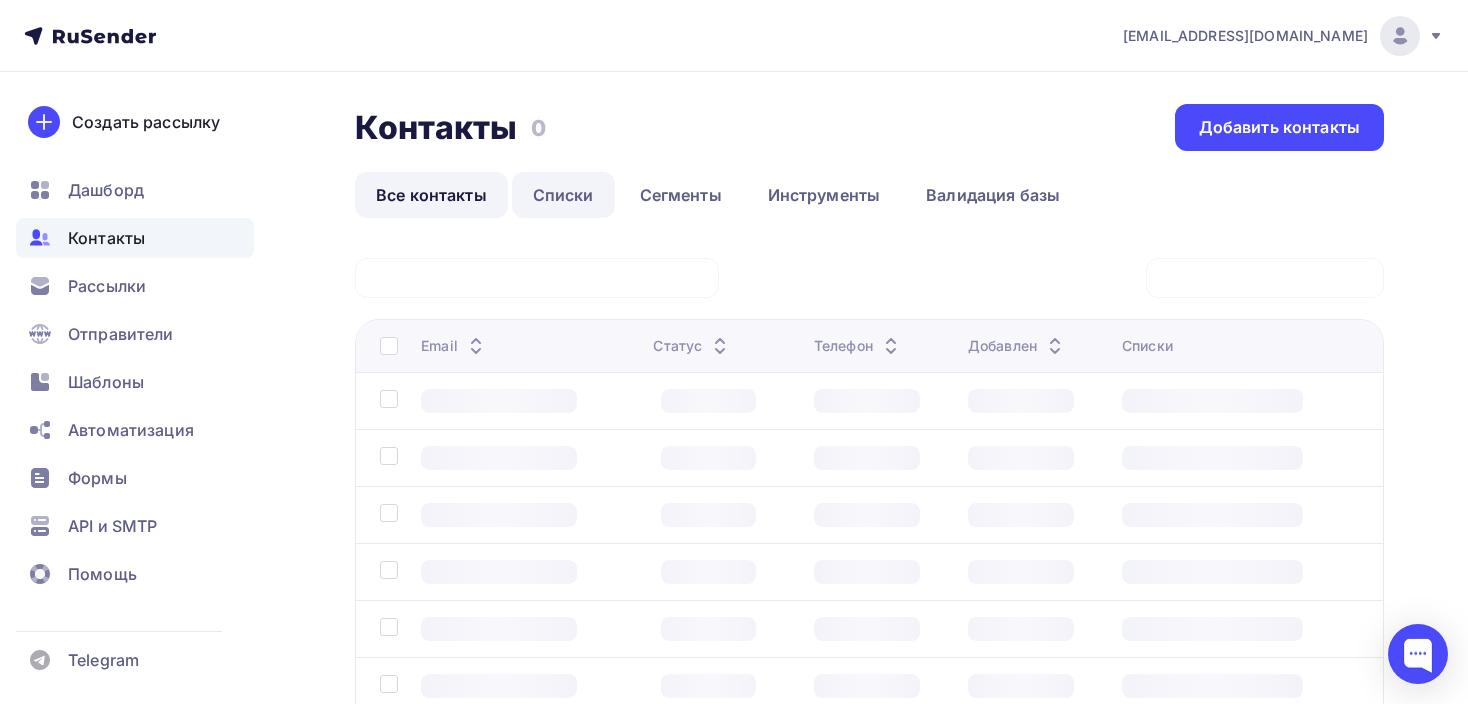click on "Списки" at bounding box center [563, 195] 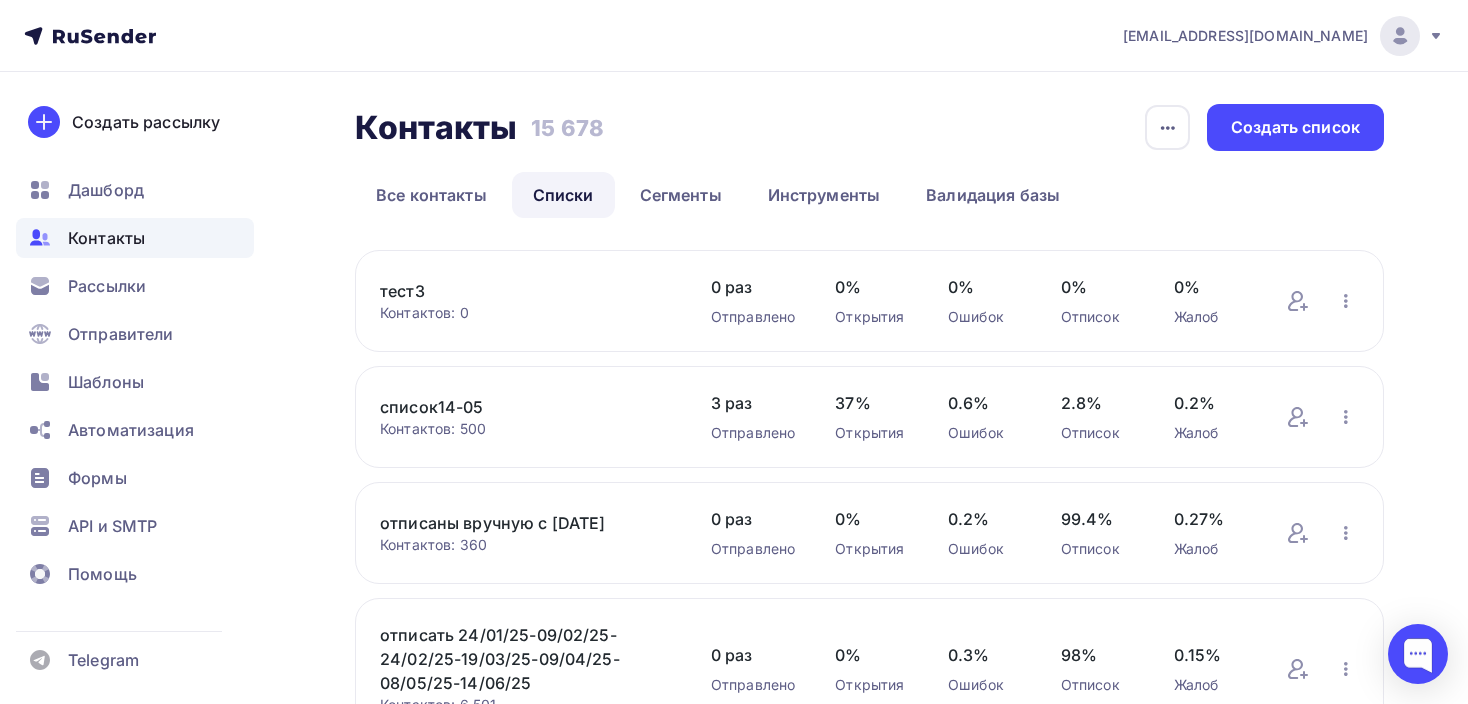 click on "тест3" at bounding box center (525, 291) 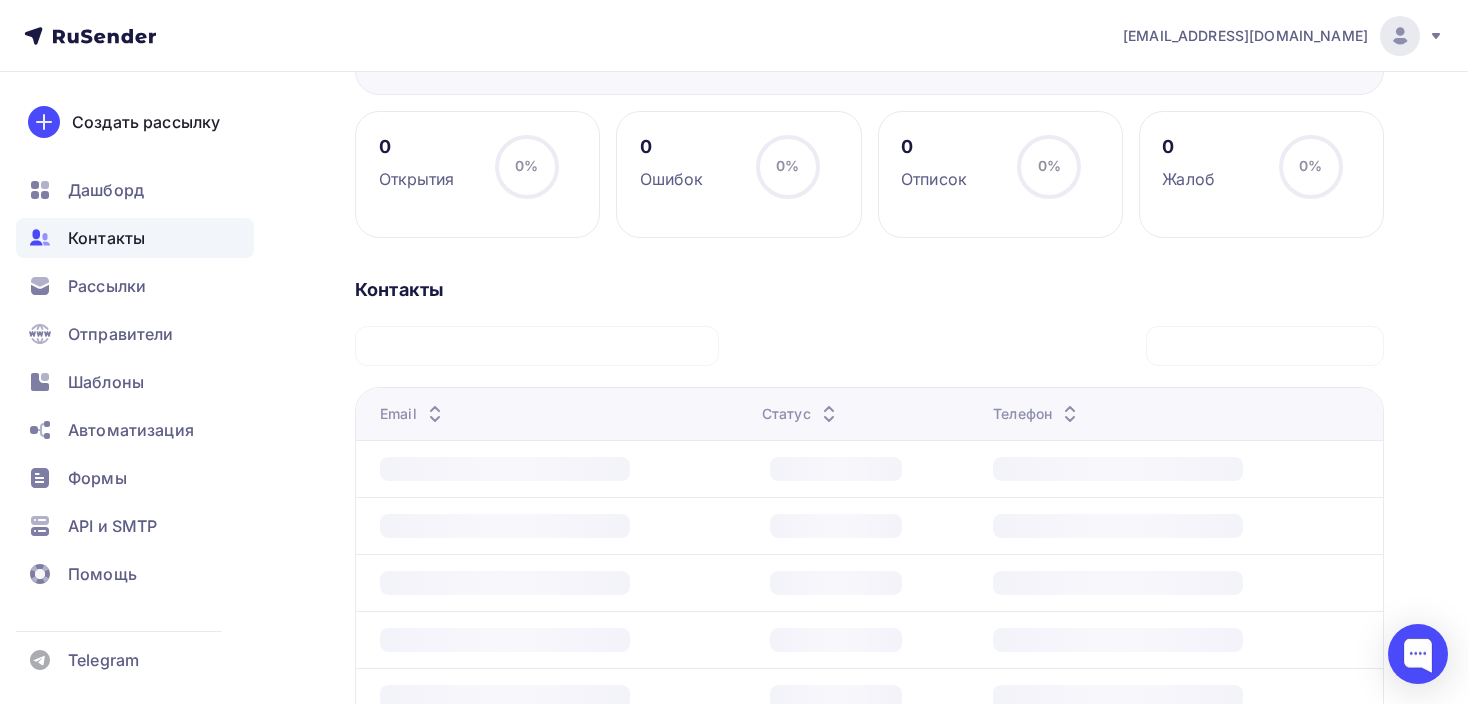 scroll, scrollTop: 300, scrollLeft: 0, axis: vertical 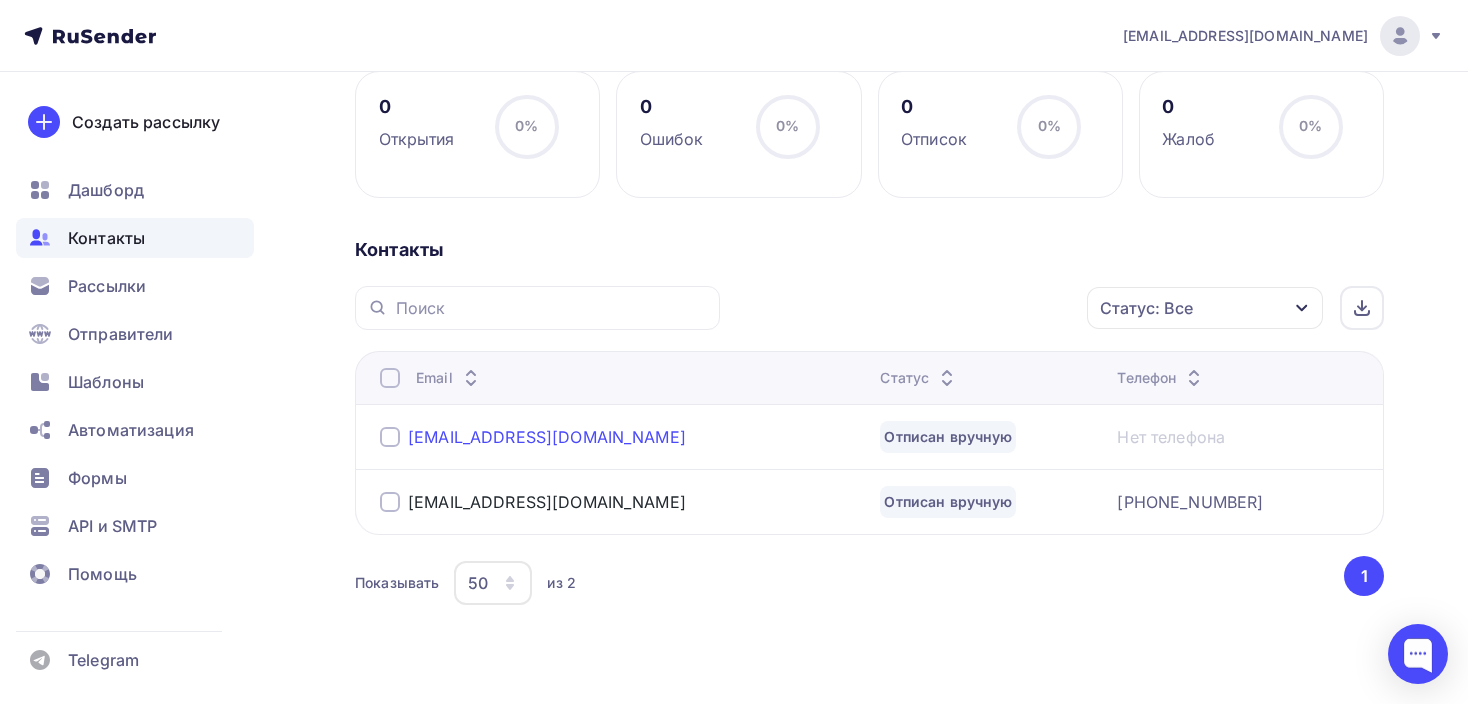 click on "[EMAIL_ADDRESS][DOMAIN_NAME]" at bounding box center [547, 437] 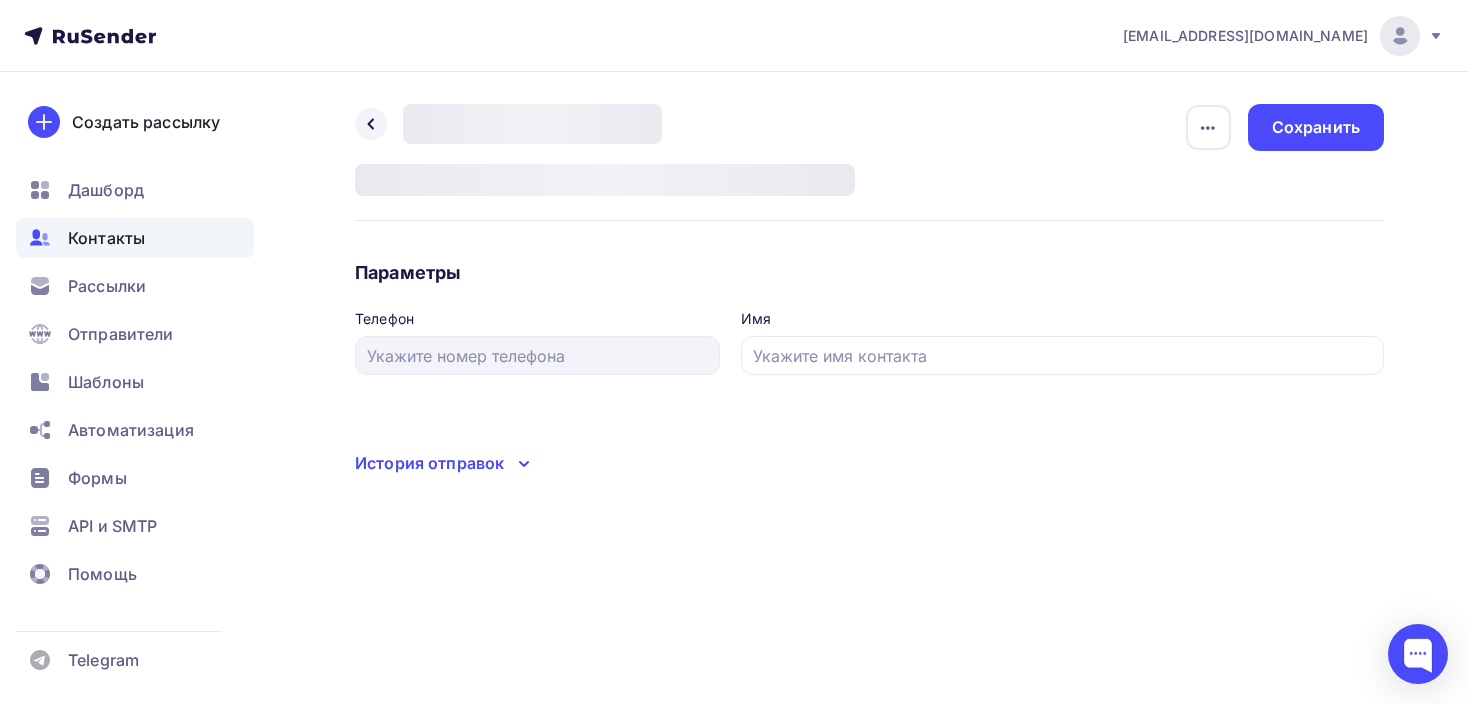 type on "[PERSON_NAME]" 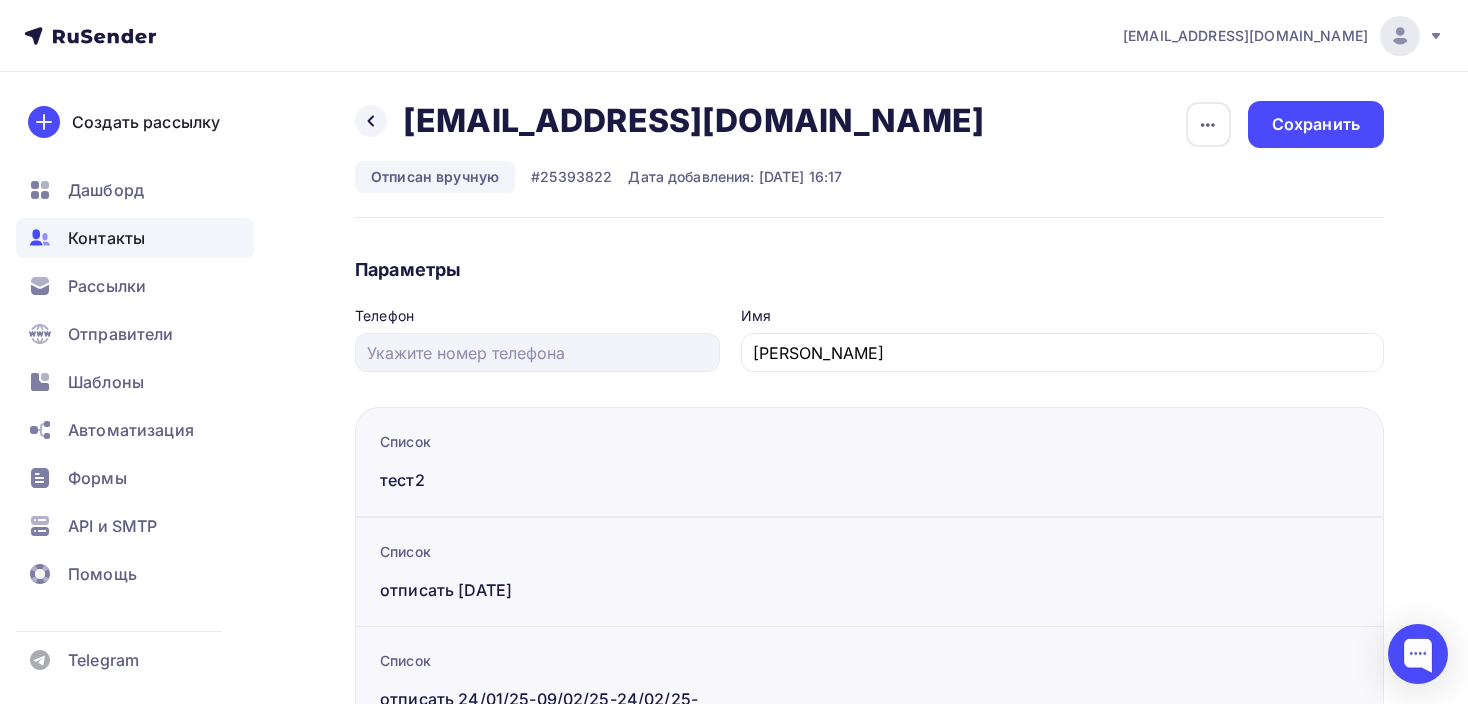 scroll, scrollTop: 0, scrollLeft: 0, axis: both 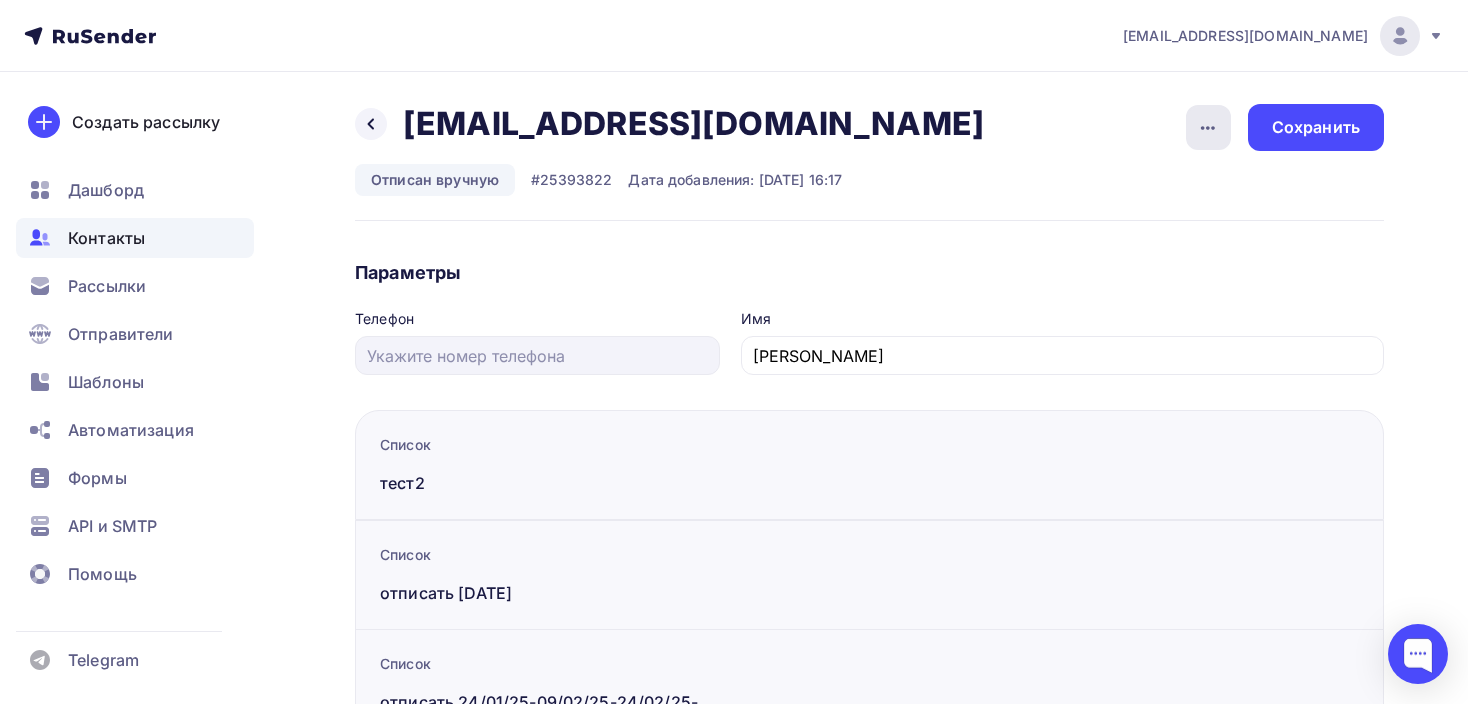 click 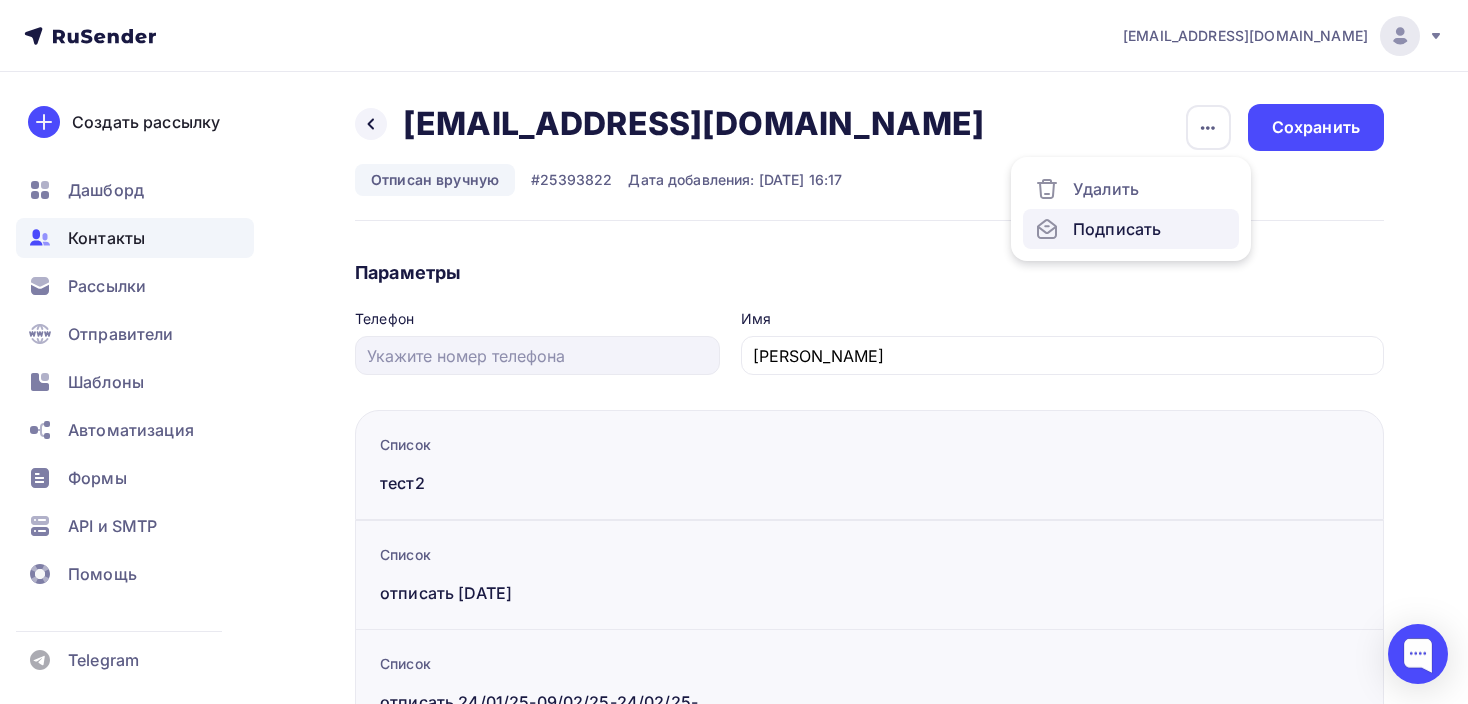click on "Подписать" at bounding box center (1131, 229) 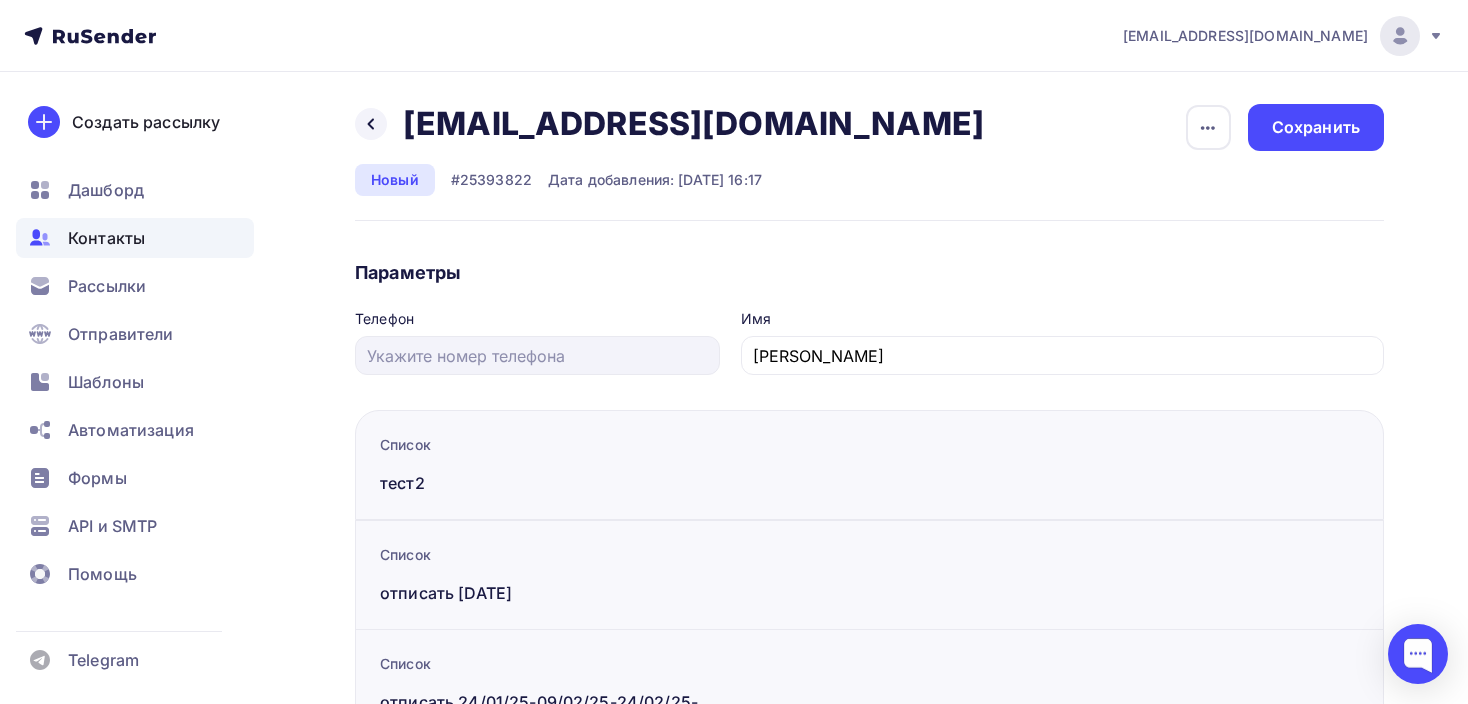 click on "Контакты" at bounding box center [106, 238] 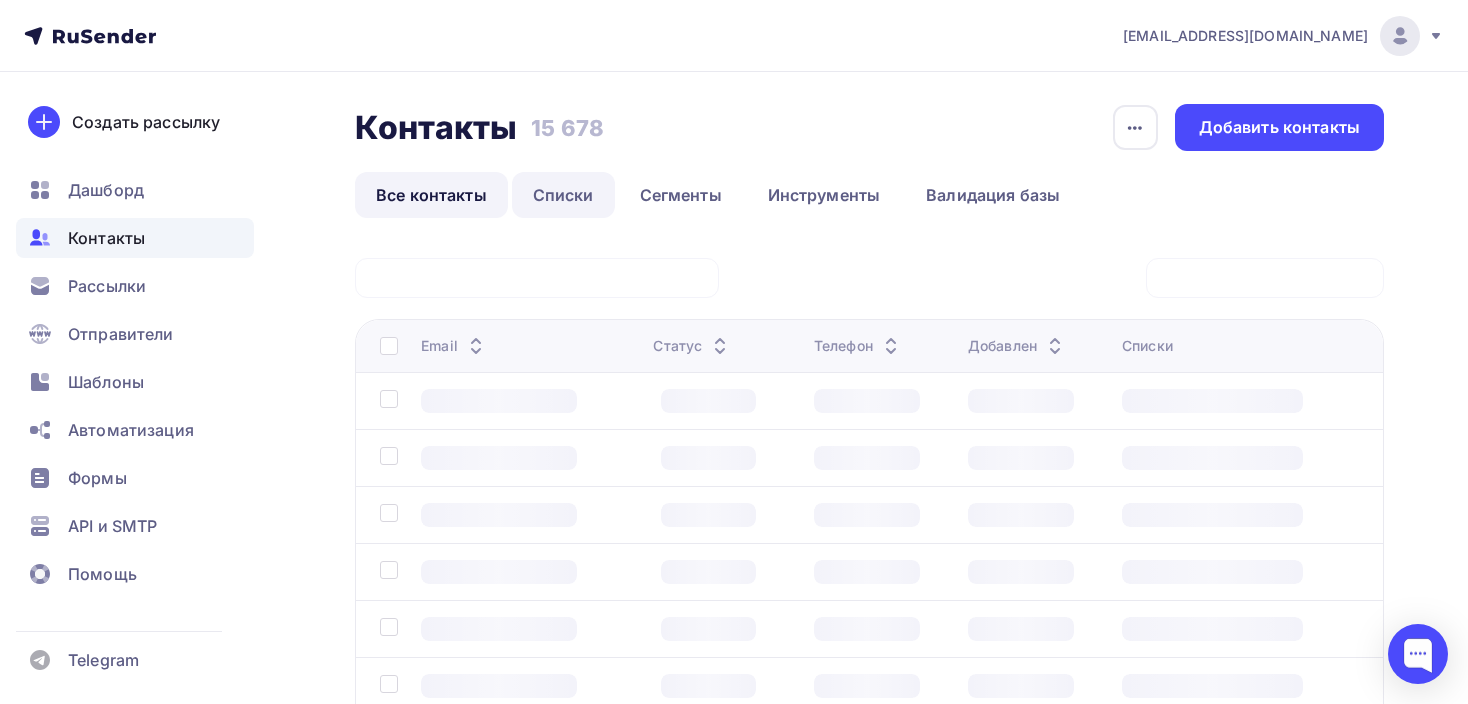 click on "Списки" at bounding box center [563, 195] 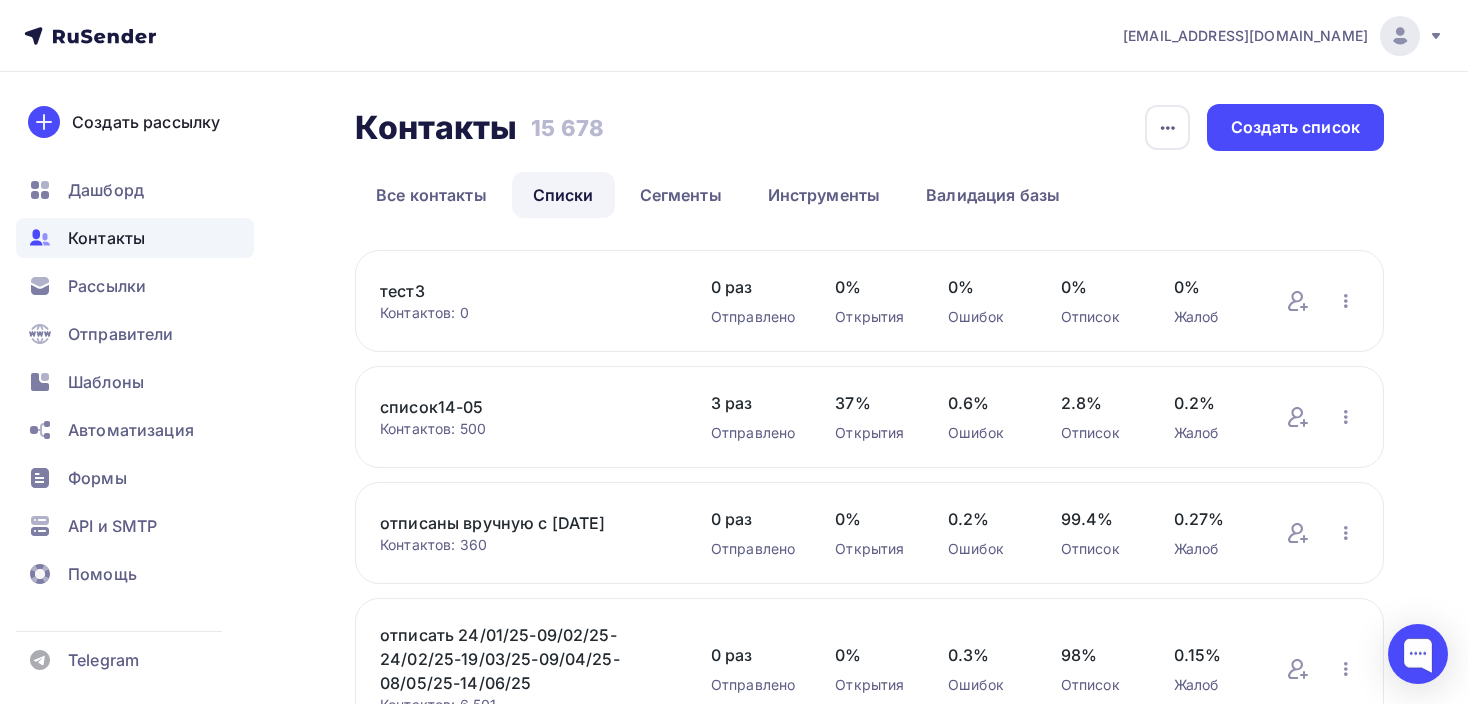click on "тест3" at bounding box center [525, 291] 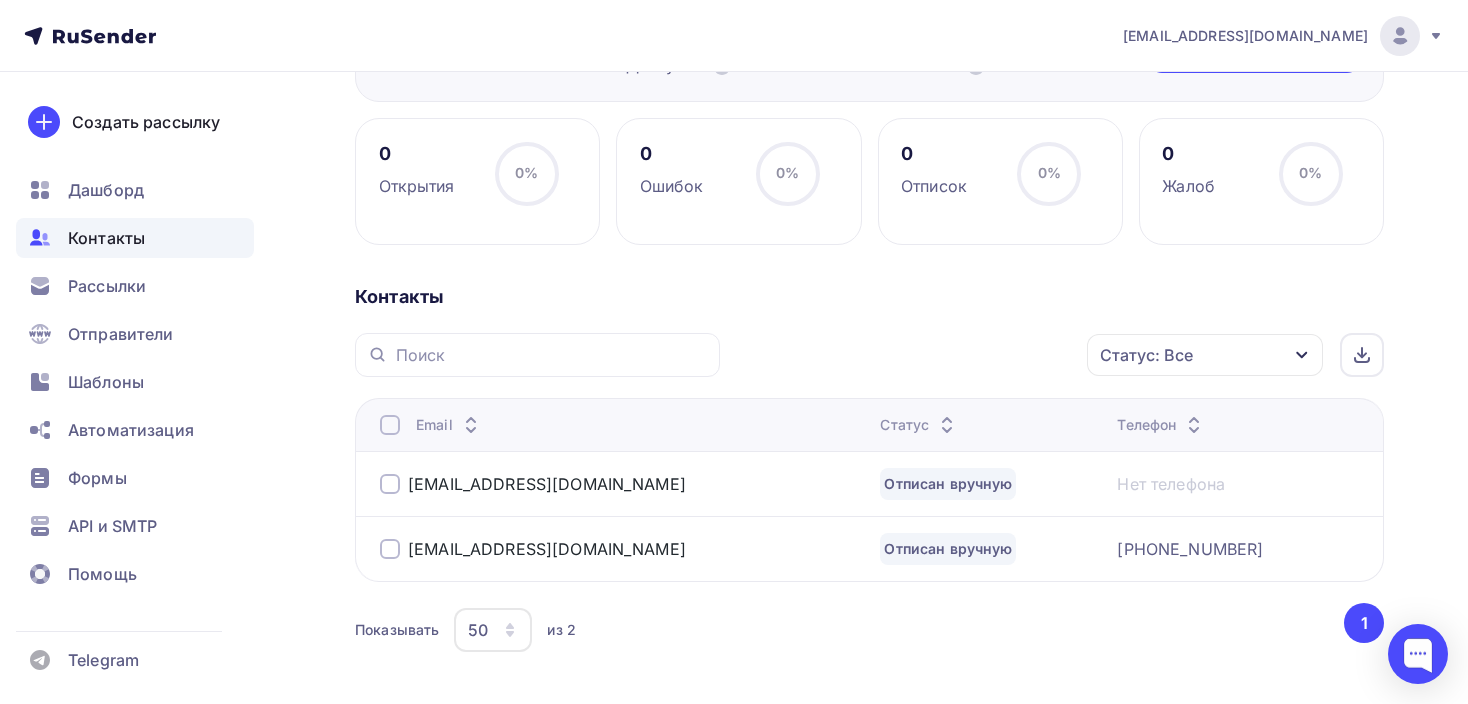 scroll, scrollTop: 266, scrollLeft: 0, axis: vertical 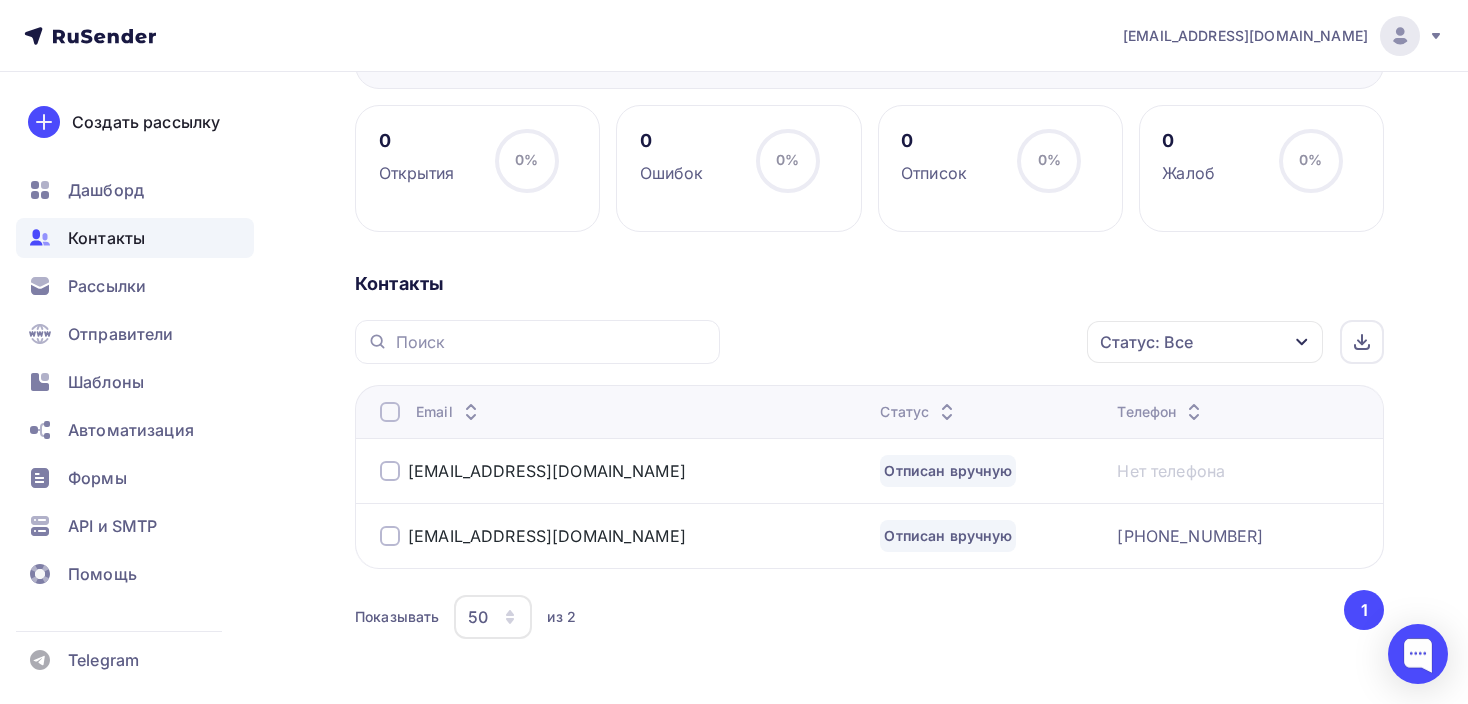 click at bounding box center (390, 536) 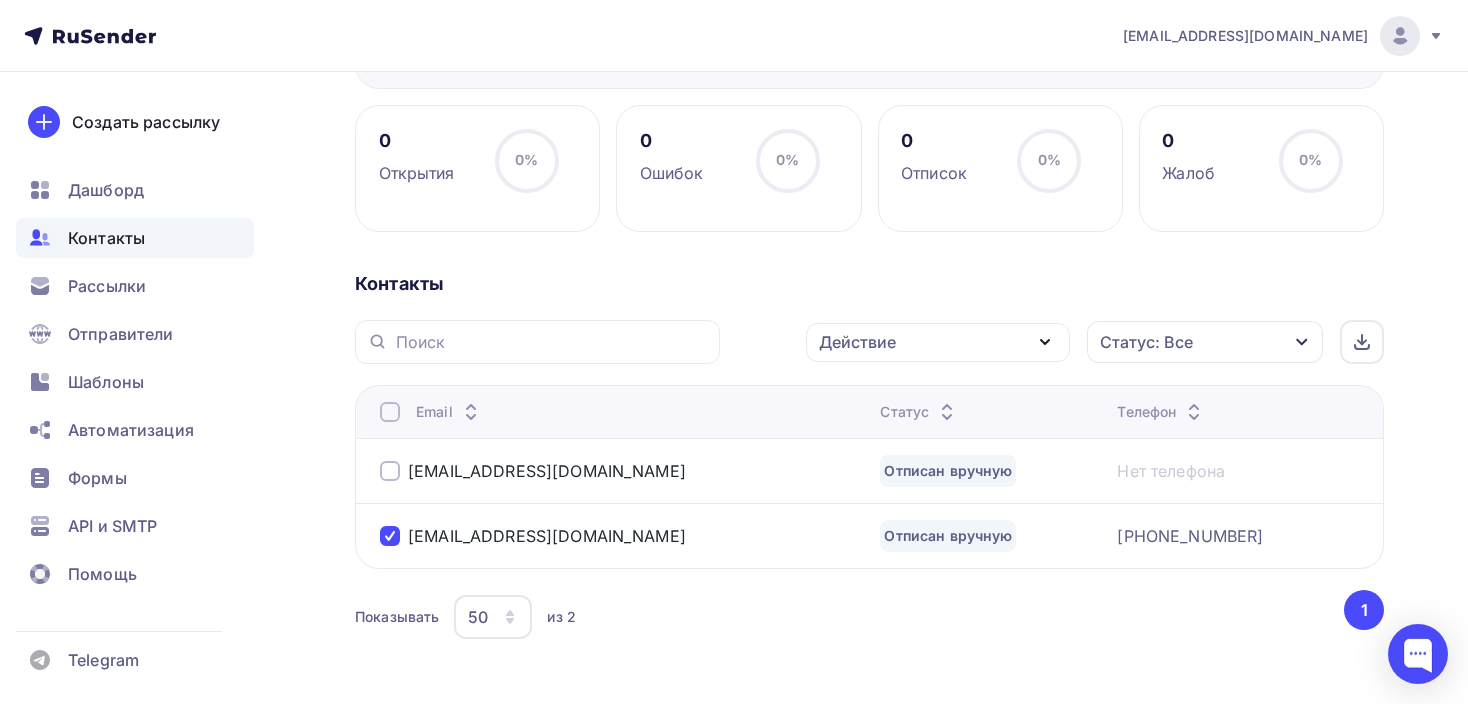 click on "Действие" at bounding box center [857, 342] 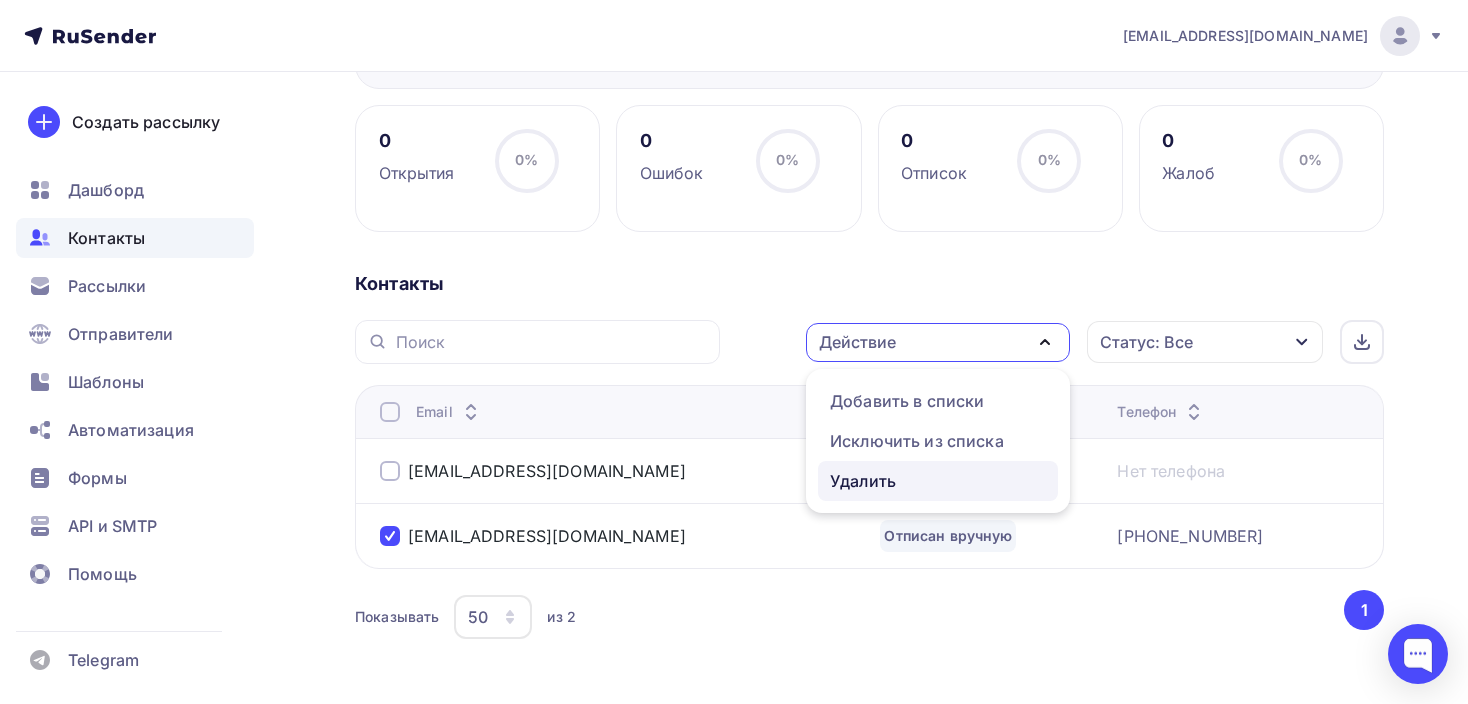 click on "Удалить" at bounding box center [863, 481] 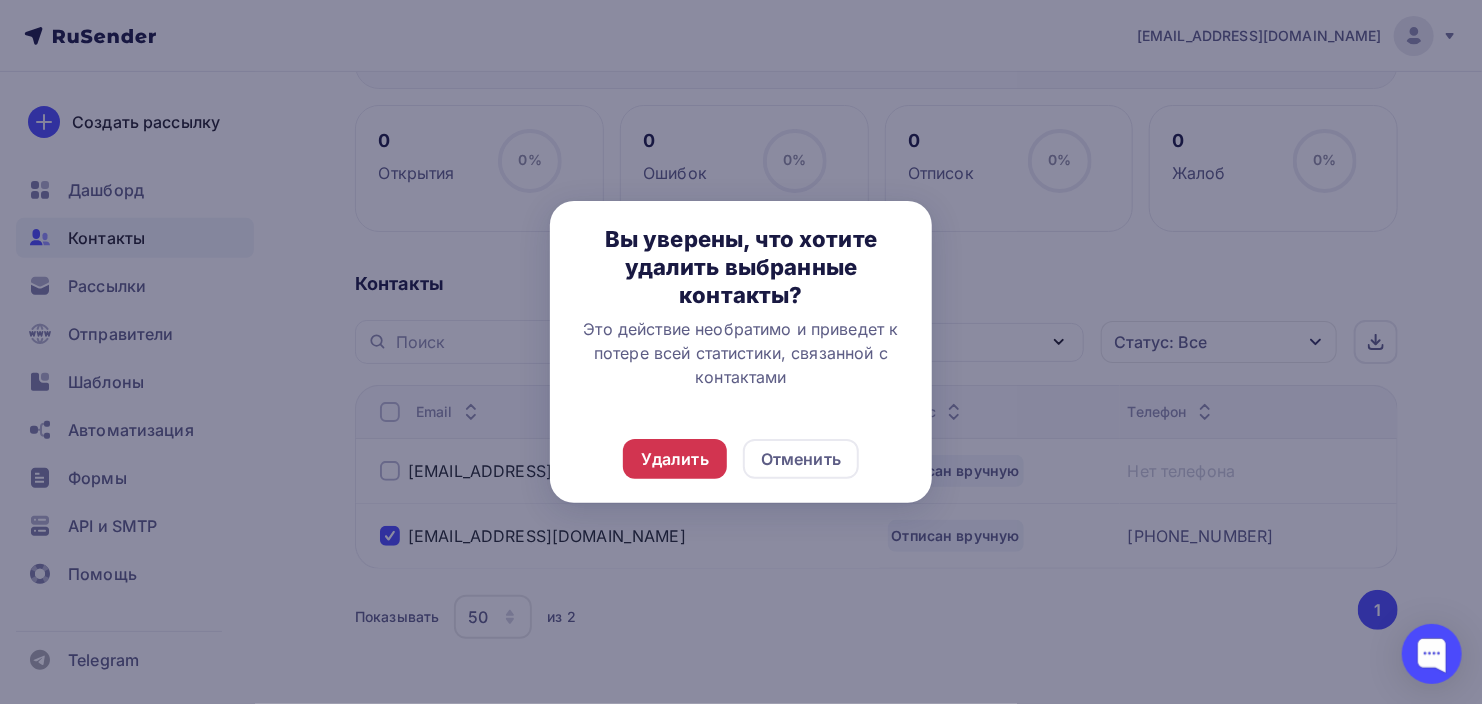 click on "Удалить" at bounding box center (675, 459) 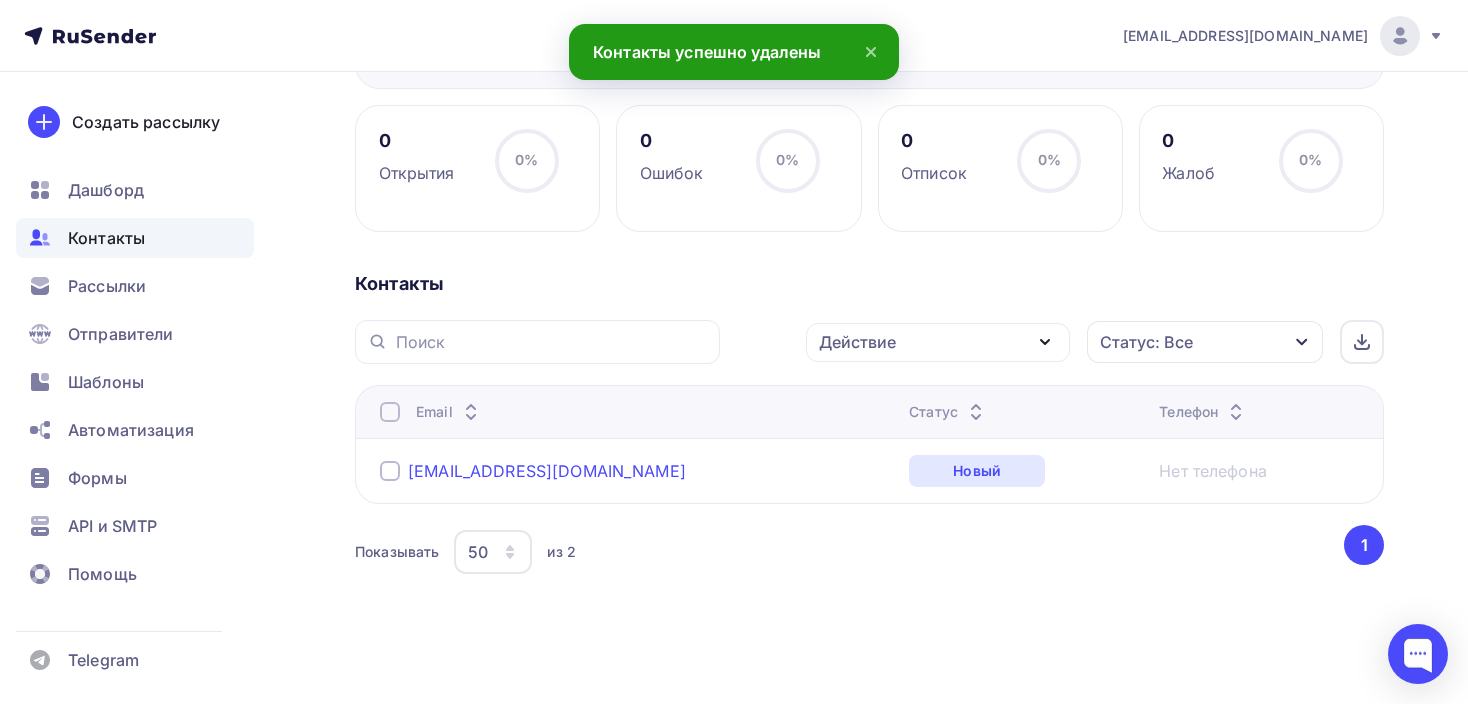 click on "[EMAIL_ADDRESS][DOMAIN_NAME]" at bounding box center (547, 471) 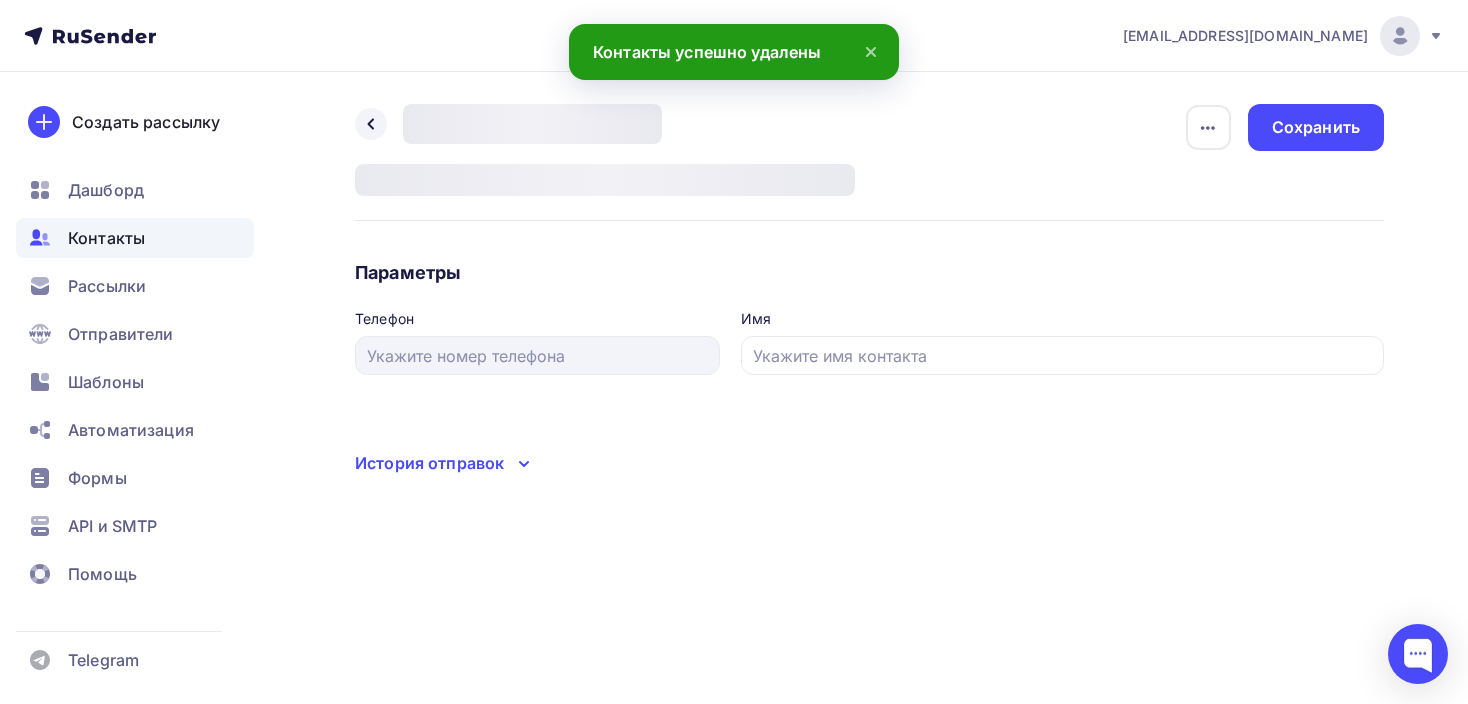 type on "[PERSON_NAME]" 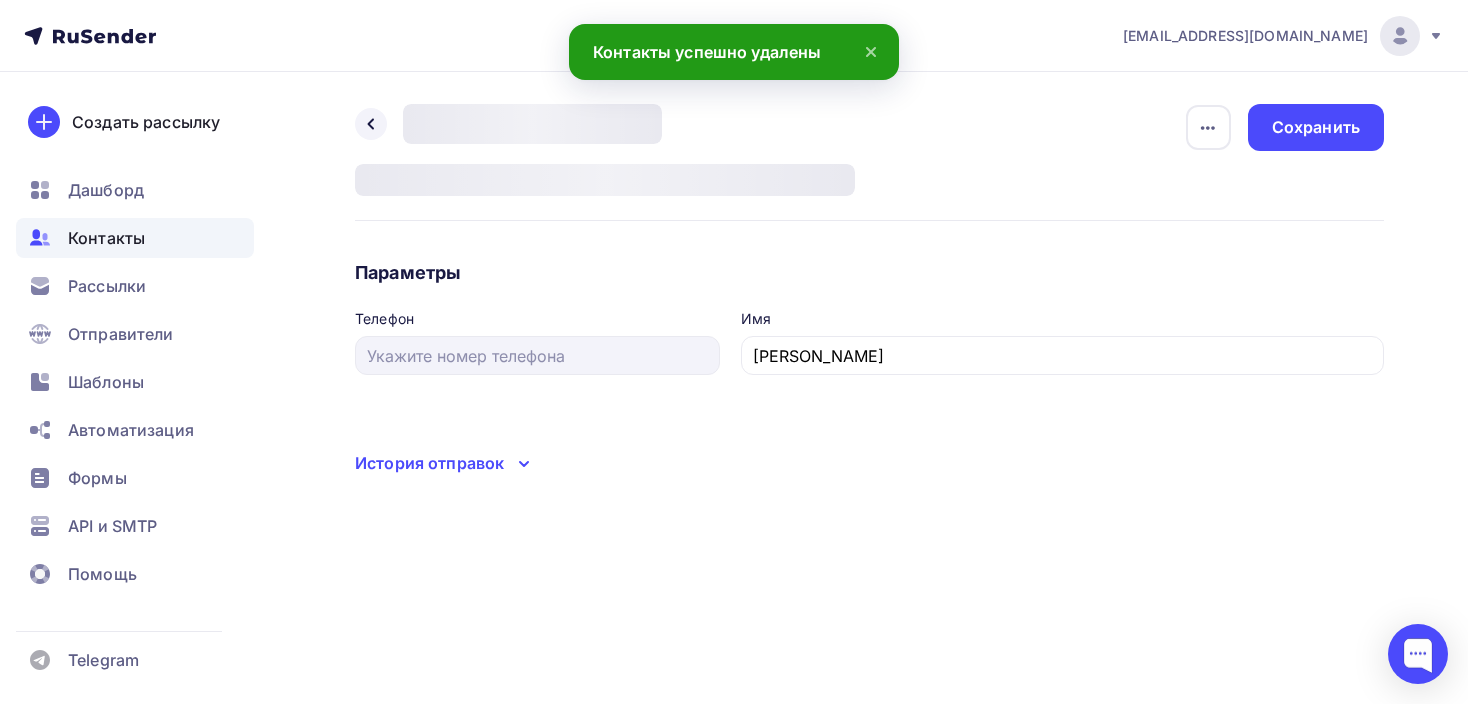 scroll, scrollTop: 0, scrollLeft: 0, axis: both 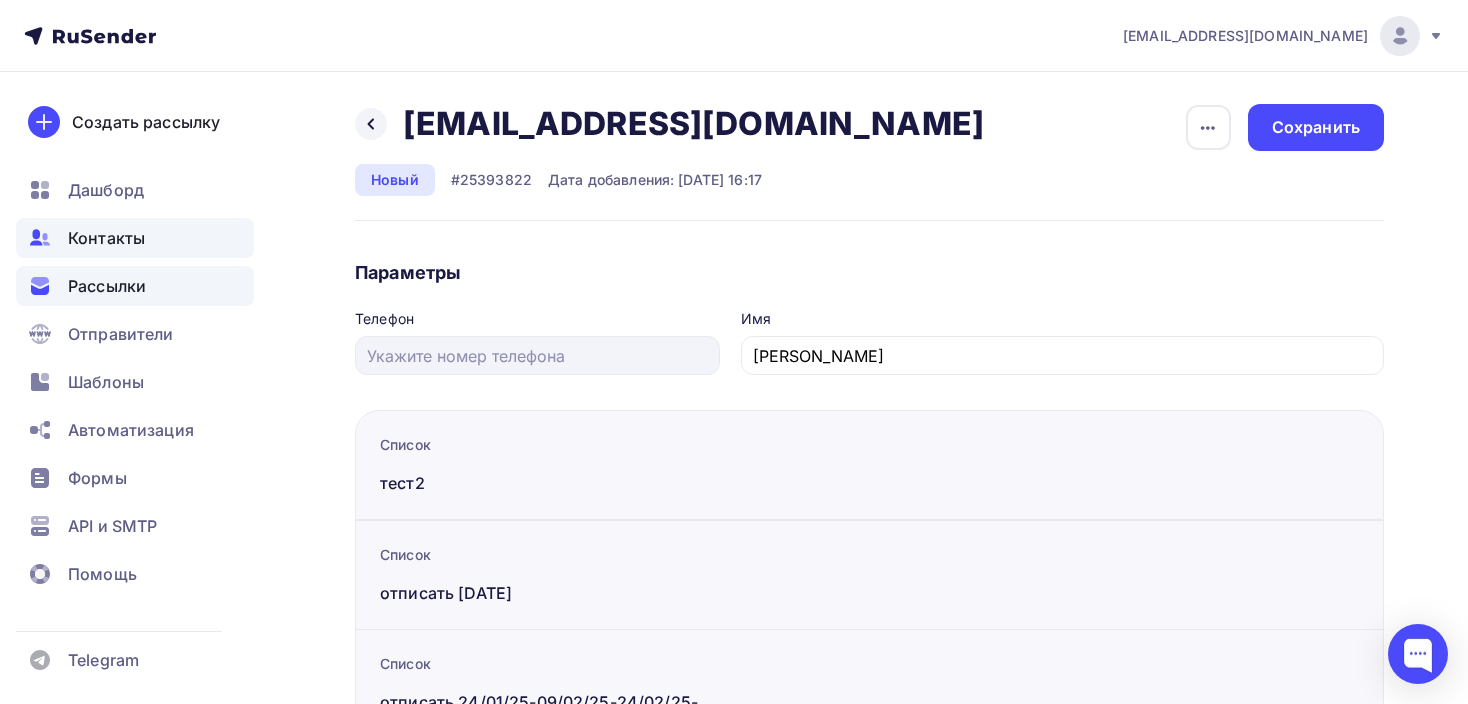 click on "Рассылки" at bounding box center (107, 286) 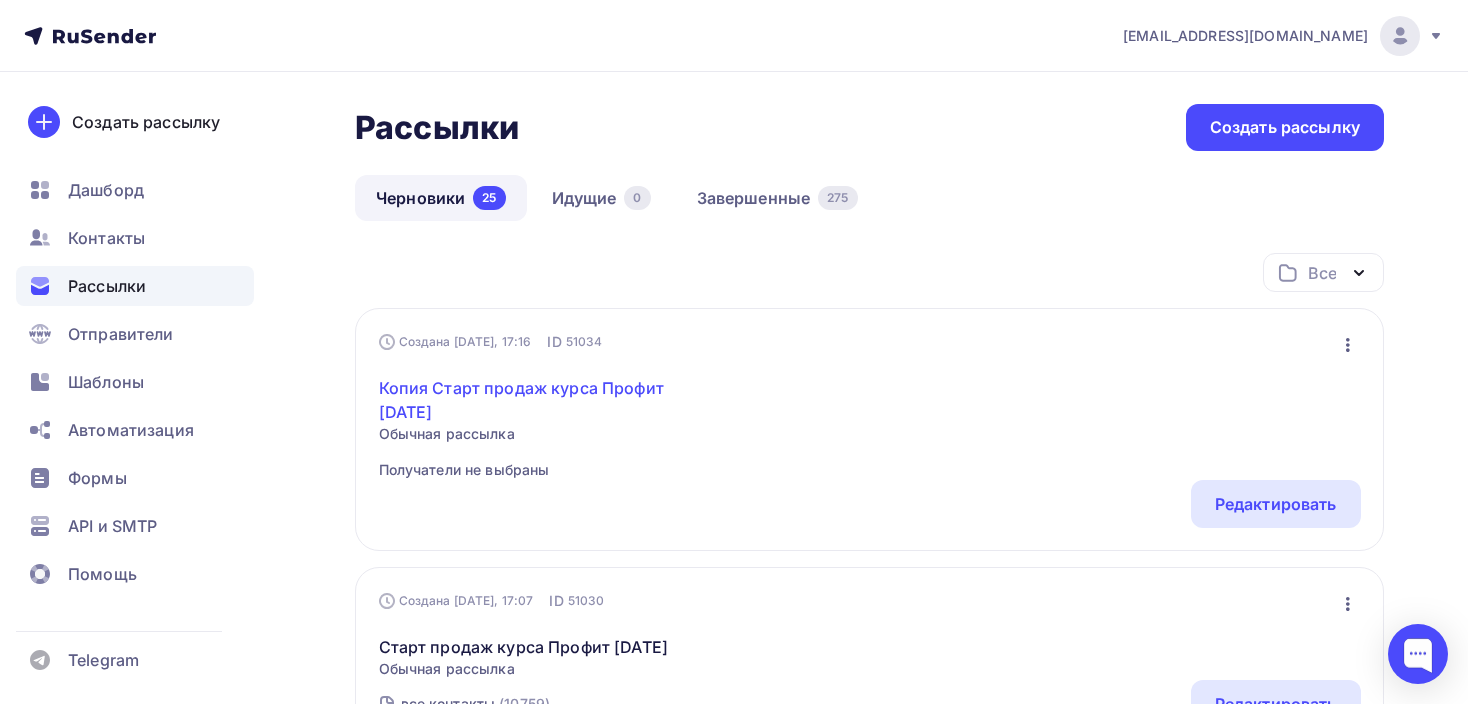 click on "Копия Старт продаж курса Профит [DATE]" at bounding box center (550, 400) 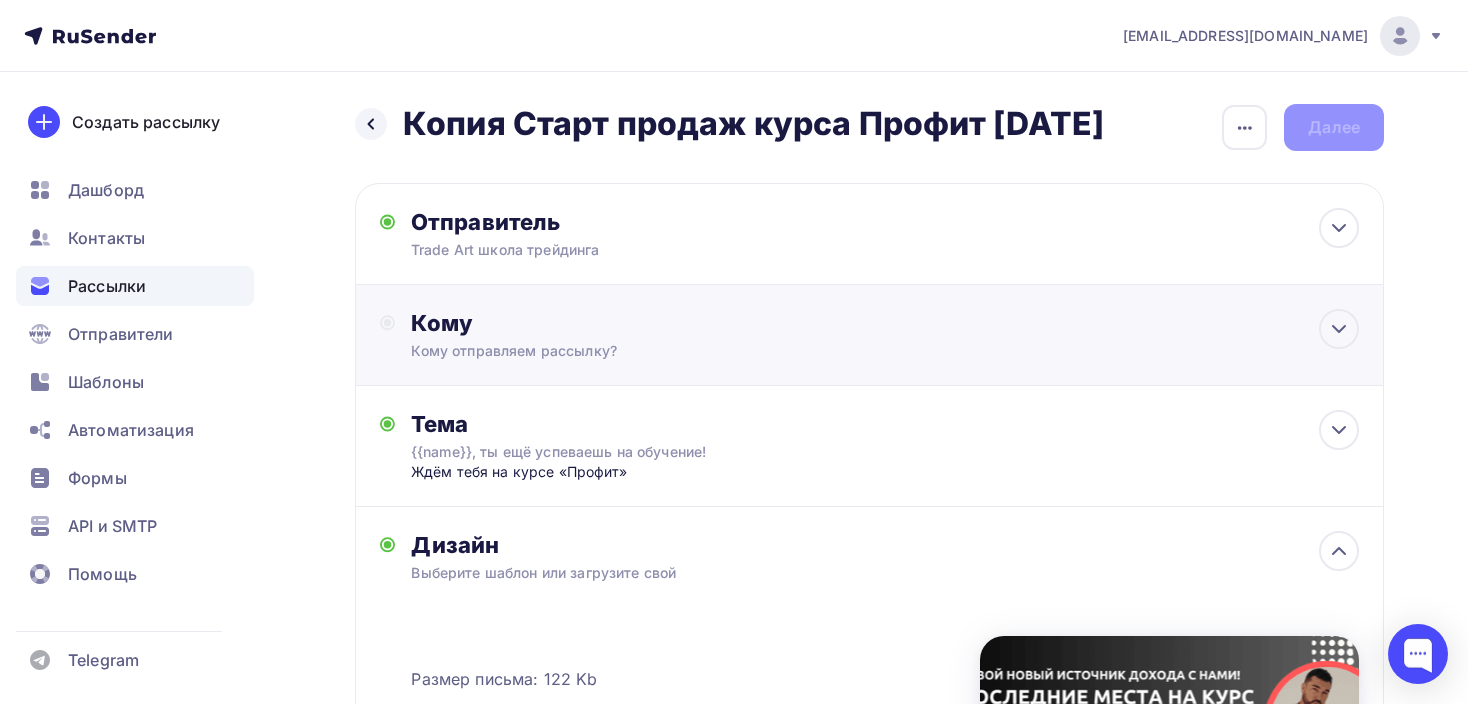 click on "Кому" at bounding box center [885, 323] 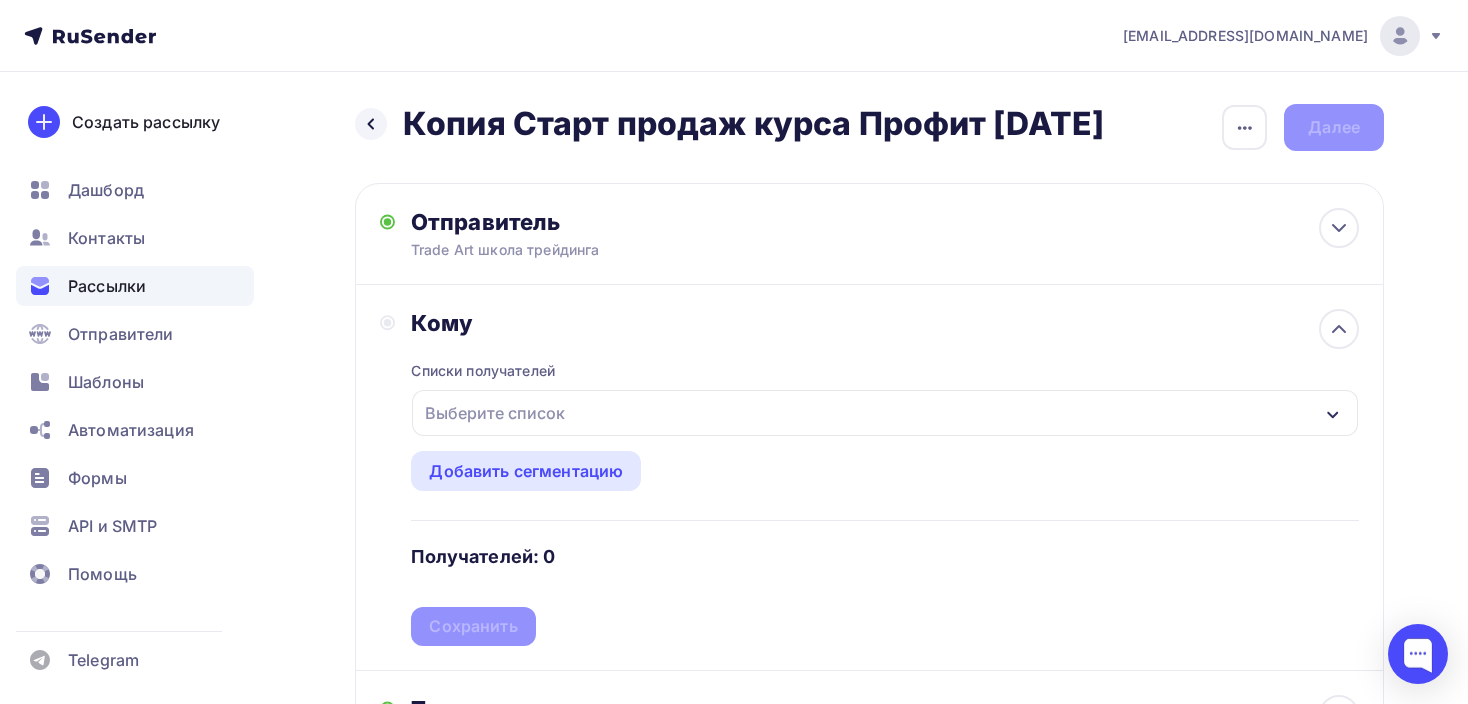click on "Выберите список" at bounding box center (885, 413) 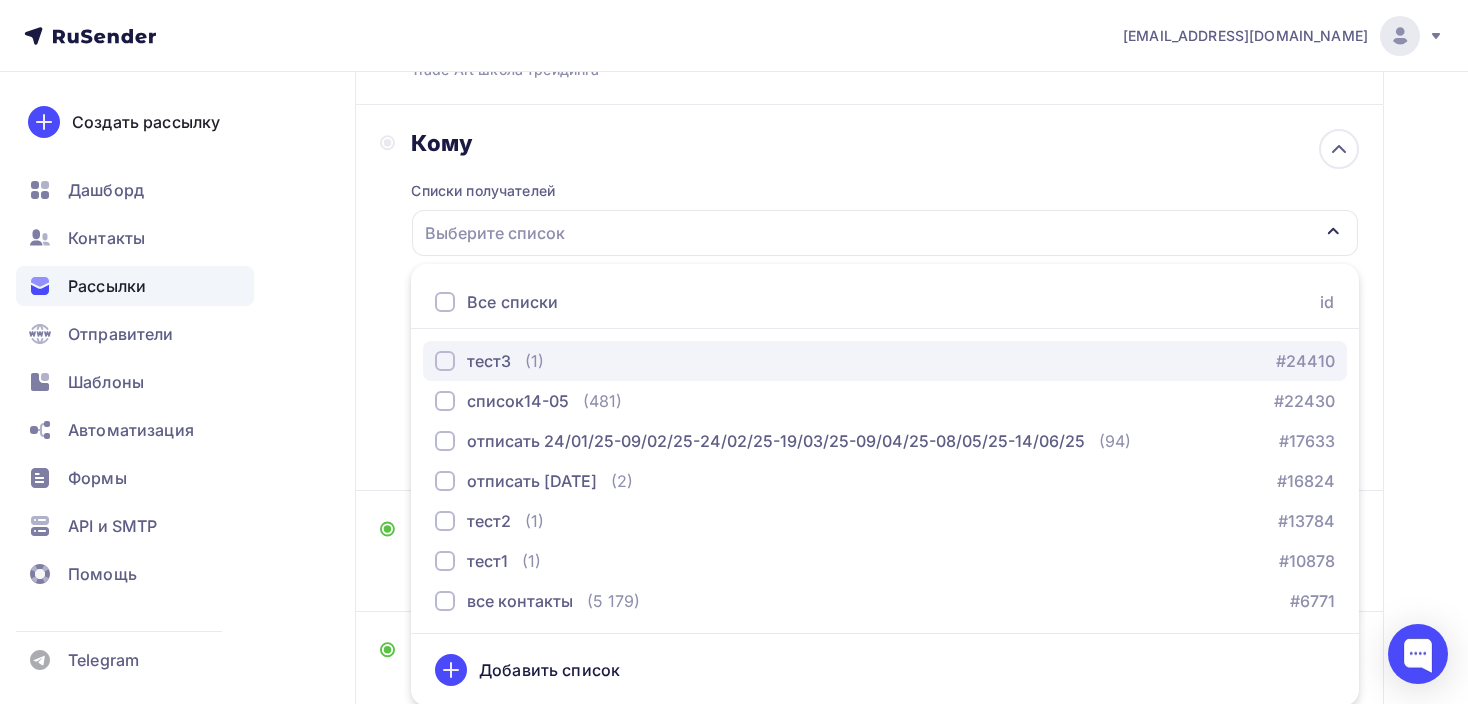 click at bounding box center (445, 361) 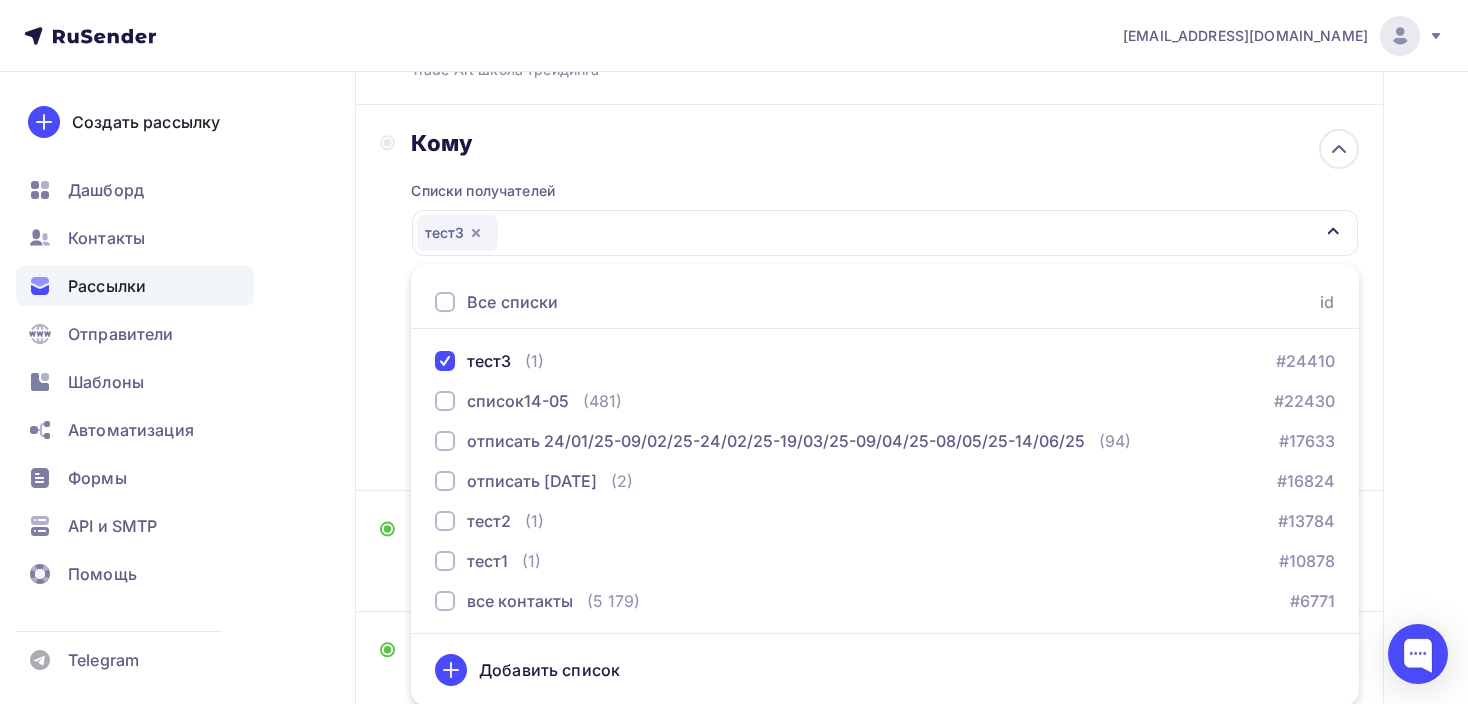 click on "Кому
Списки получателей
тест3
Все списки
id
тест3
(1)
#24410
список14-05
(481)
#22430
отписать 24/01/25-09/02/25-24/02/25-19/03/25-09/04/25-08/05/25-14/06/25
(94)
#17633
отписать [DATE]
(2)
#16824
тест2
(1)
#13784
тест1
(1)
#10878
все контакты
(5 179)" at bounding box center (869, 297) 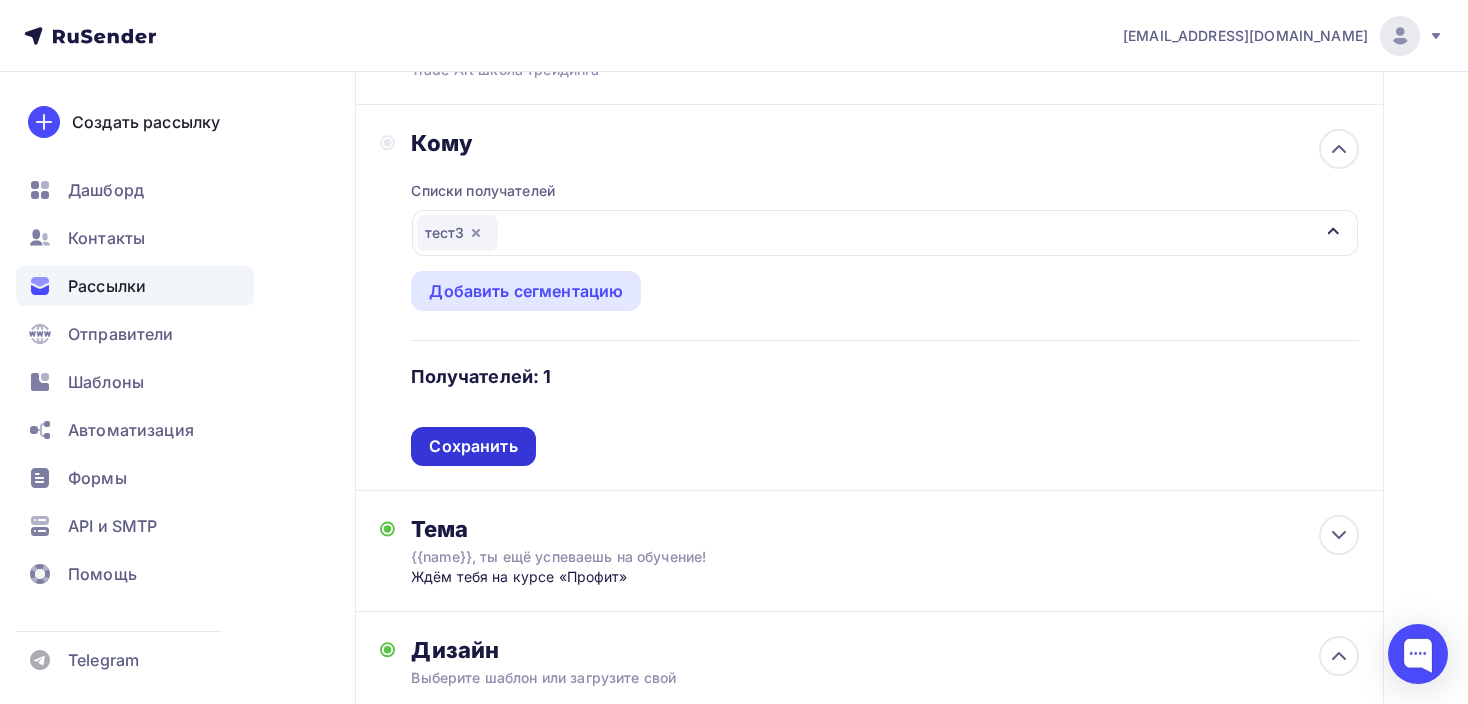 click on "Сохранить" at bounding box center (473, 446) 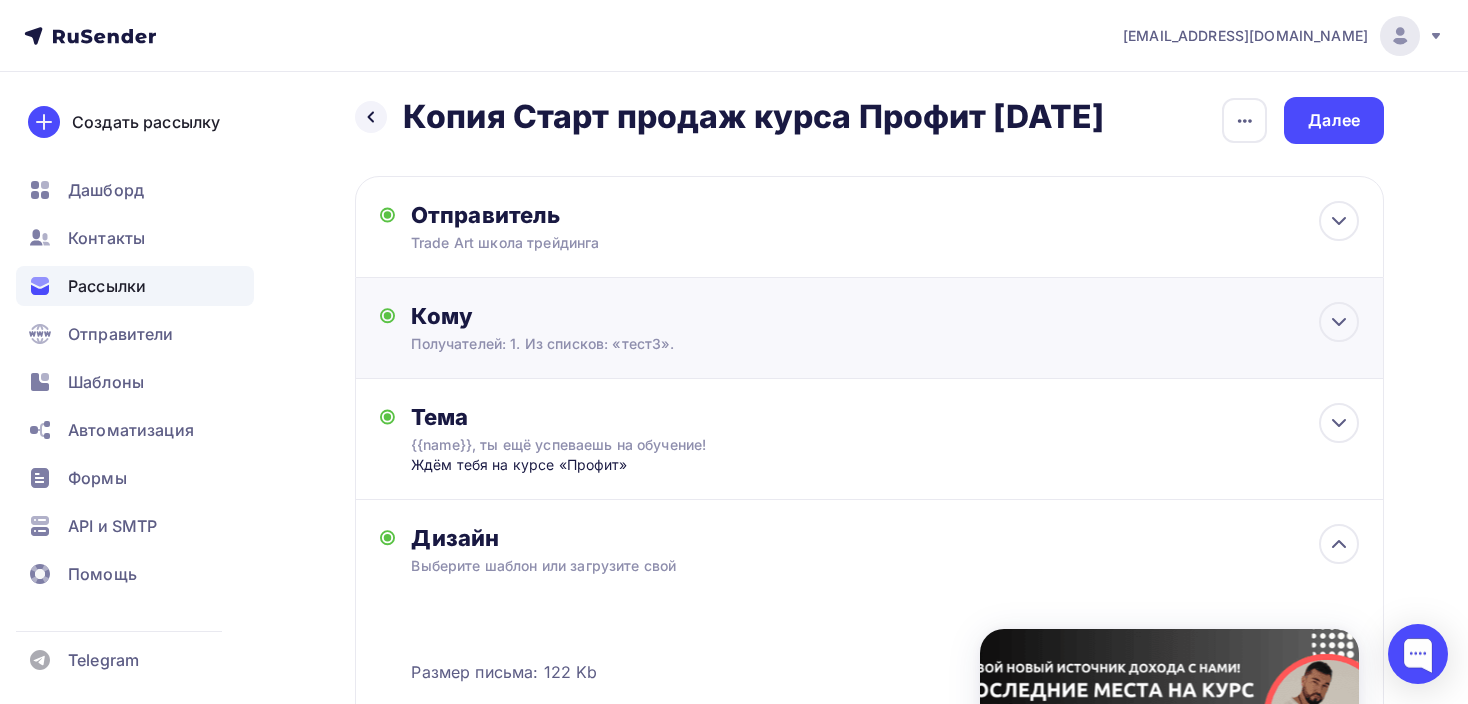 scroll, scrollTop: 0, scrollLeft: 0, axis: both 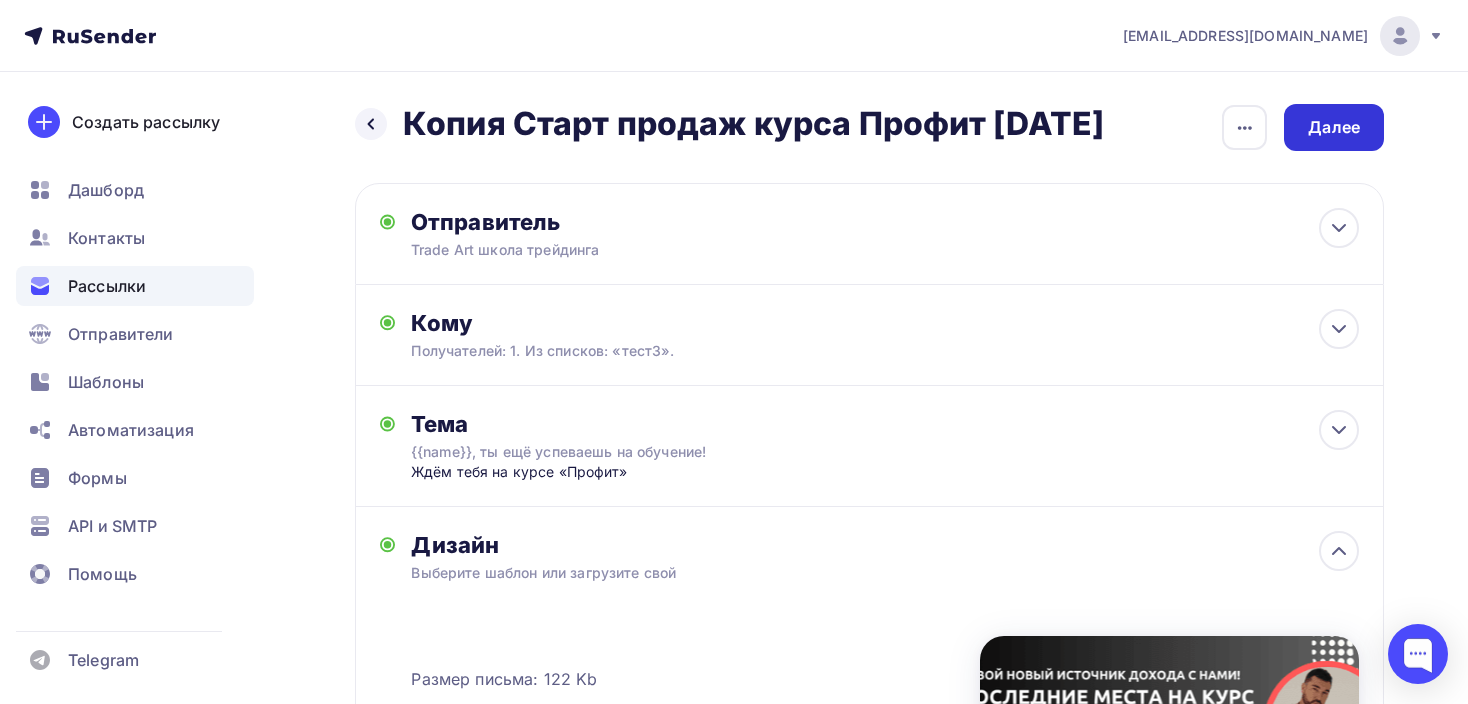 click on "Далее" at bounding box center (1334, 127) 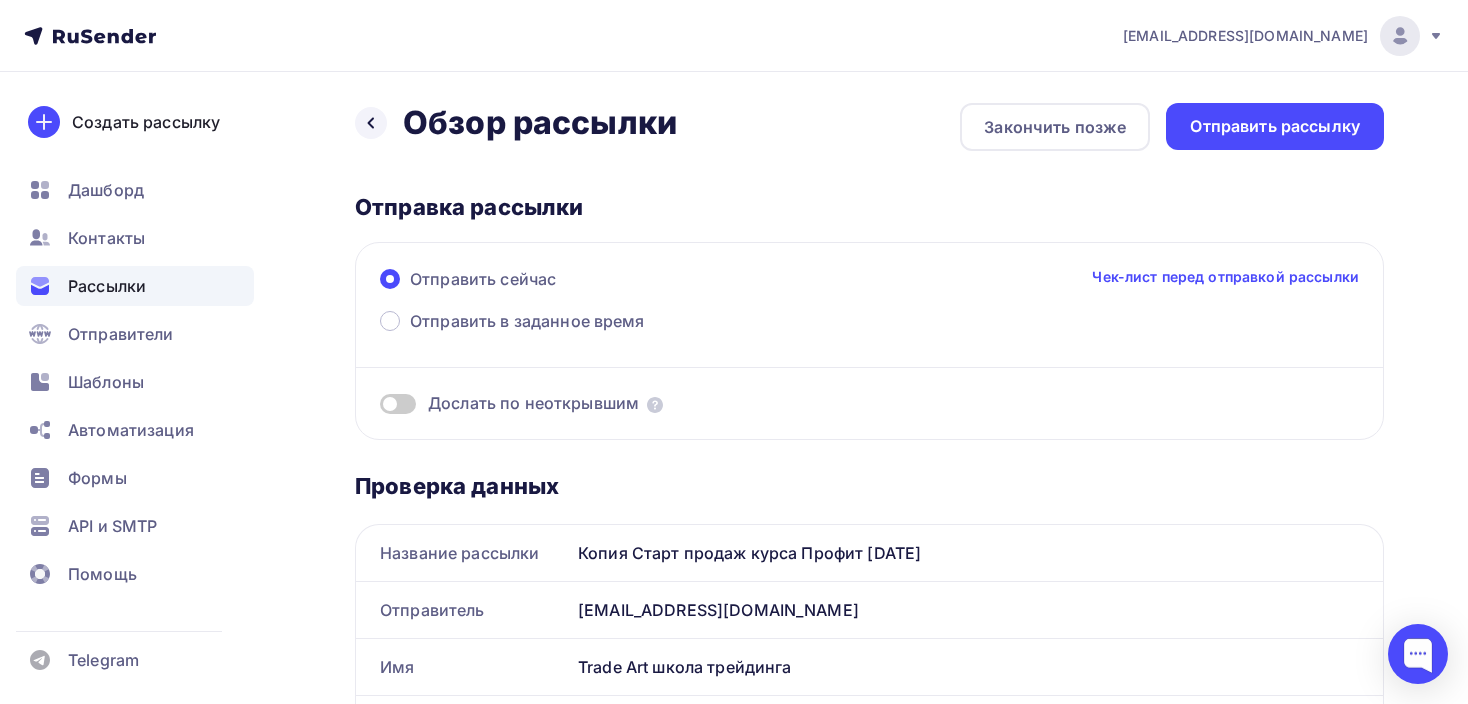 scroll, scrollTop: 0, scrollLeft: 0, axis: both 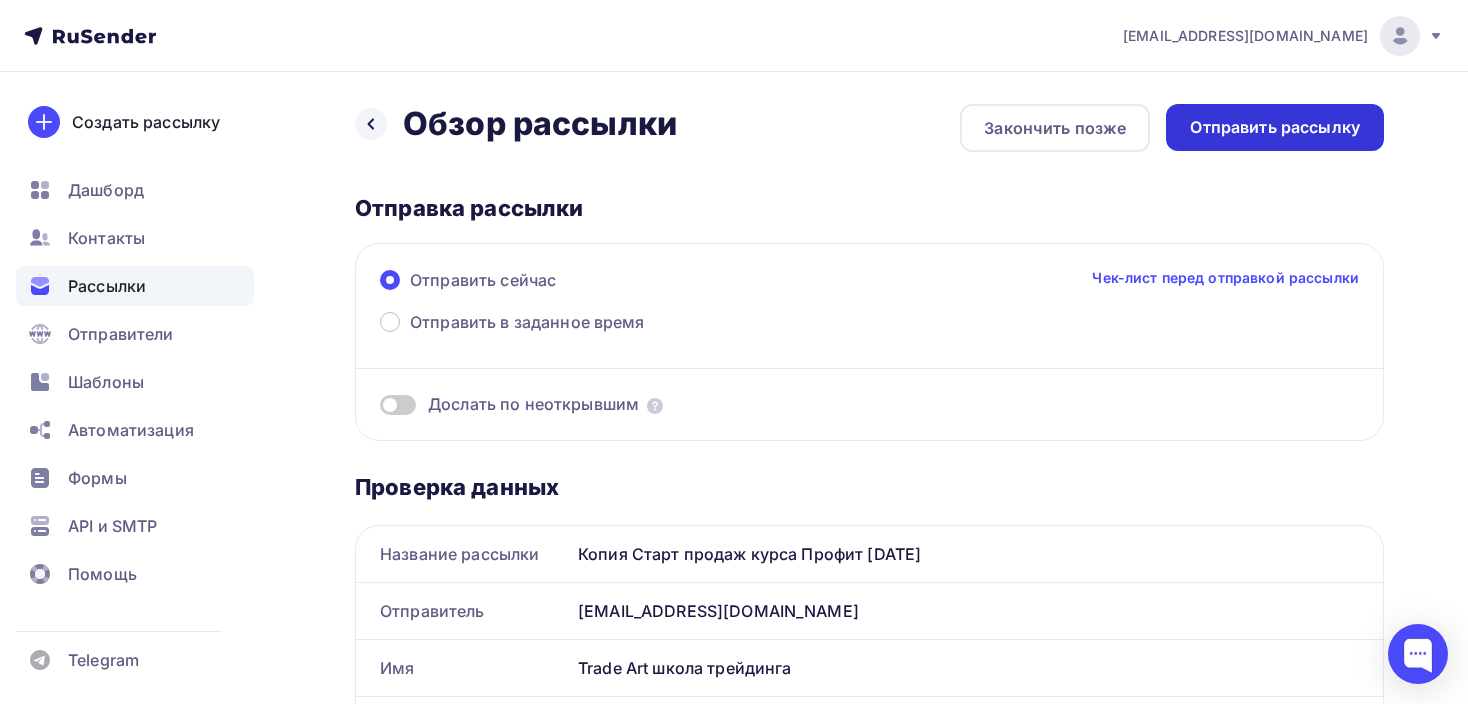 click on "Отправить рассылку" at bounding box center [1275, 127] 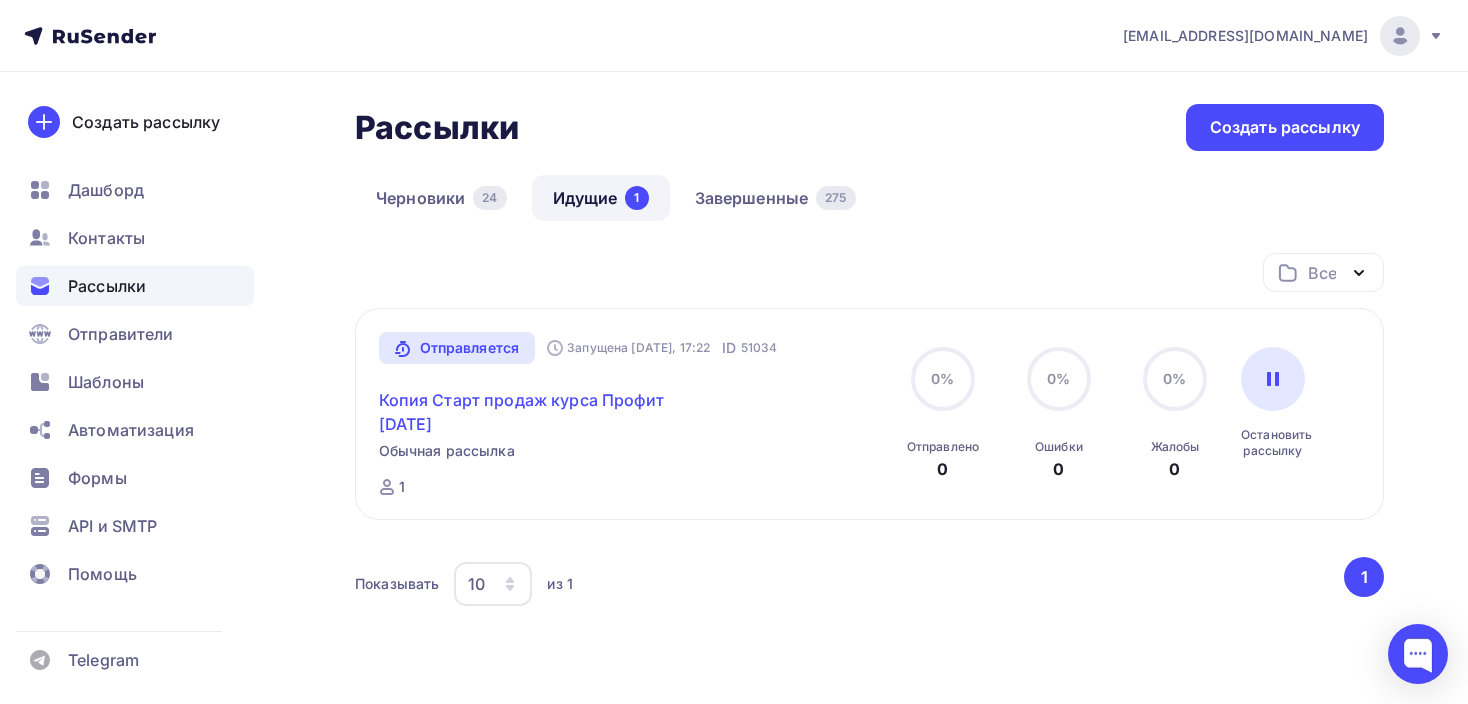 click on "Копия Старт продаж курса Профит [DATE]" at bounding box center (550, 412) 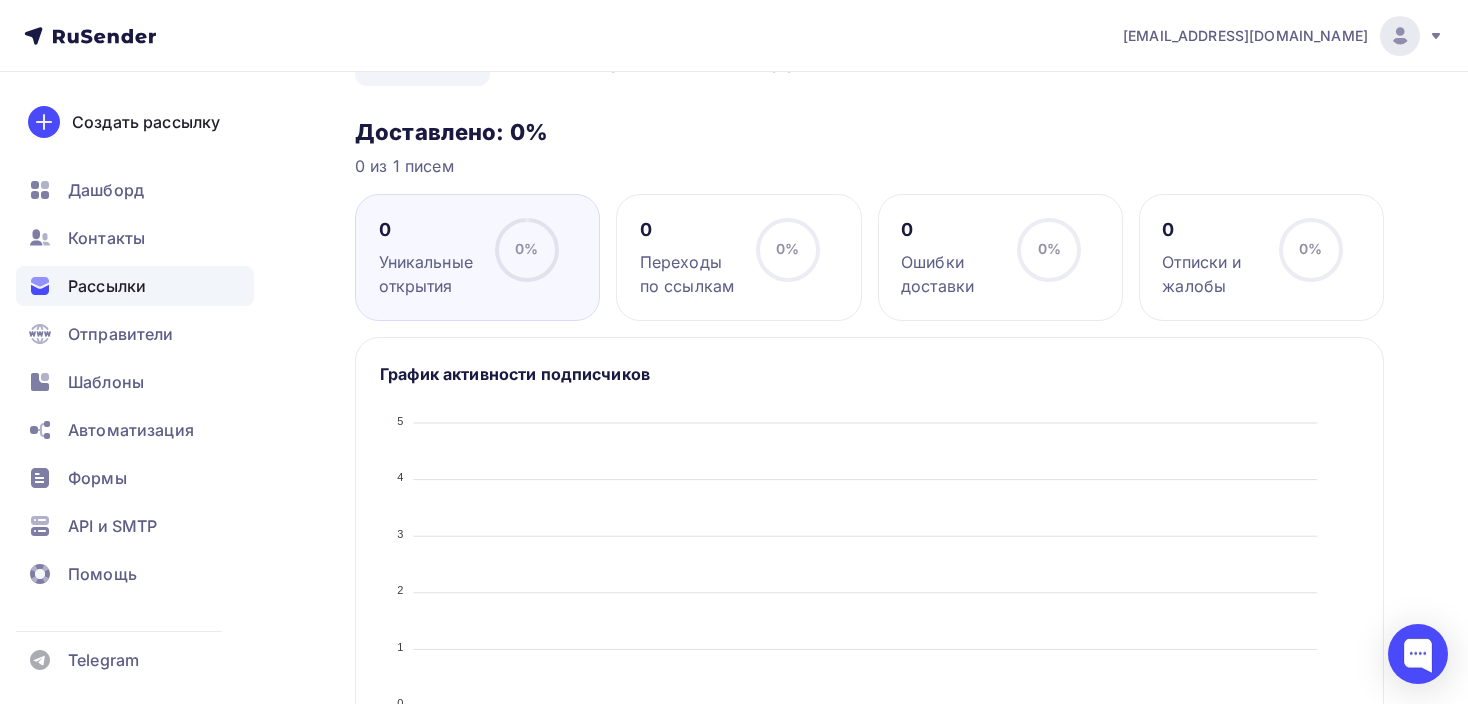 scroll, scrollTop: 66, scrollLeft: 0, axis: vertical 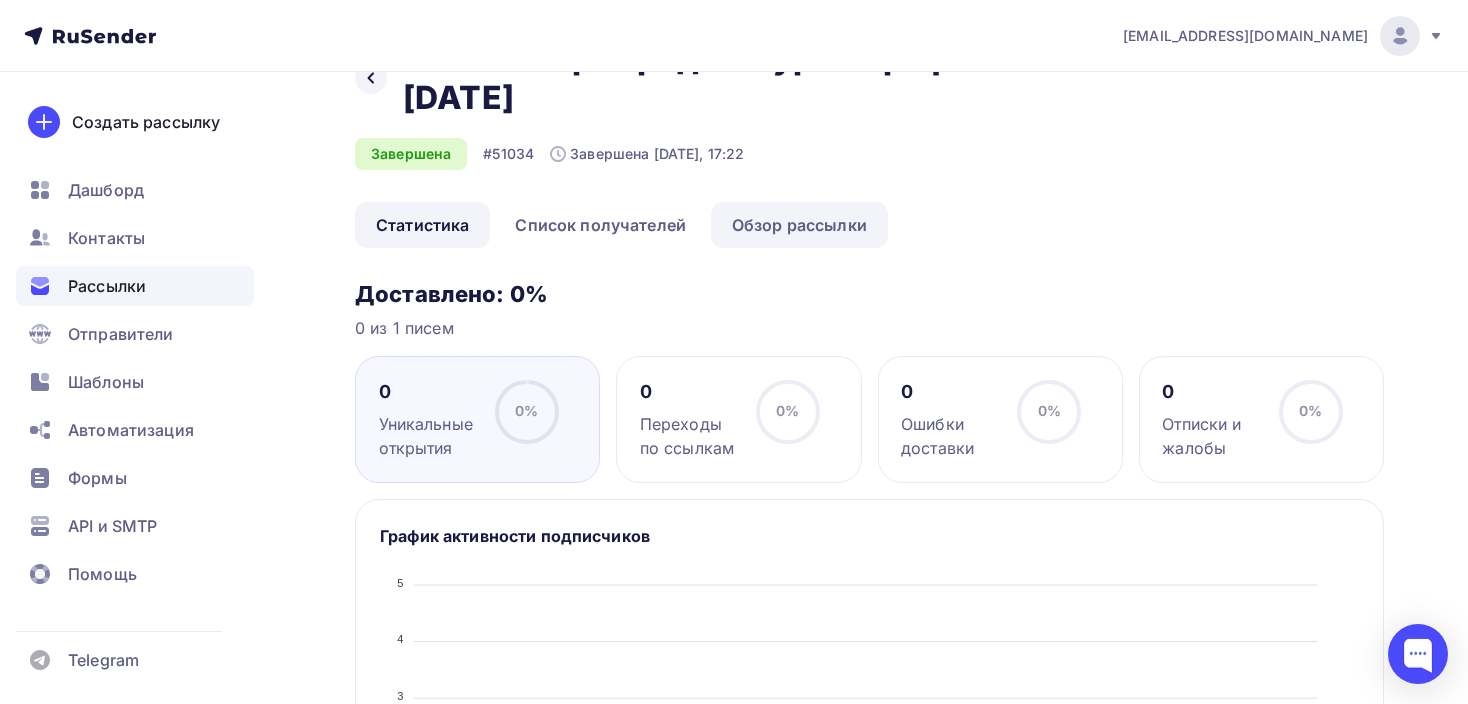 click on "Обзор рассылки" at bounding box center (799, 225) 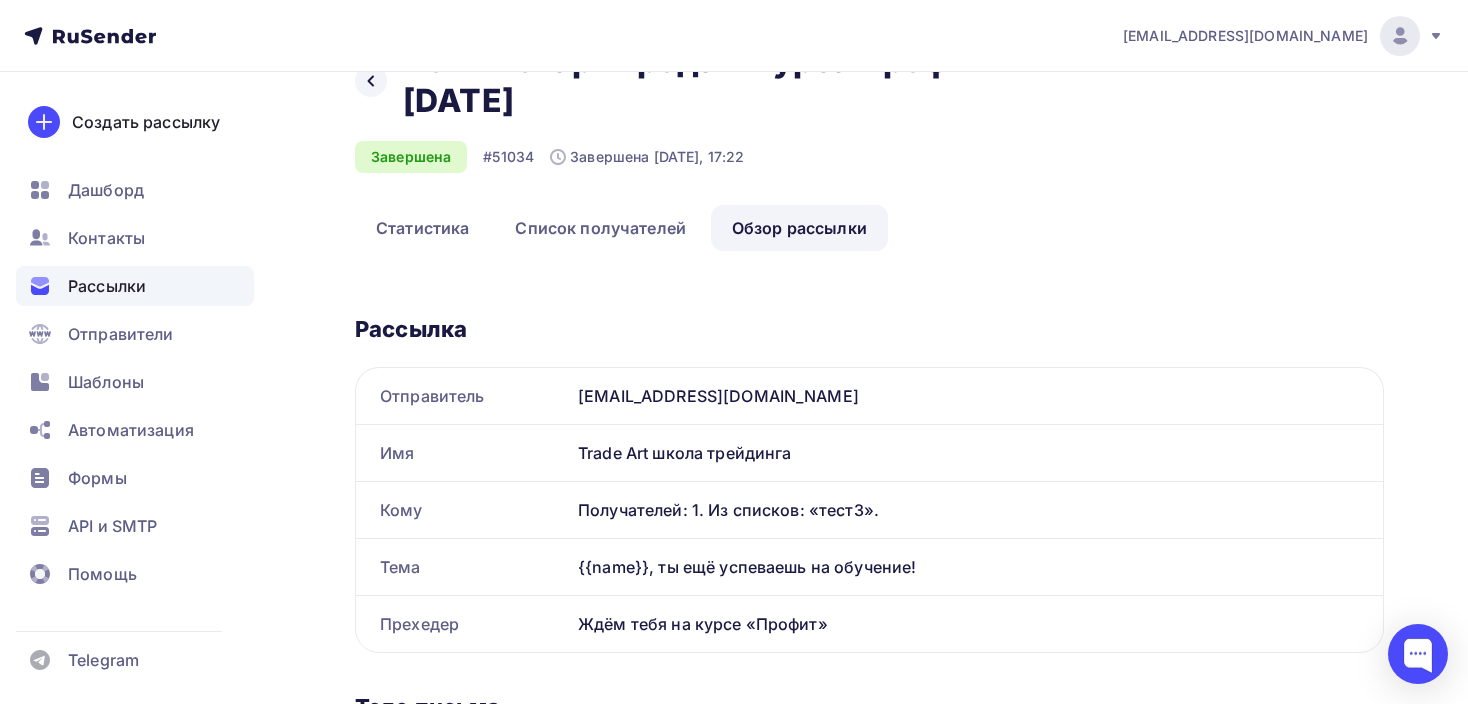 scroll, scrollTop: 67, scrollLeft: 0, axis: vertical 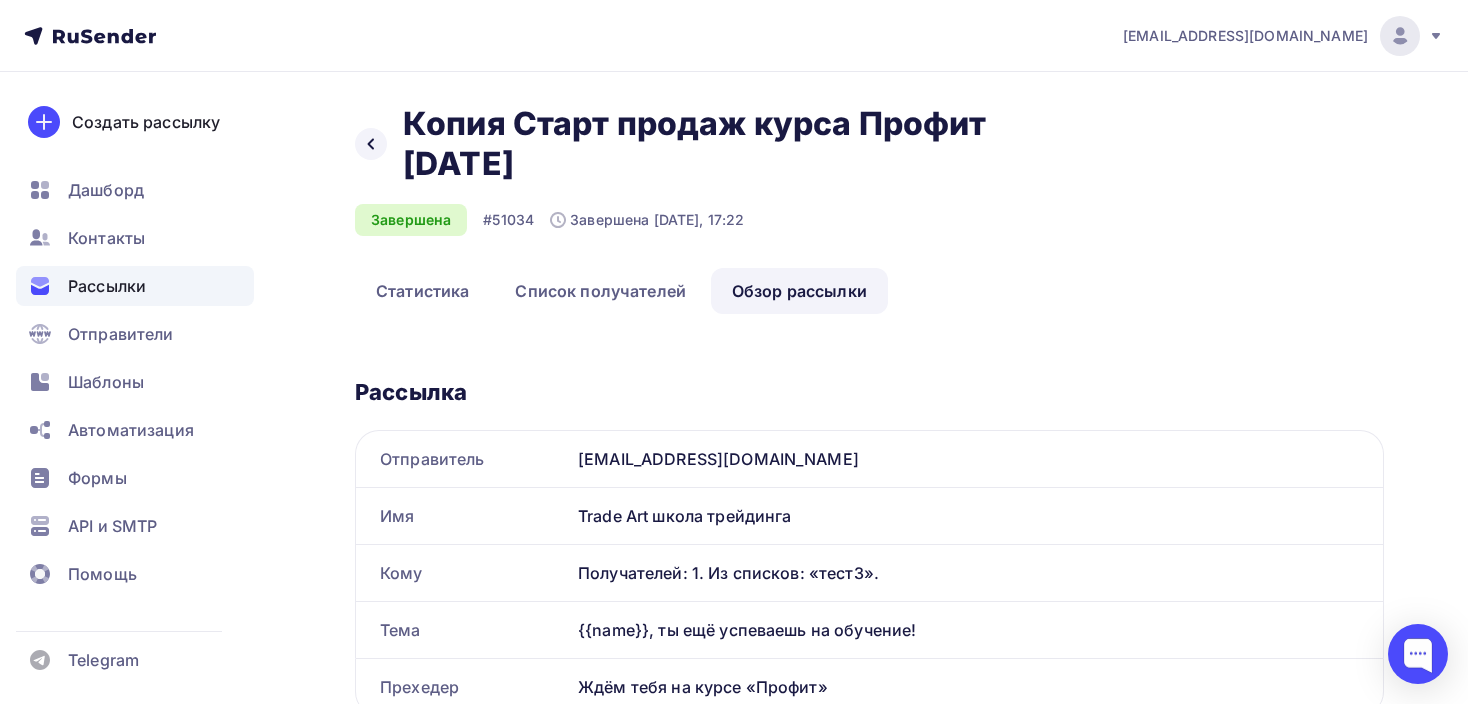 click on "Рассылки" at bounding box center [107, 286] 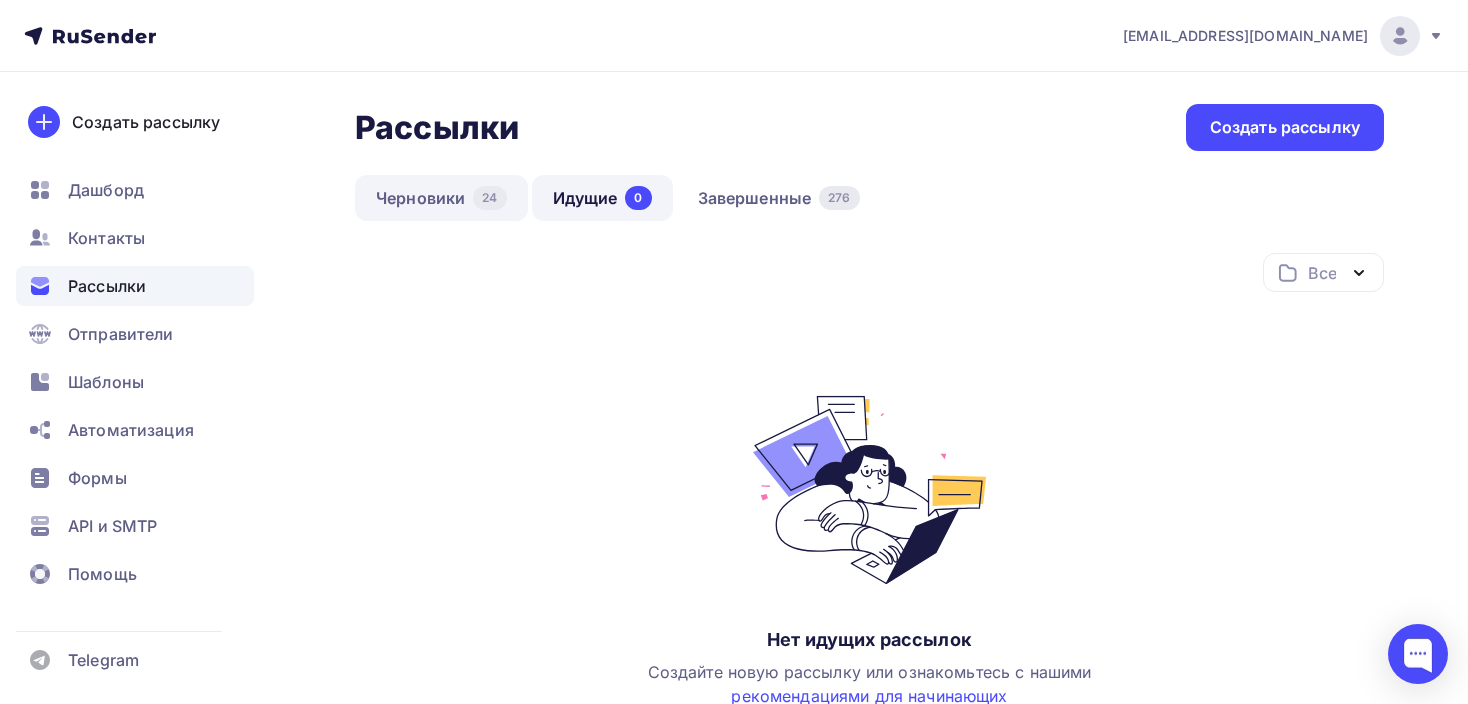 click on "Черновики
24" at bounding box center [441, 198] 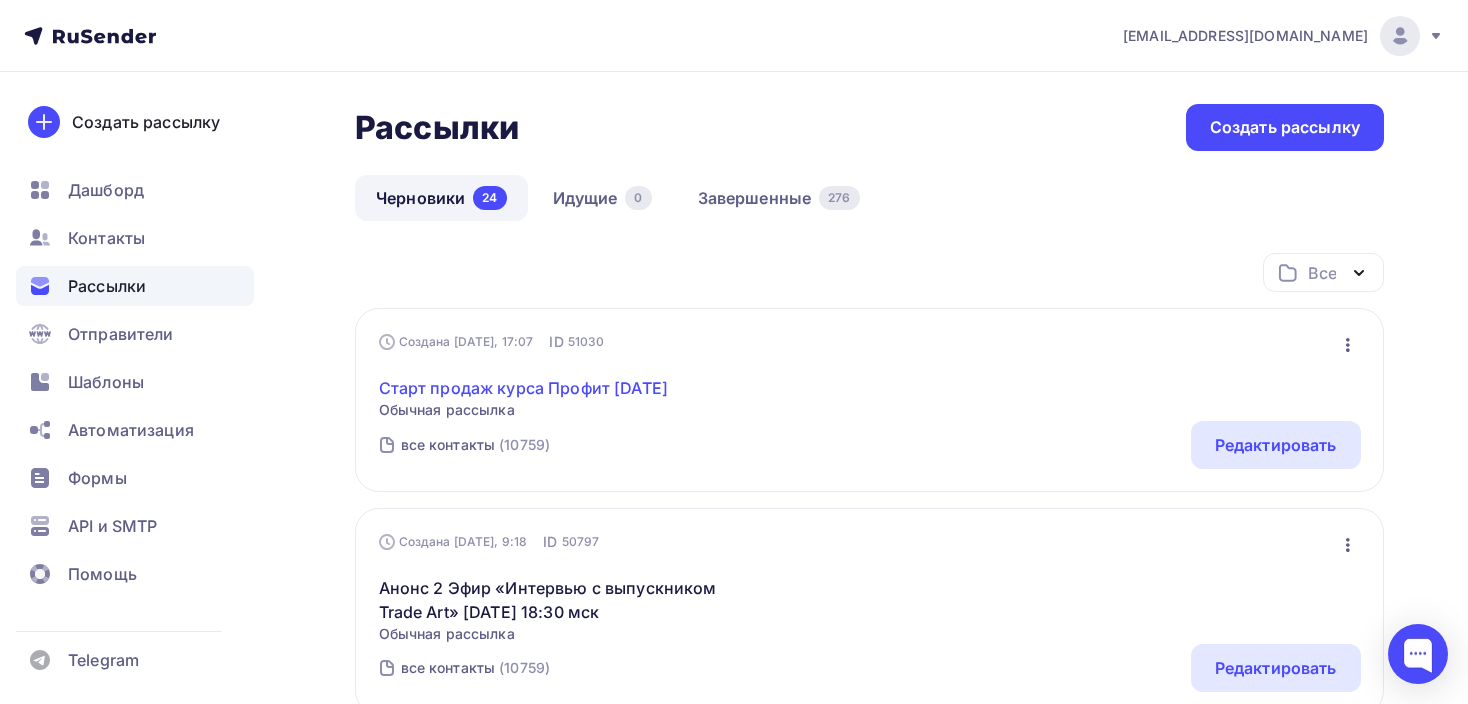 click on "Старт продаж курса Профит [DATE]" at bounding box center (523, 388) 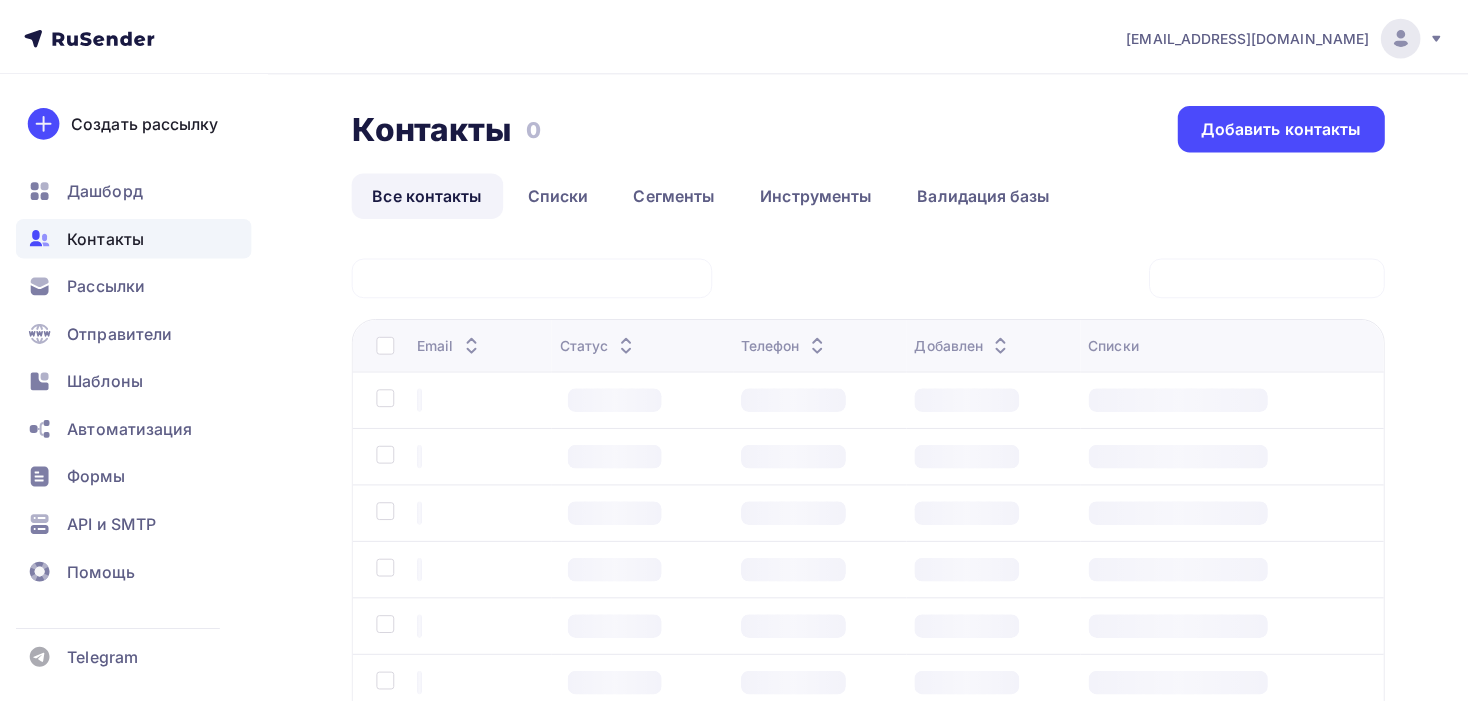 scroll, scrollTop: 0, scrollLeft: 0, axis: both 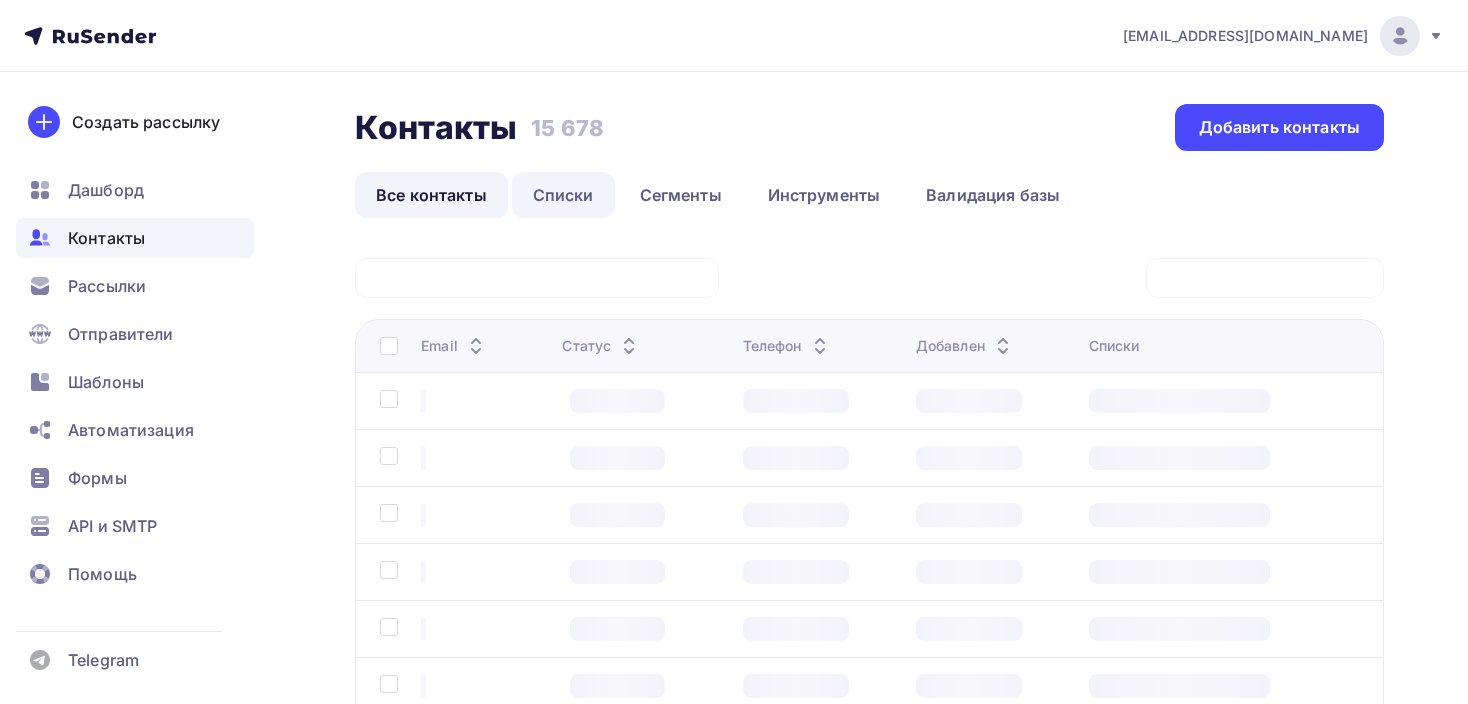 click on "Списки" at bounding box center [563, 195] 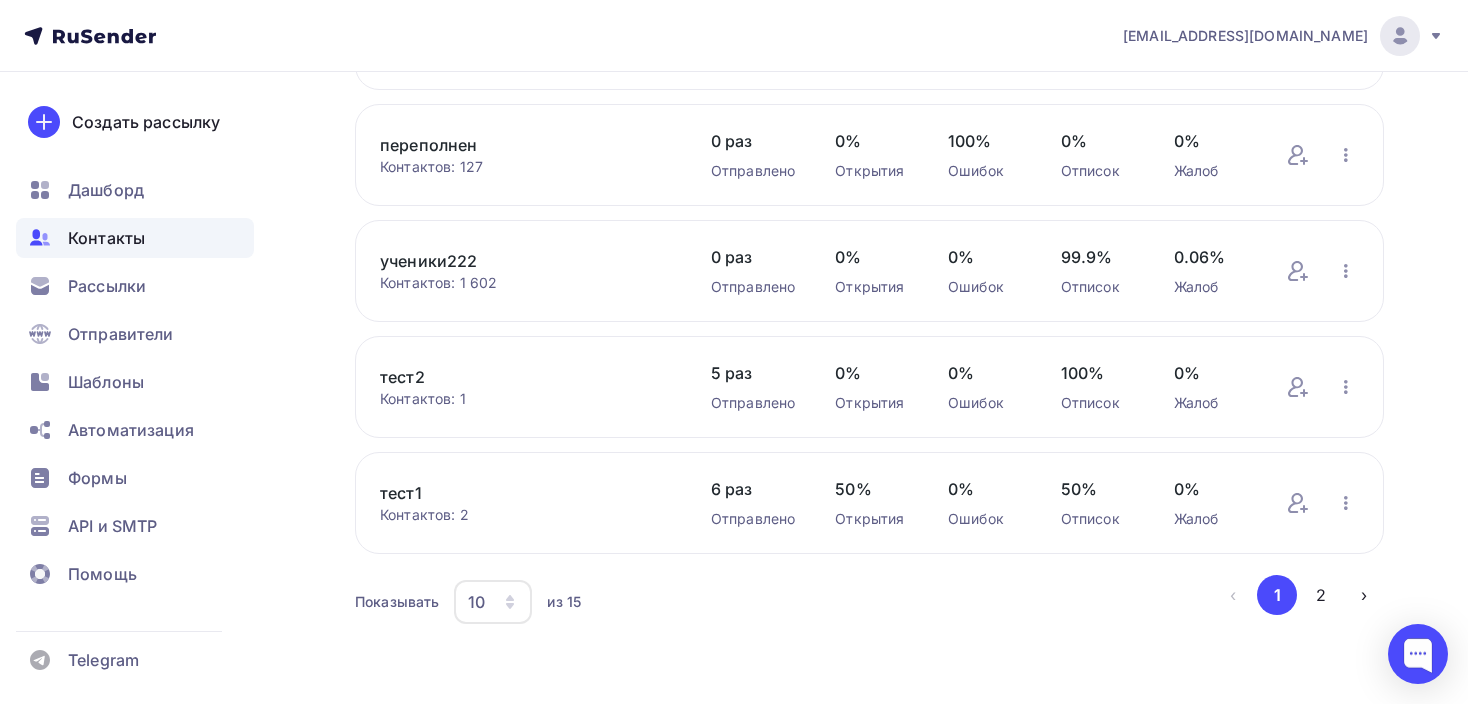 scroll, scrollTop: 883, scrollLeft: 0, axis: vertical 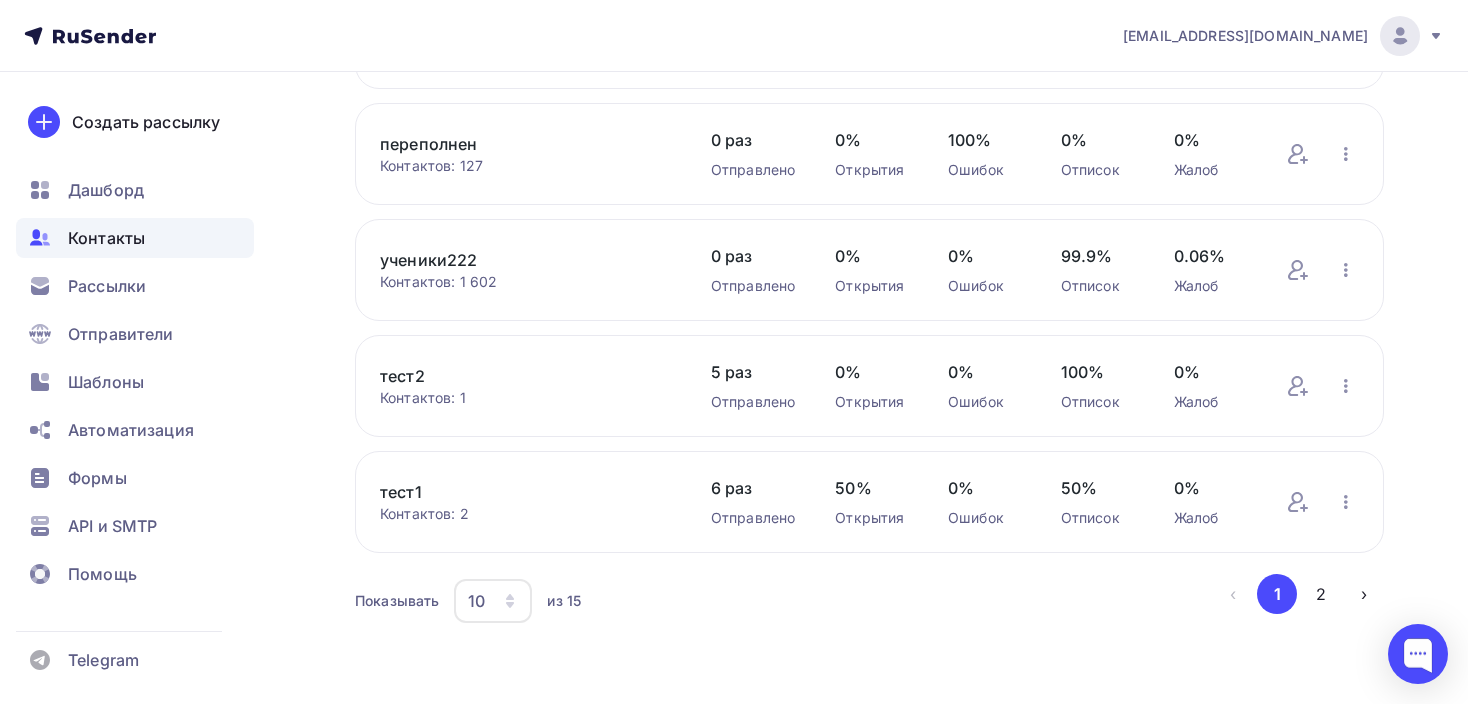 click on "тест1" at bounding box center [525, 492] 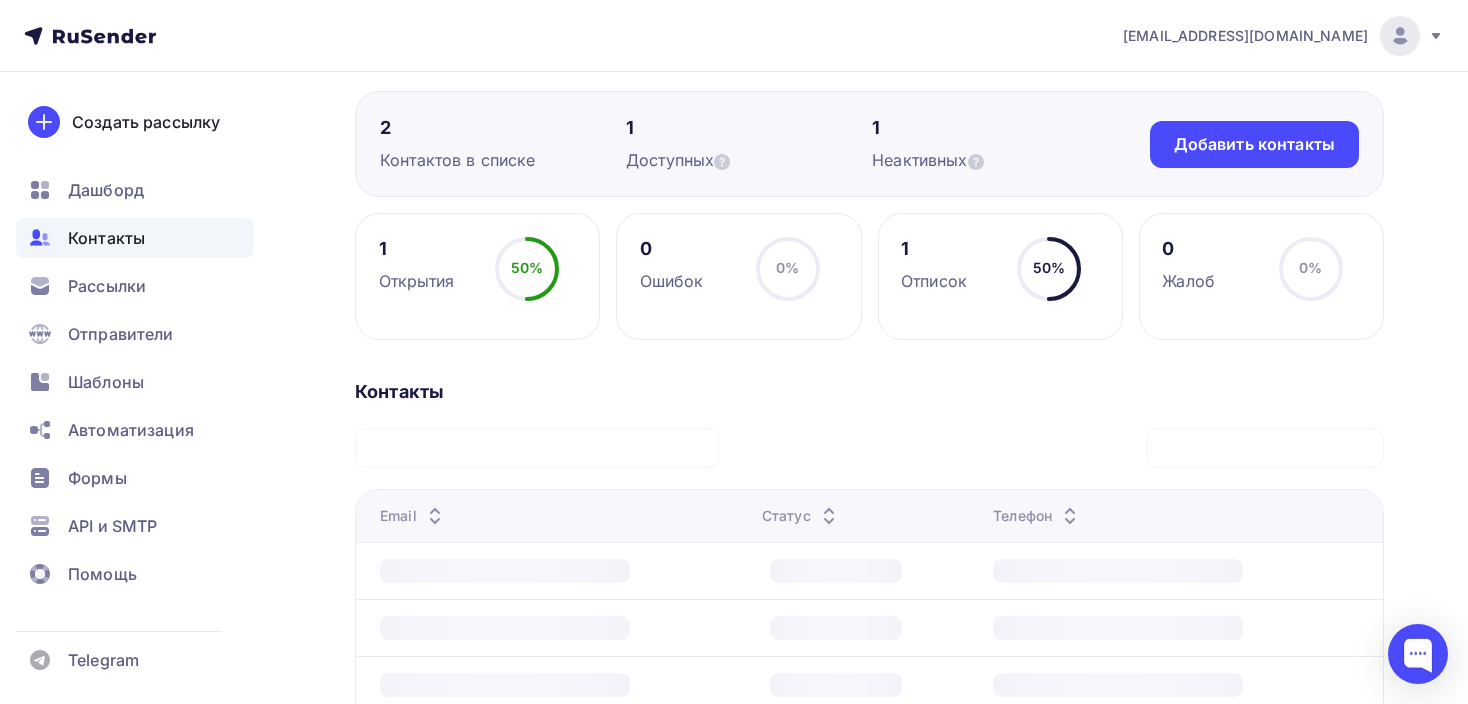 scroll, scrollTop: 59, scrollLeft: 0, axis: vertical 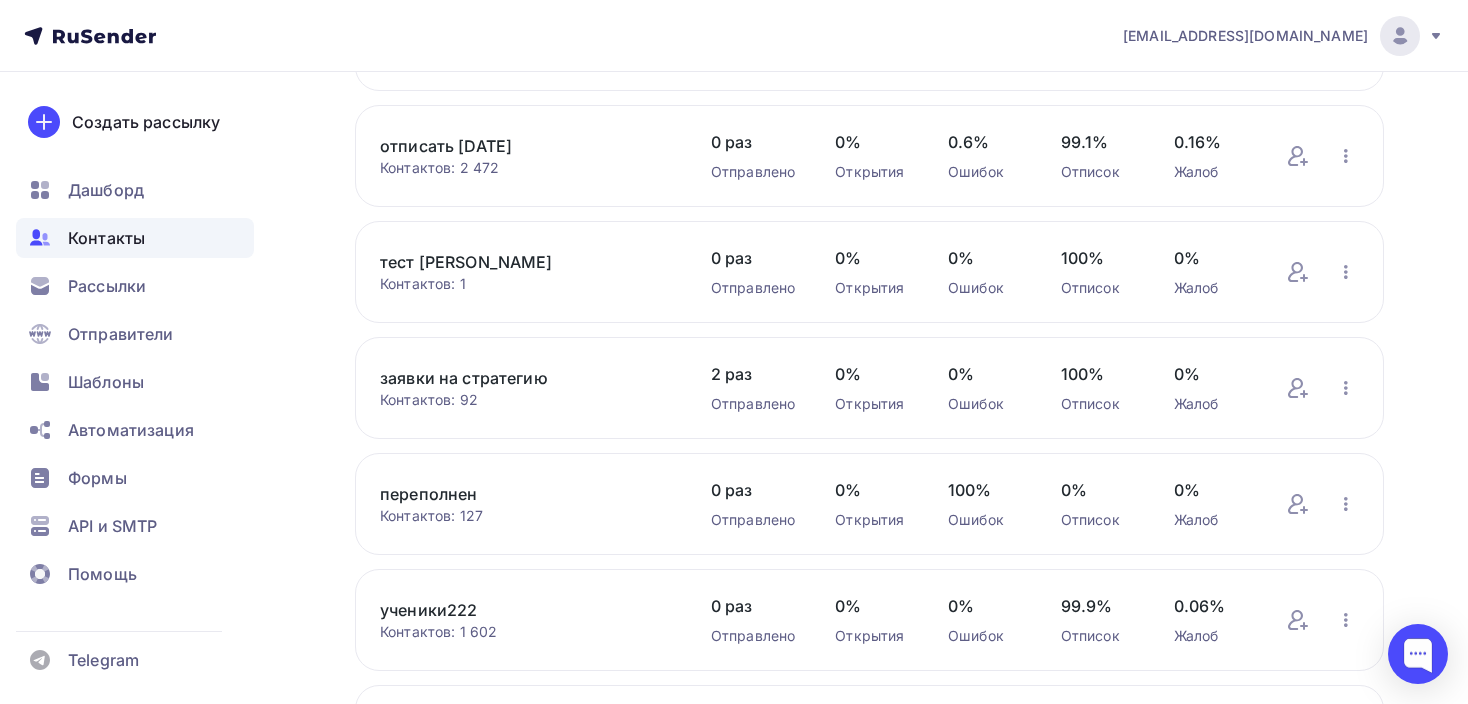 click on "тест [PERSON_NAME]" at bounding box center (525, 262) 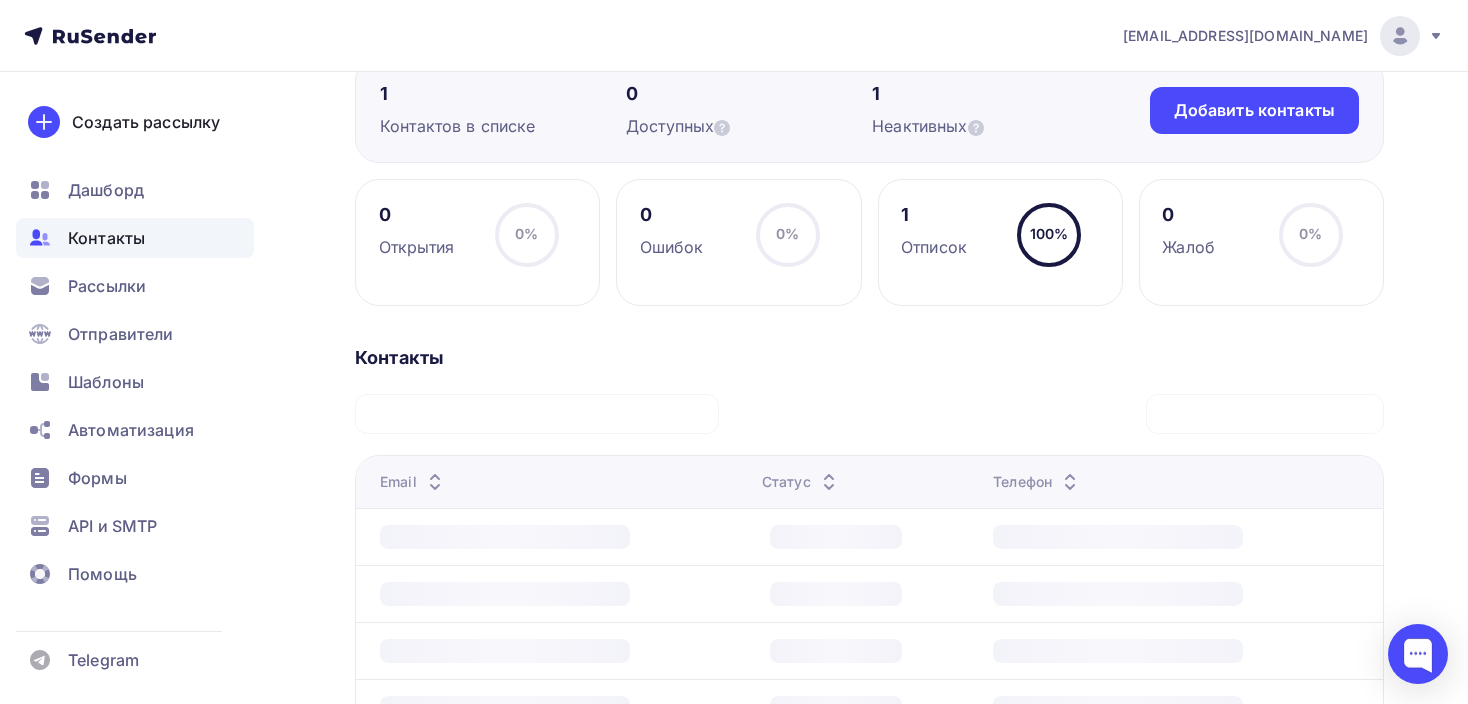 scroll, scrollTop: 200, scrollLeft: 0, axis: vertical 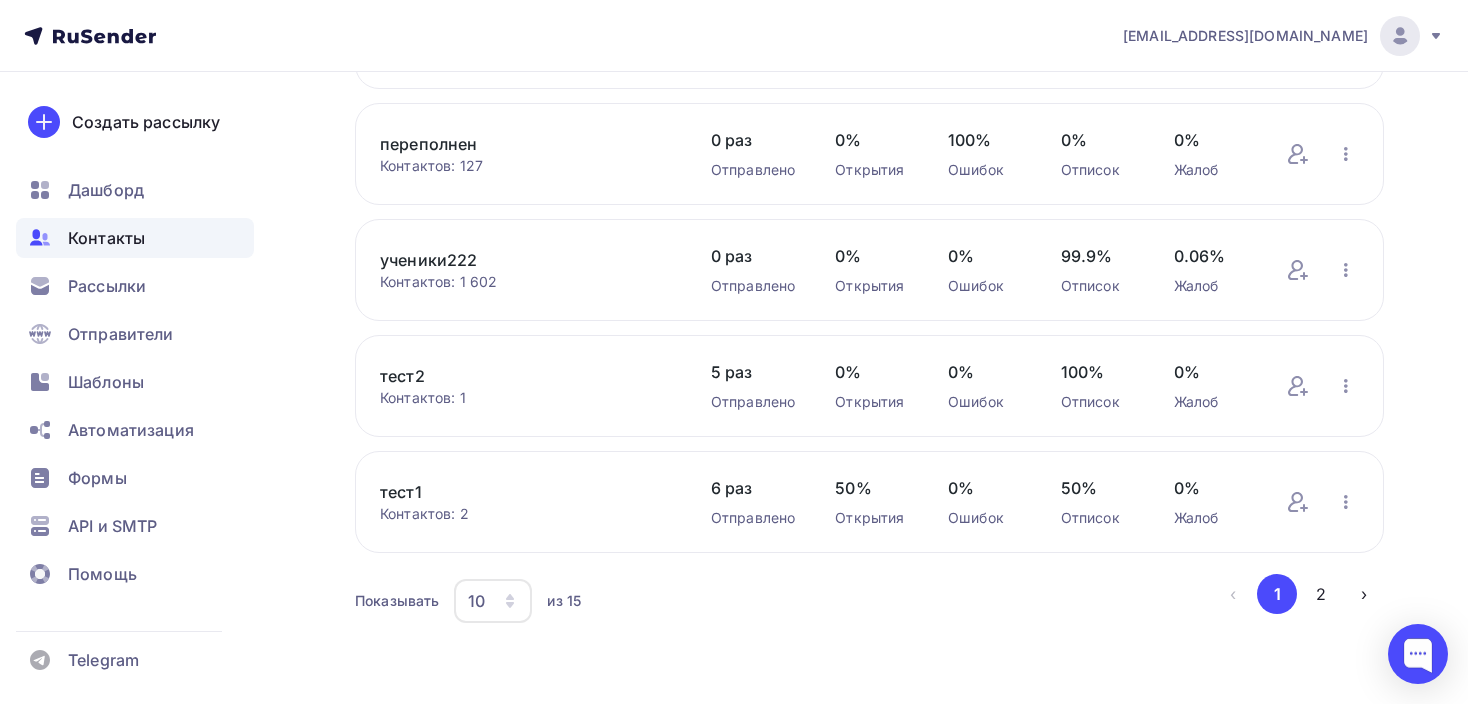 click on "тест2" at bounding box center (525, 376) 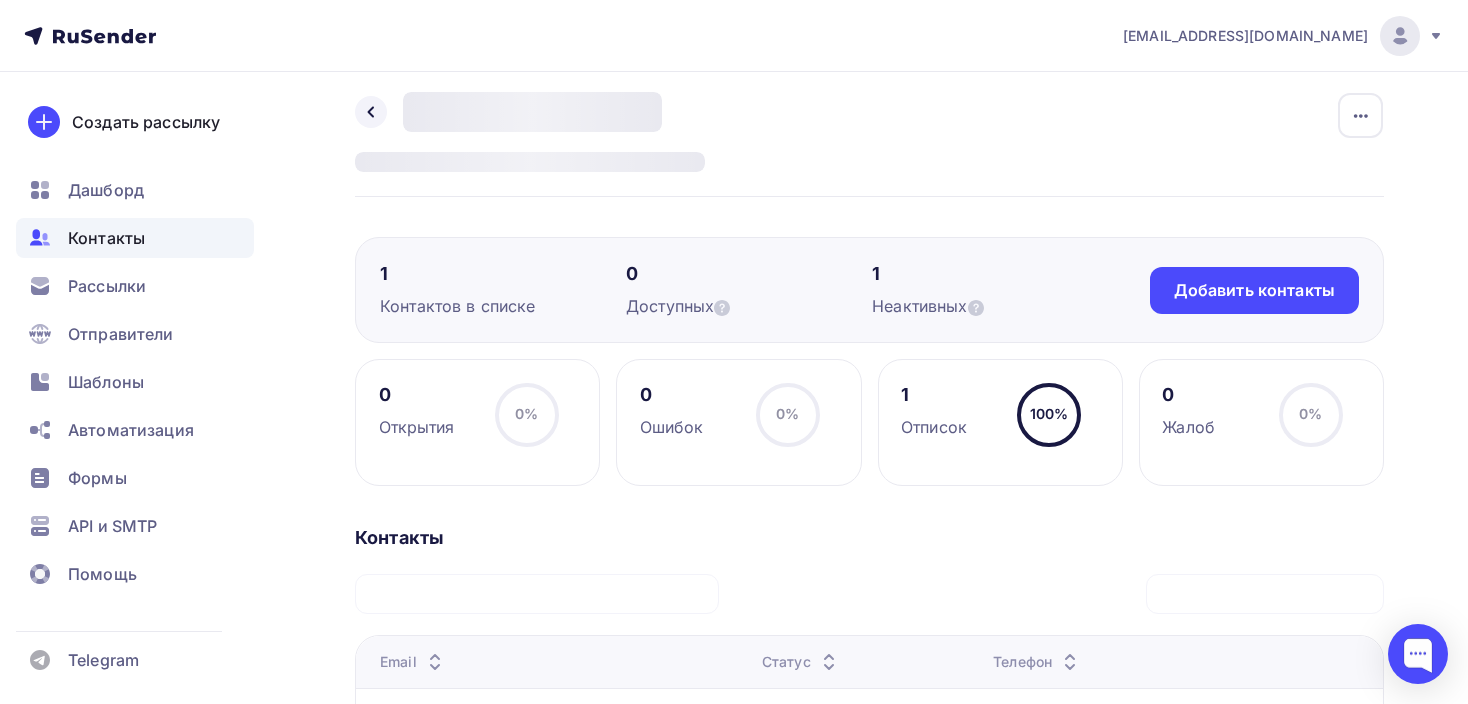 scroll, scrollTop: 0, scrollLeft: 0, axis: both 